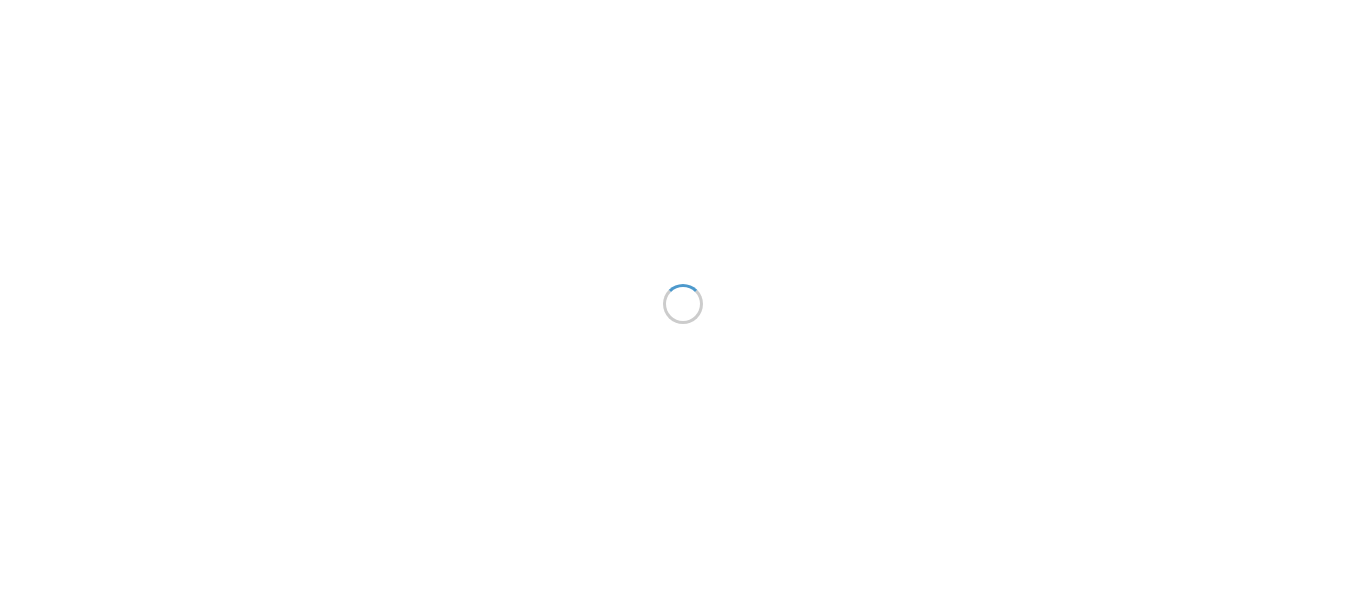 scroll, scrollTop: 0, scrollLeft: 0, axis: both 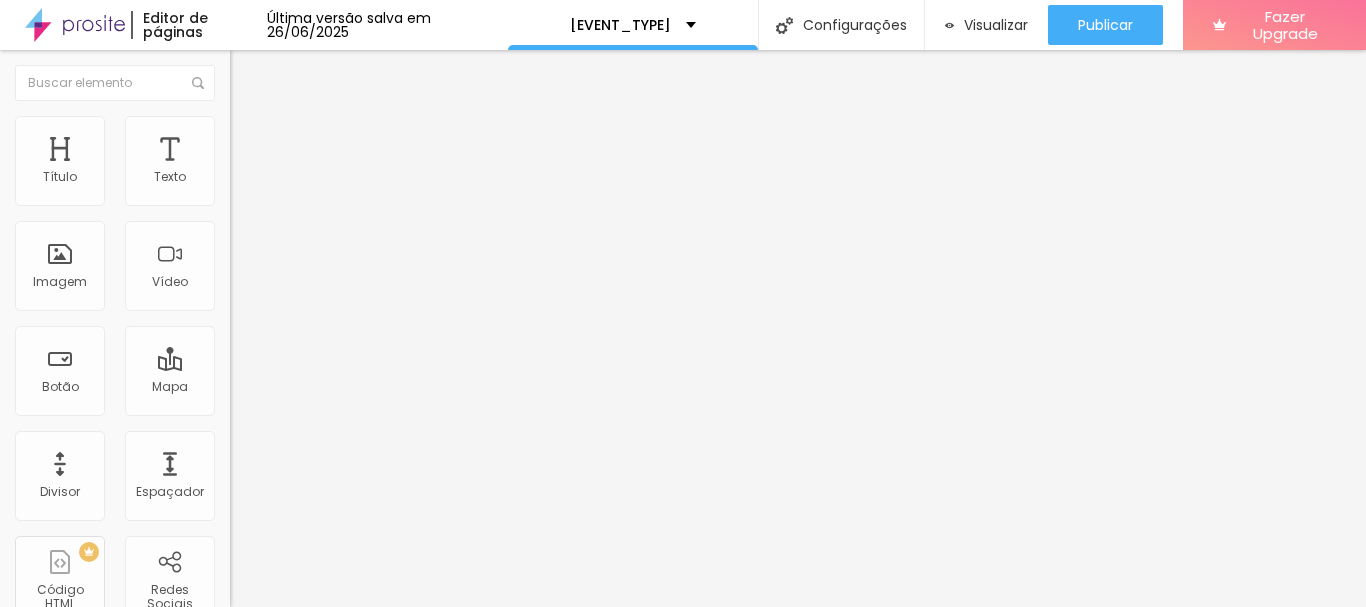 click on "27 Tamanho do texto" at bounding box center (345, 277) 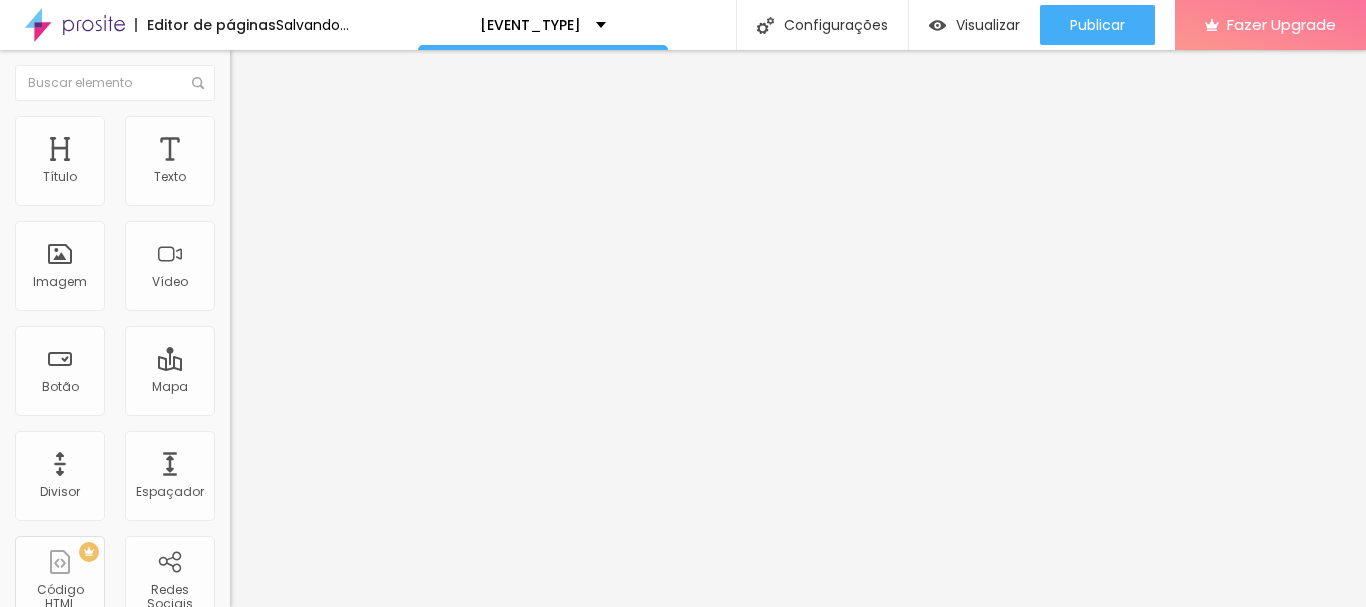 type on "23" 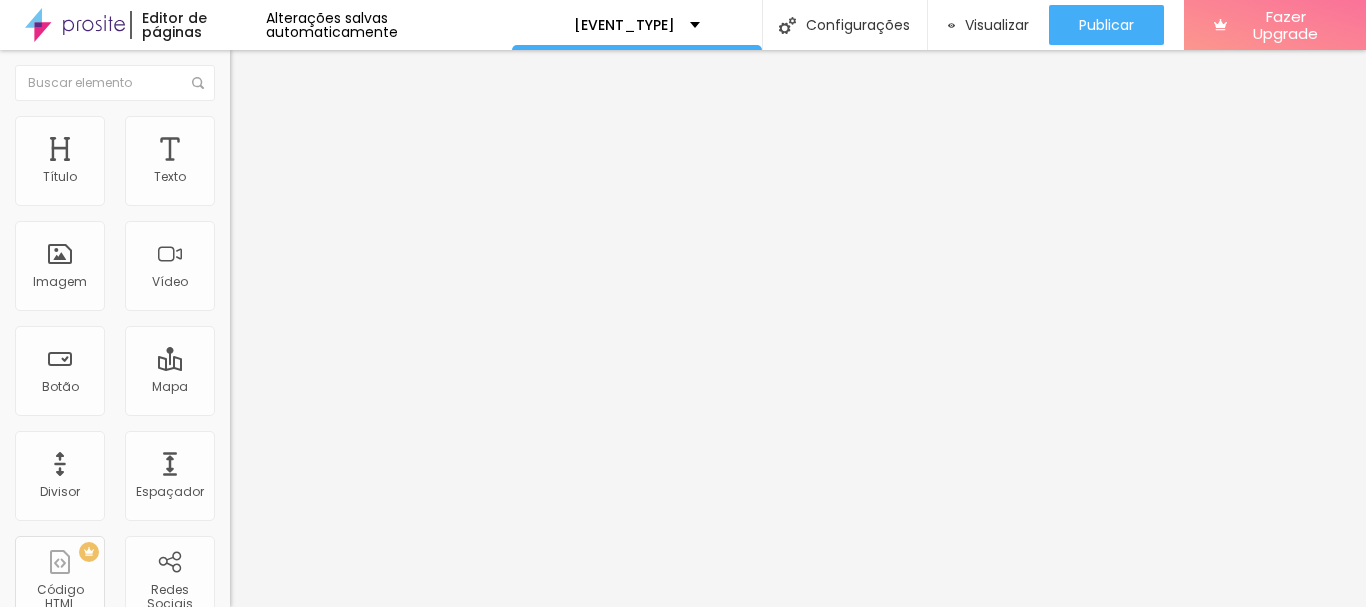 drag, startPoint x: 195, startPoint y: 197, endPoint x: 220, endPoint y: 196, distance: 25.019993 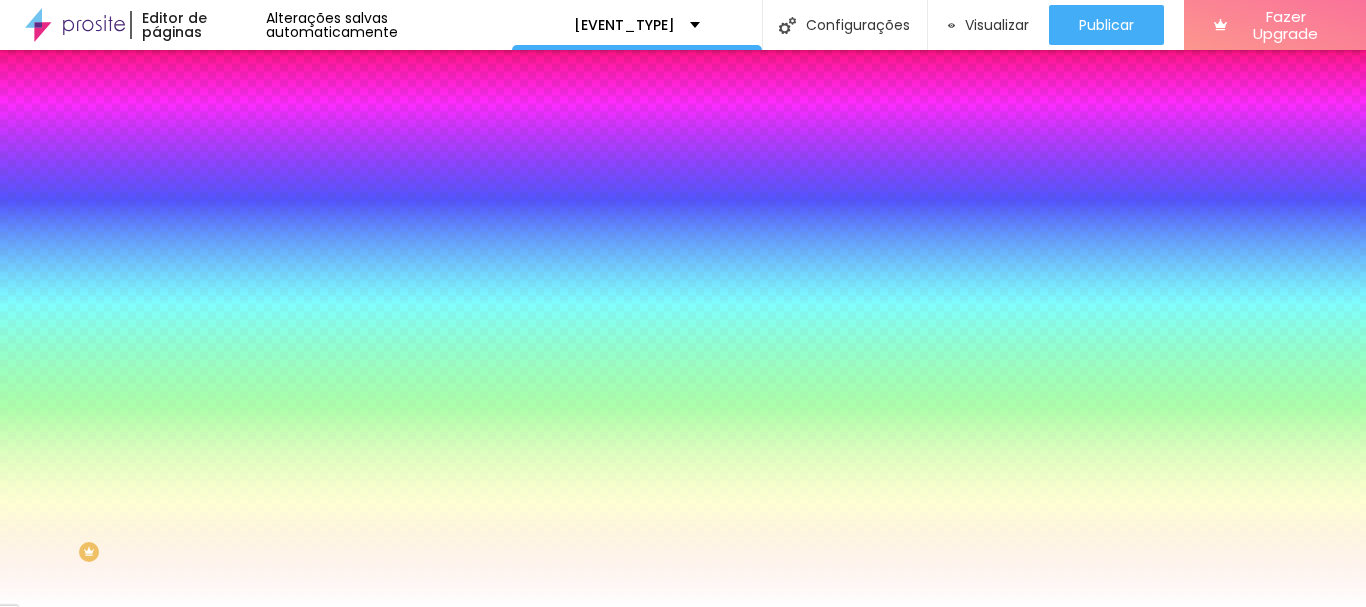 click on "Conteúdo" at bounding box center [345, 106] 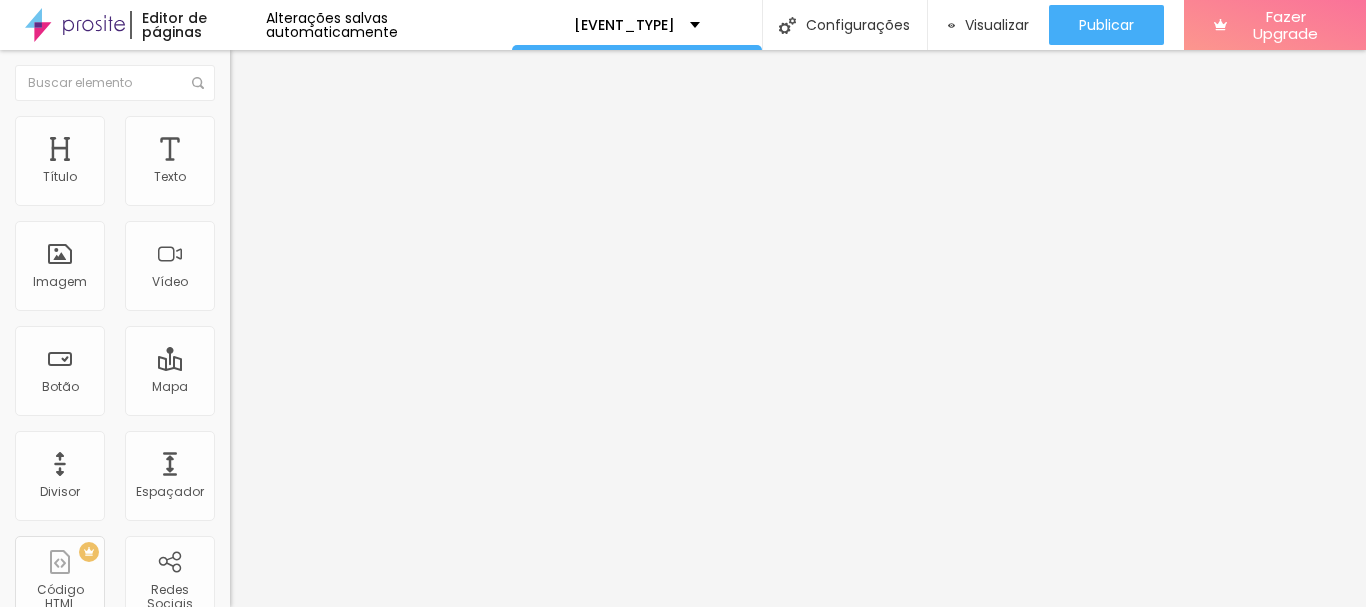 click at bounding box center [253, 73] 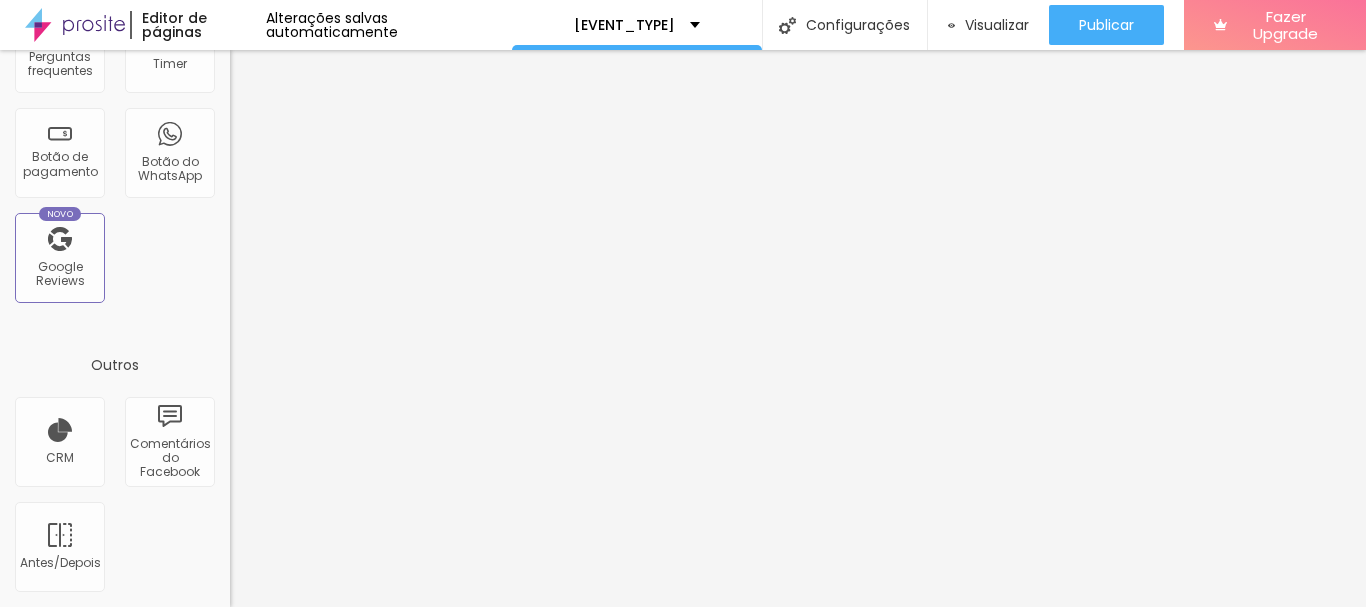 scroll, scrollTop: 643, scrollLeft: 0, axis: vertical 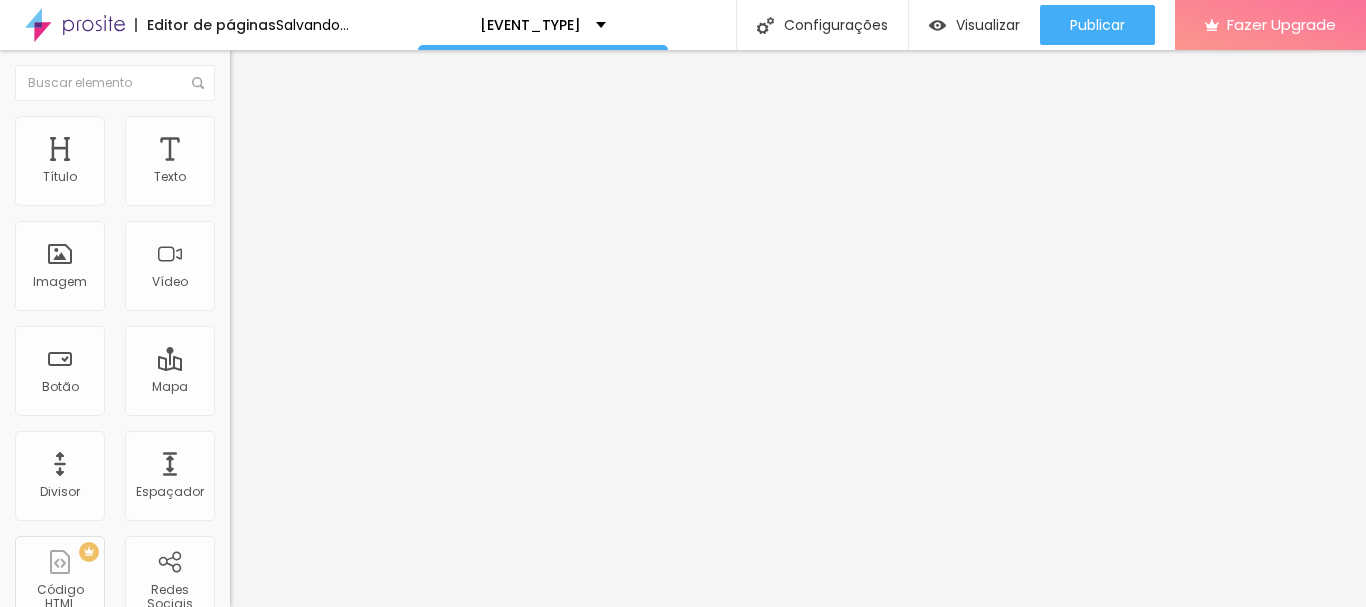 click at bounding box center [366, 410] 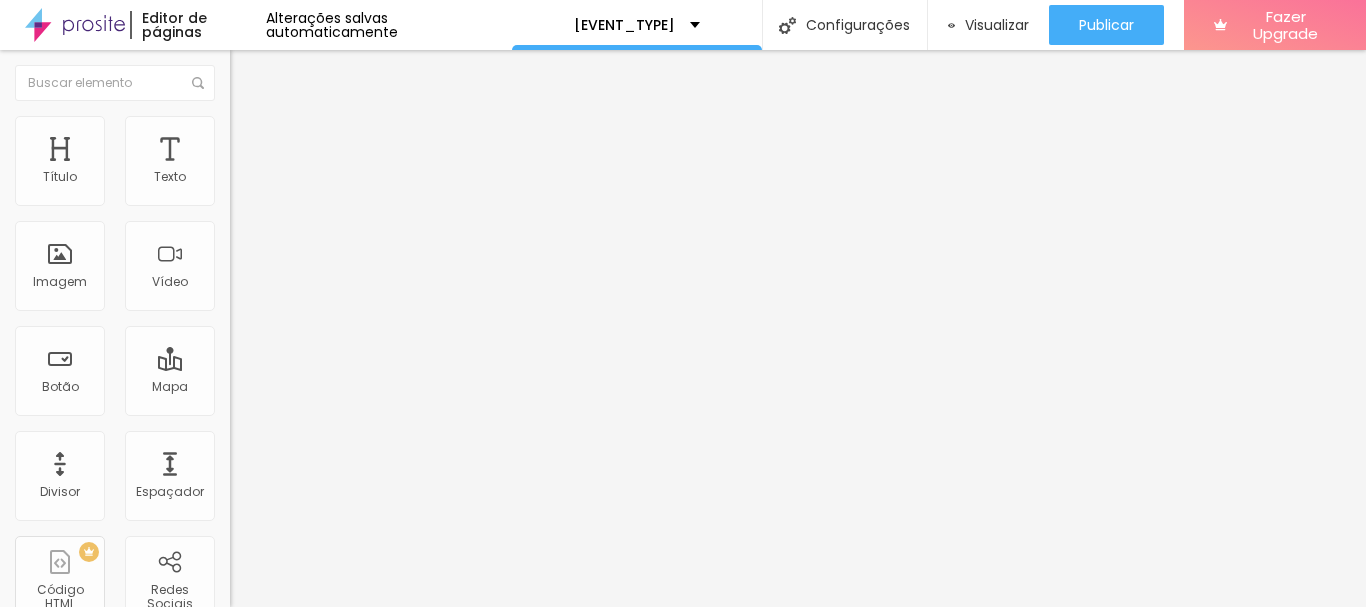 click at bounding box center (366, 410) 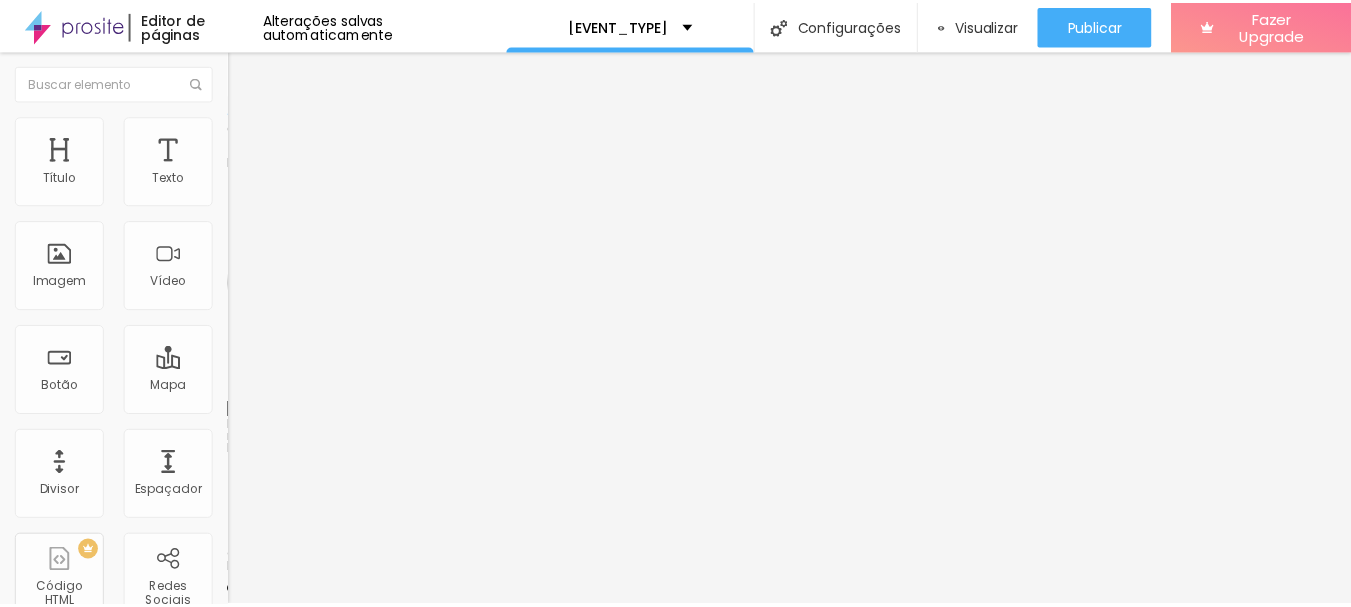 scroll, scrollTop: 0, scrollLeft: 0, axis: both 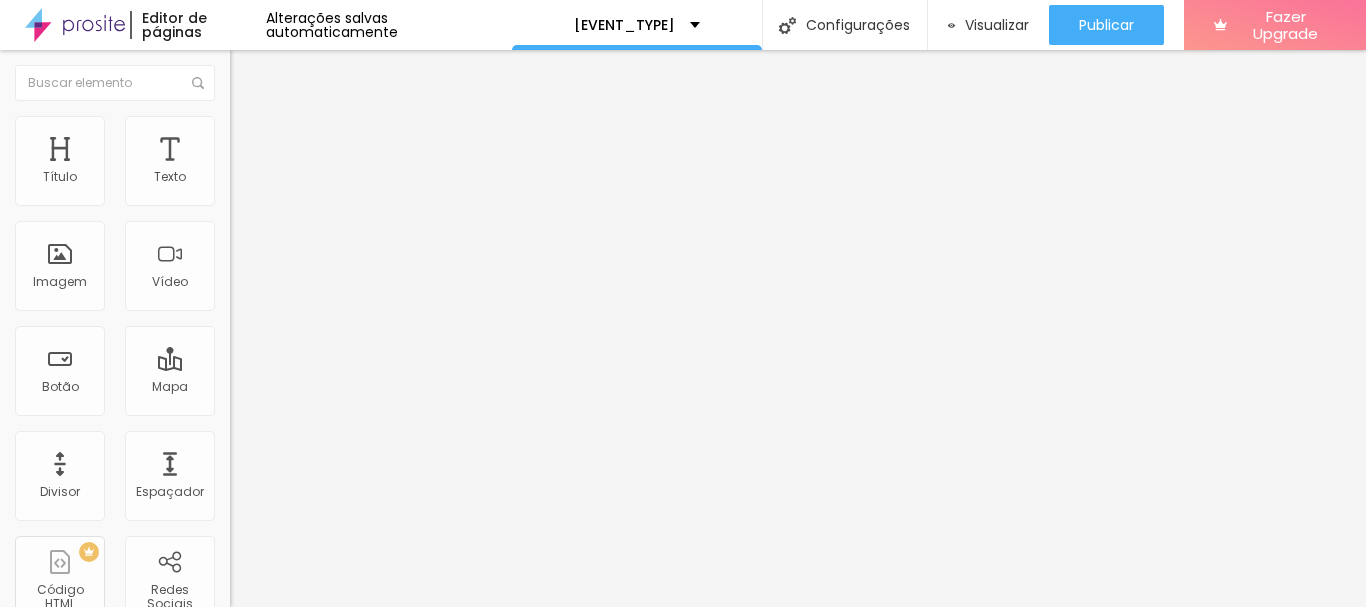 type on "[FIRST] [LAST] - [OCCUPATION]" 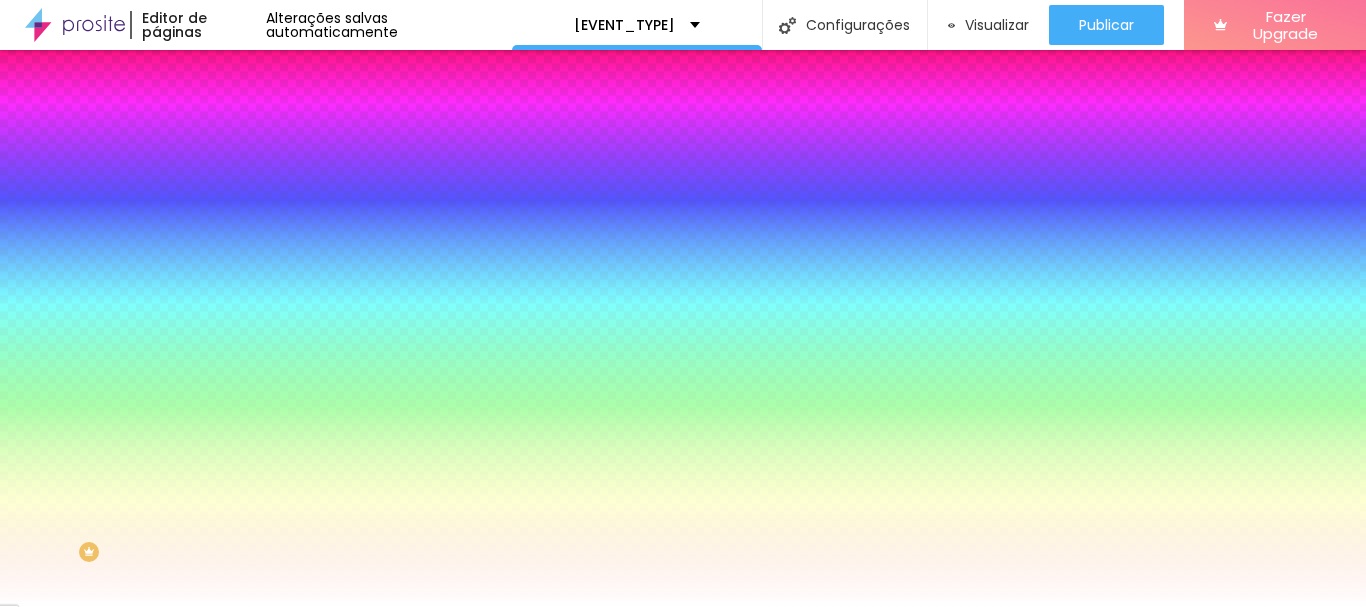 click on "Conteúdo" at bounding box center [279, 109] 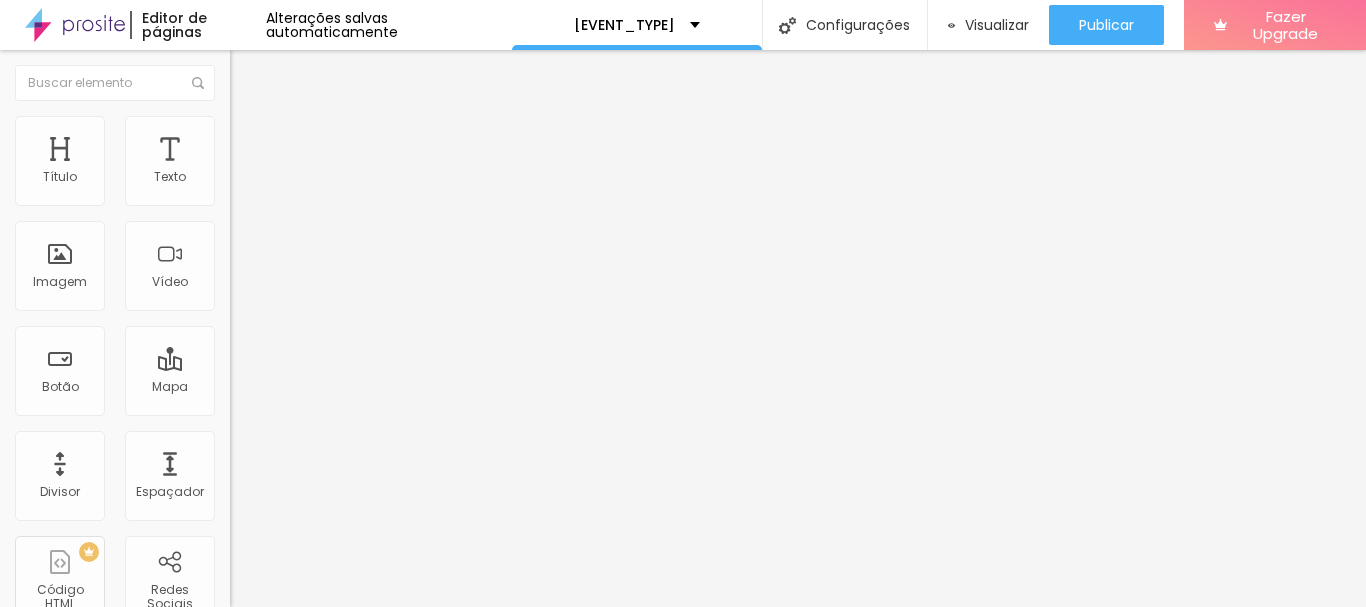 click at bounding box center [253, 73] 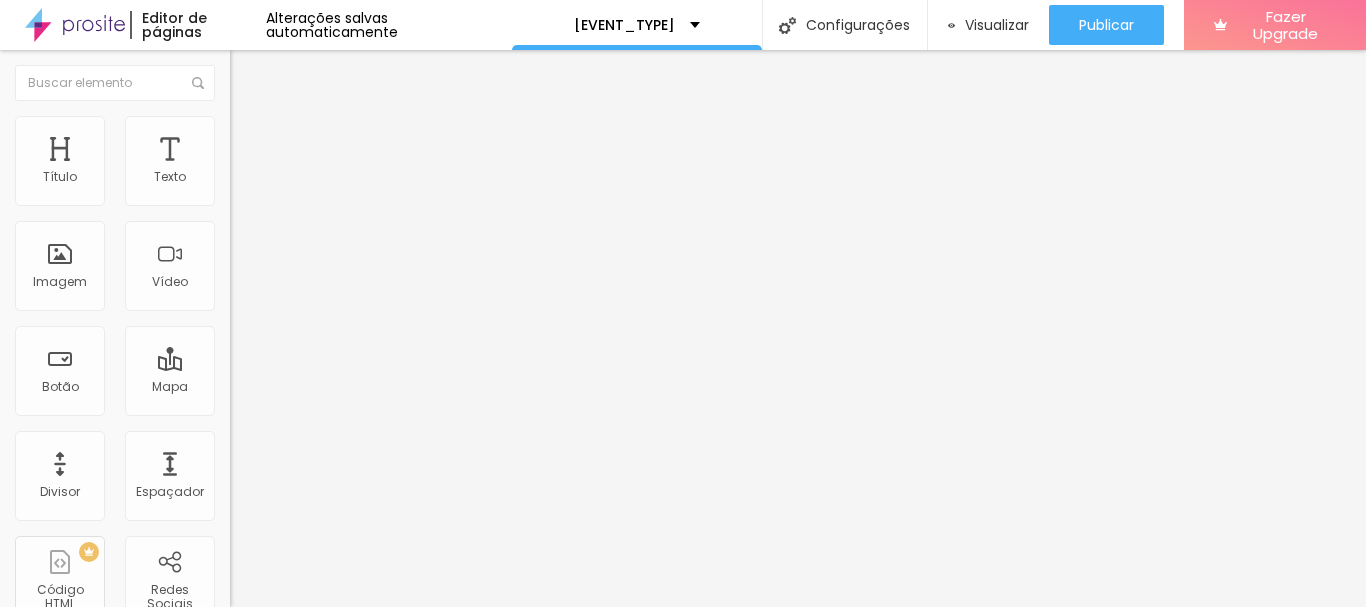 click on "Visualizar" at bounding box center (997, 25) 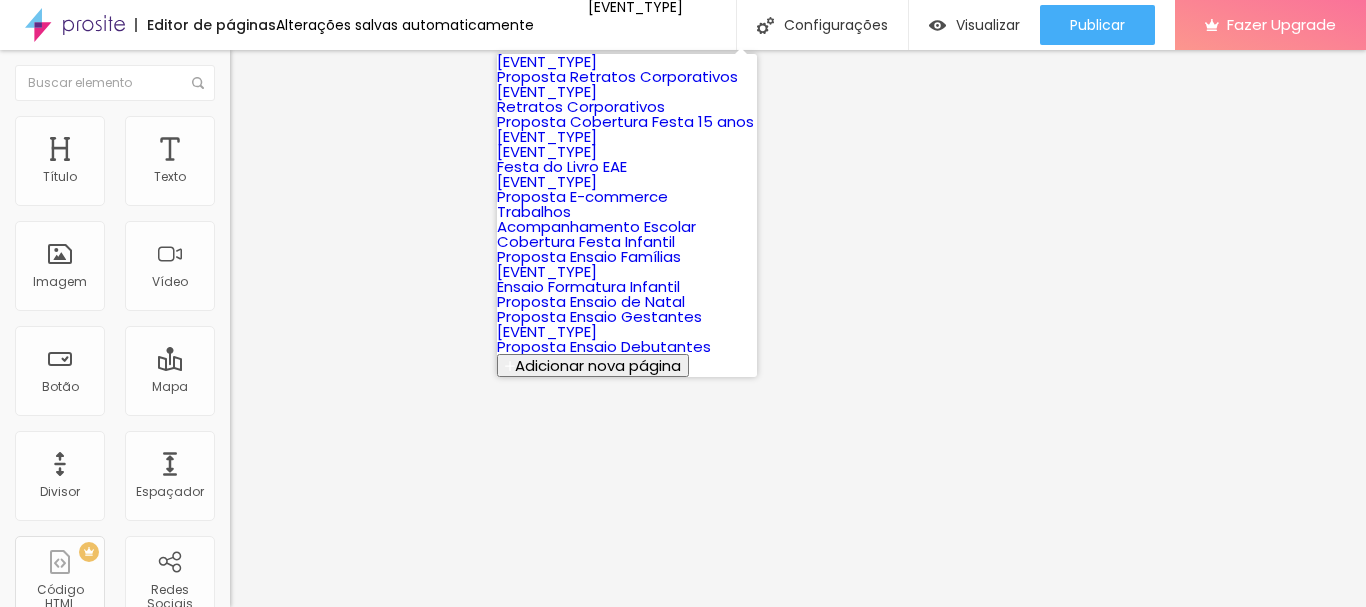 click on "Proposta Ensaio Feminino" at bounding box center (635, 7) 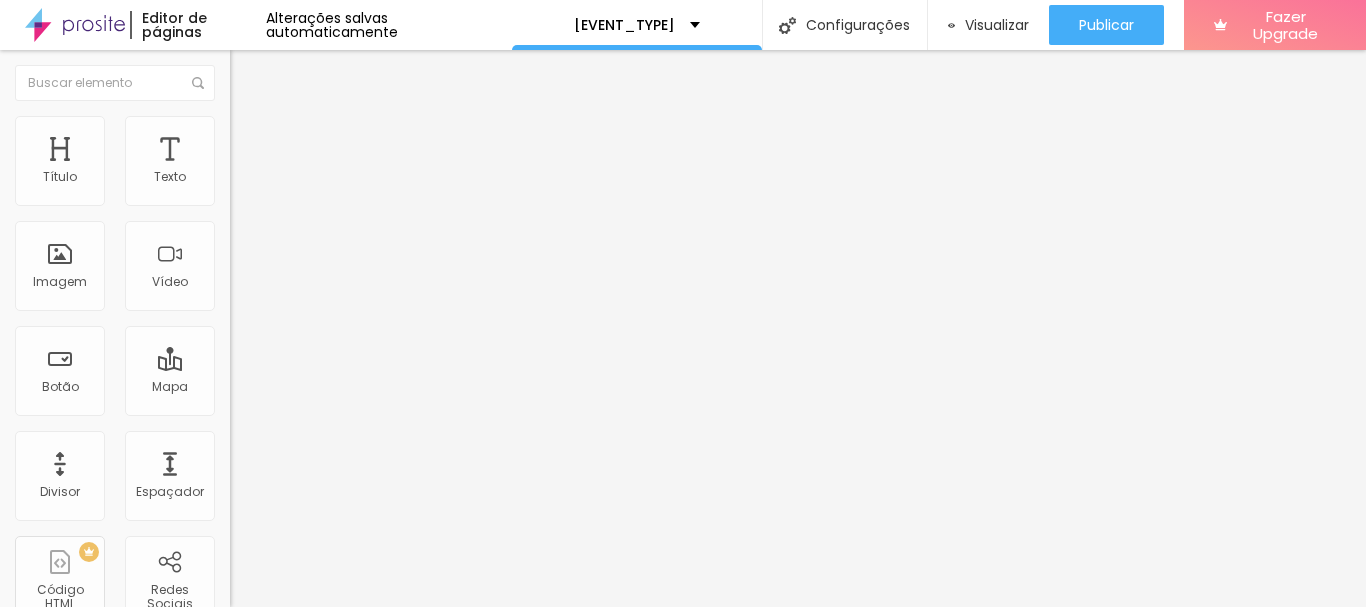 click on "Editar Google Reviews" at bounding box center [336, 73] 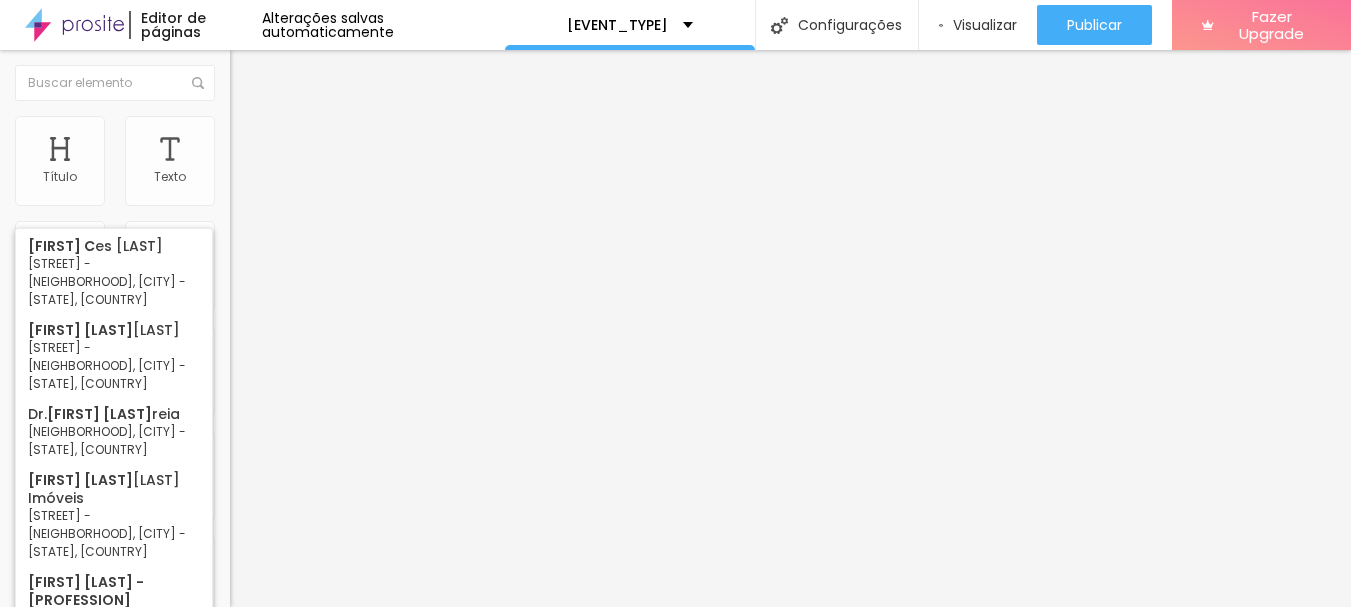 type on "m" 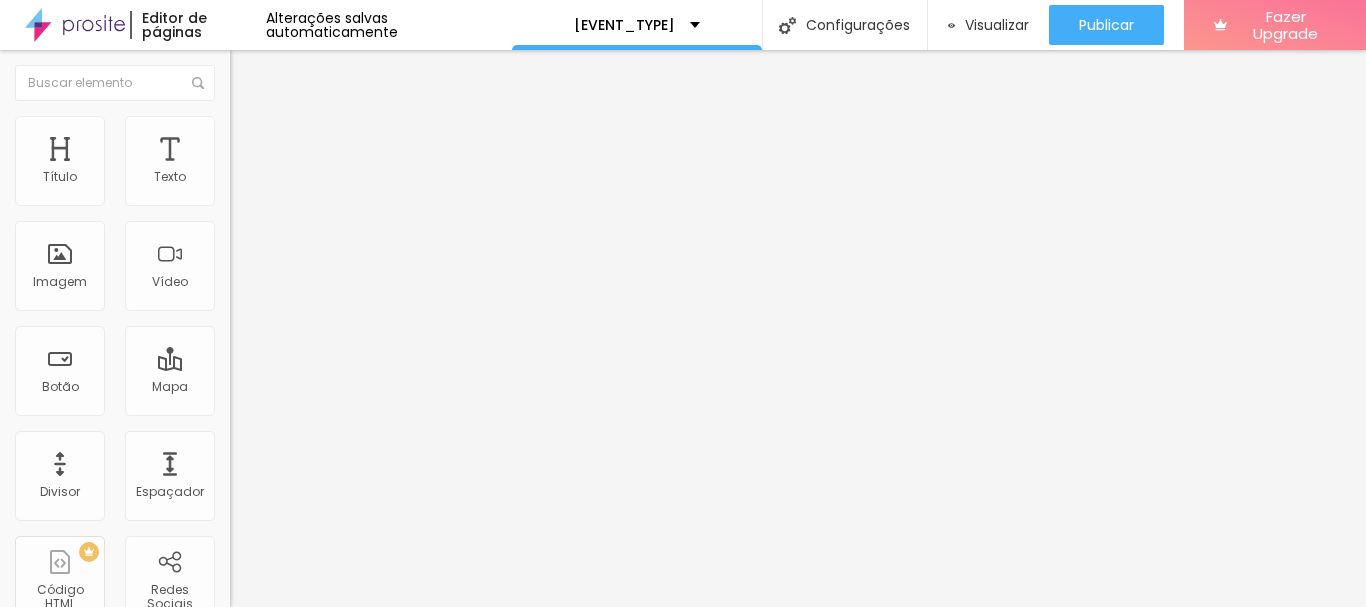 scroll, scrollTop: 0, scrollLeft: 12, axis: horizontal 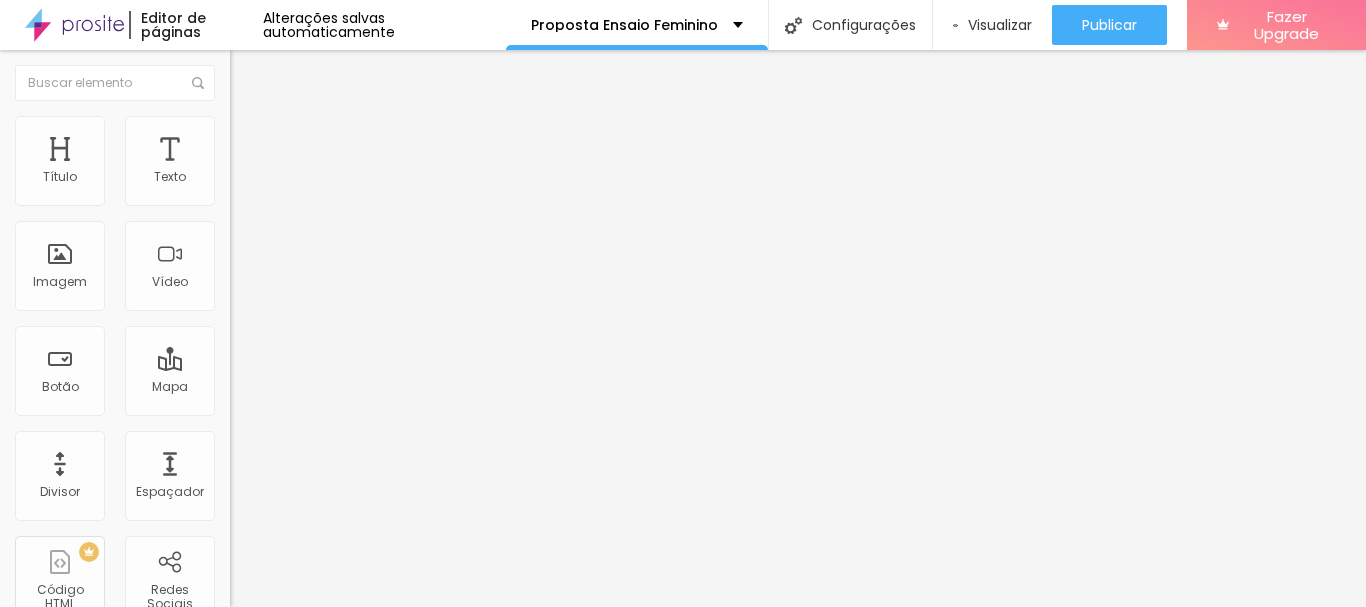 click on "Publicar" at bounding box center (1109, 25) 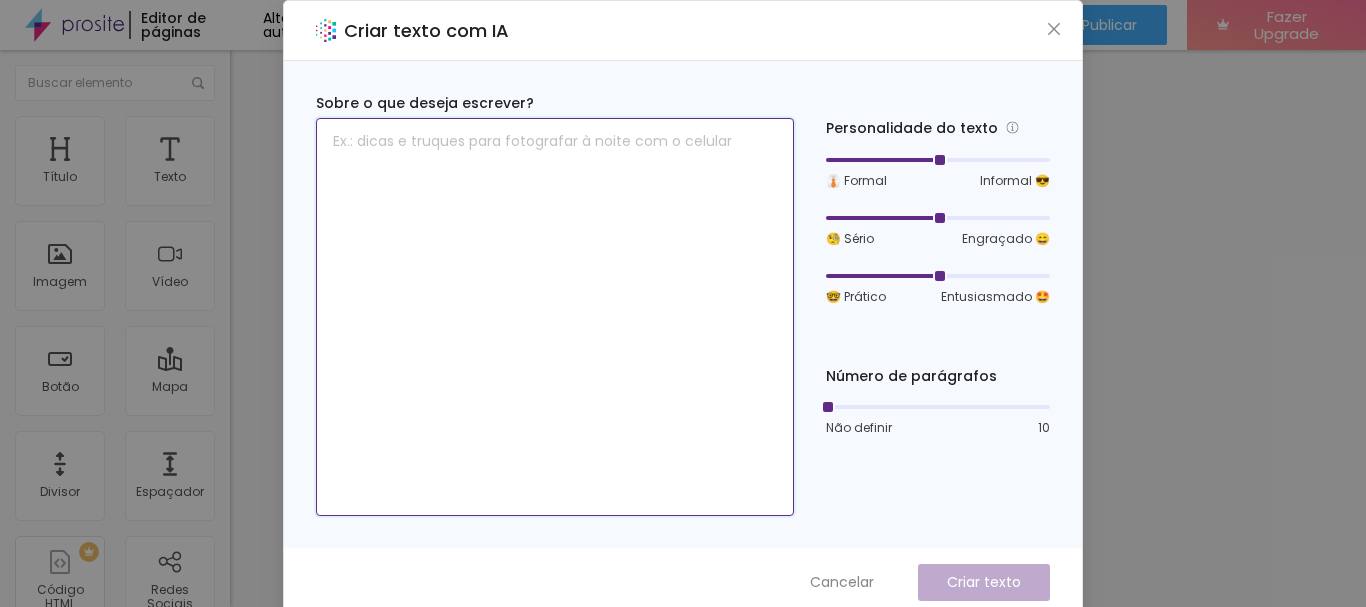 click at bounding box center [555, 317] 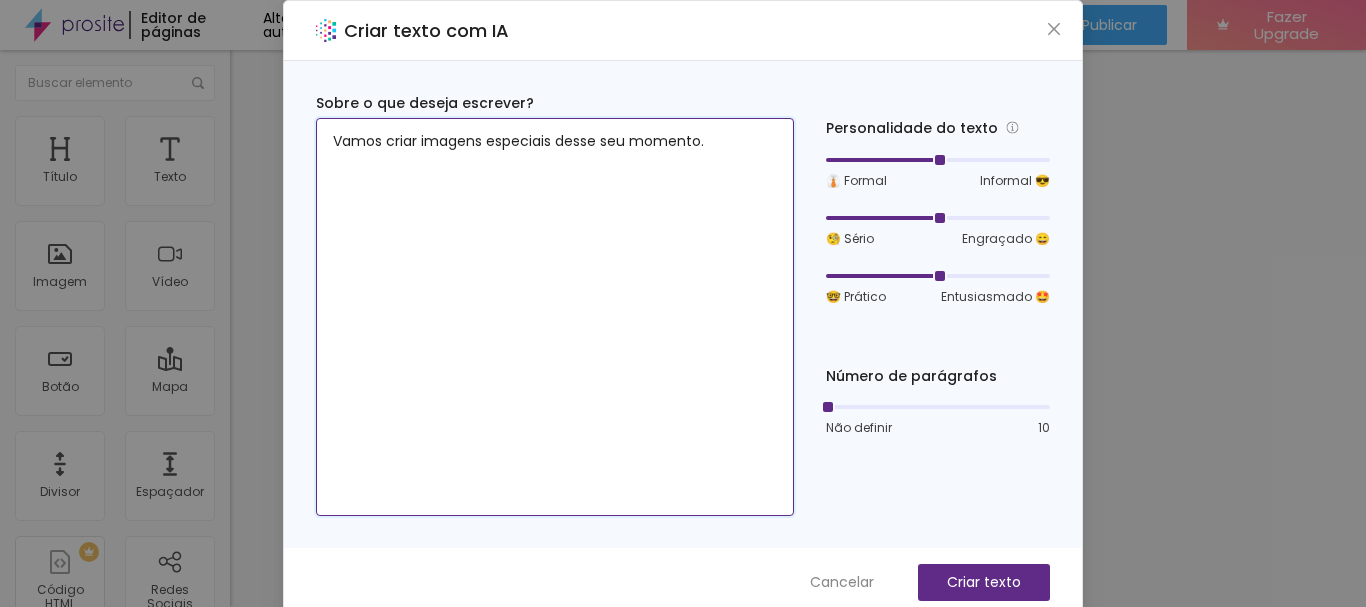 type on "Vamos criar imagens especiais desse seu momento." 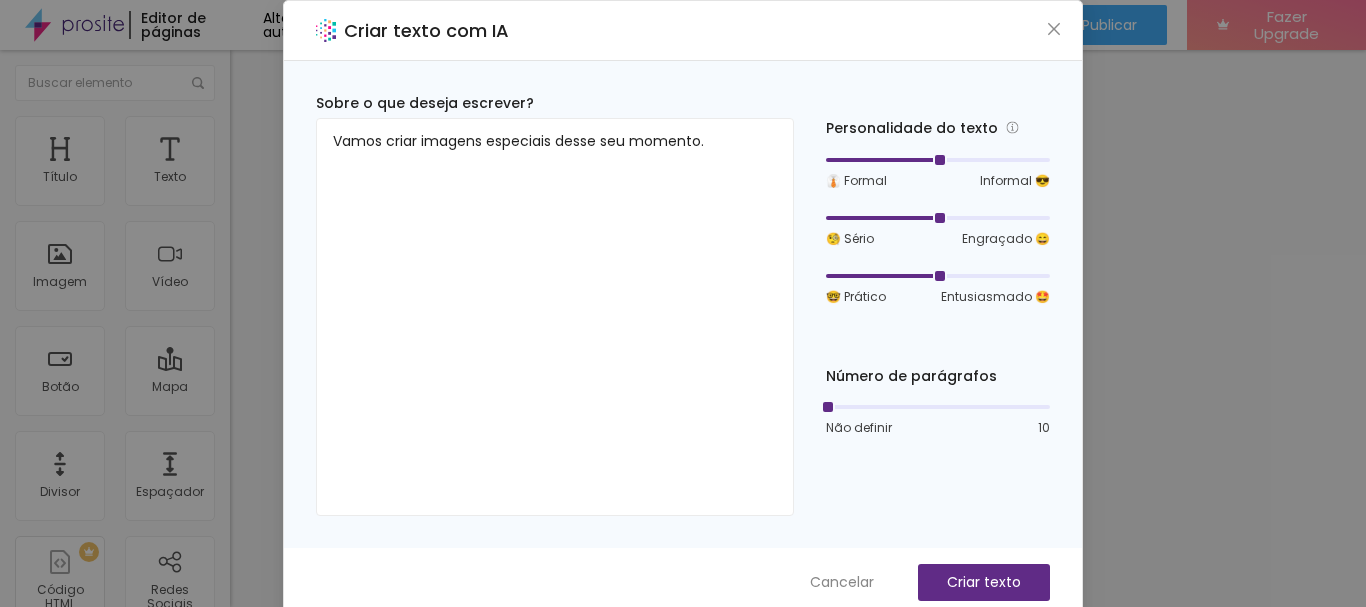 click on "Criar texto" at bounding box center [984, 582] 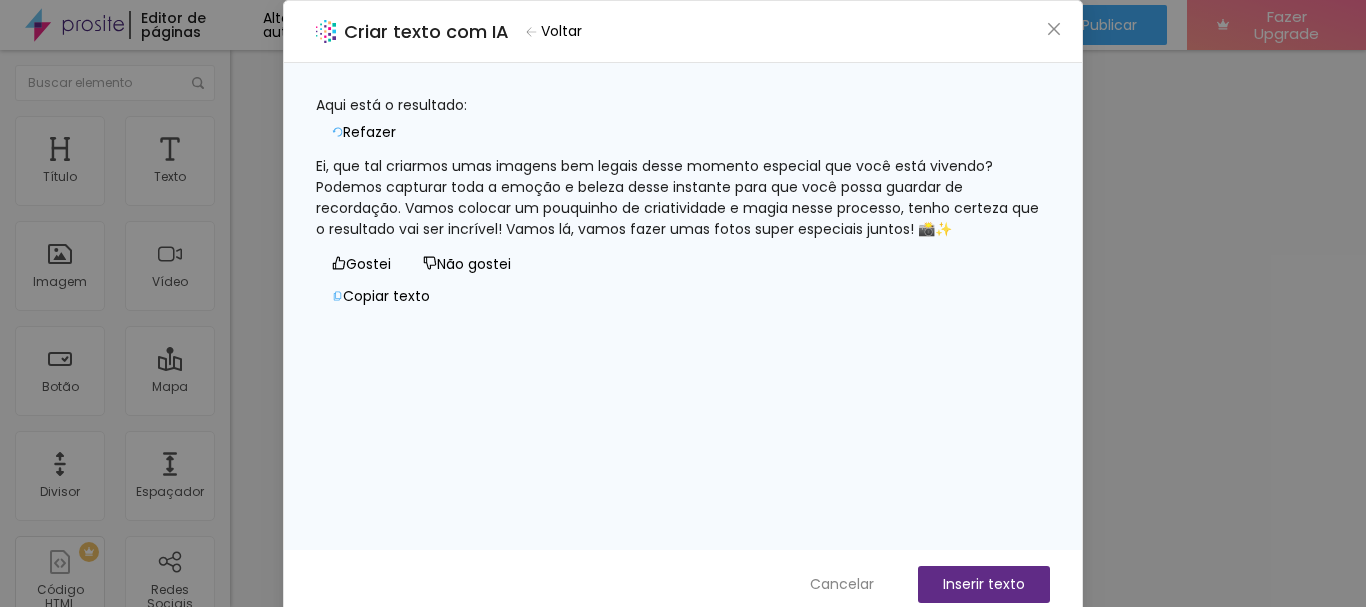 click on "Não gostei" at bounding box center (467, 264) 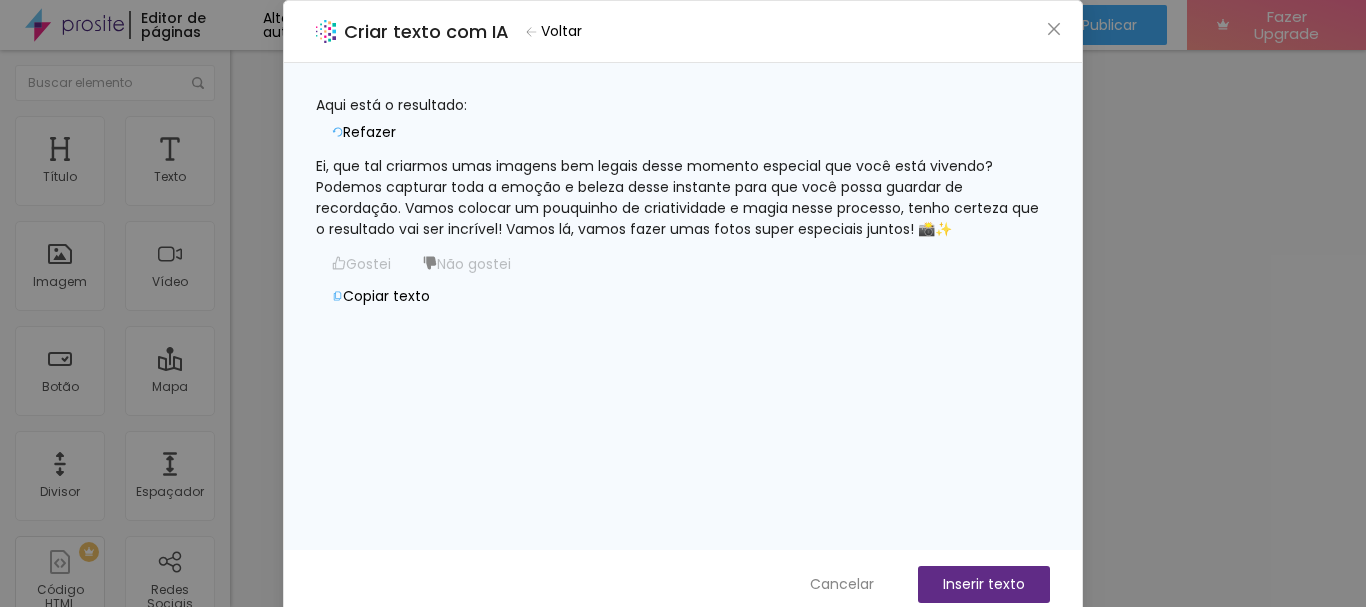 click on "Refazer" at bounding box center (369, 132) 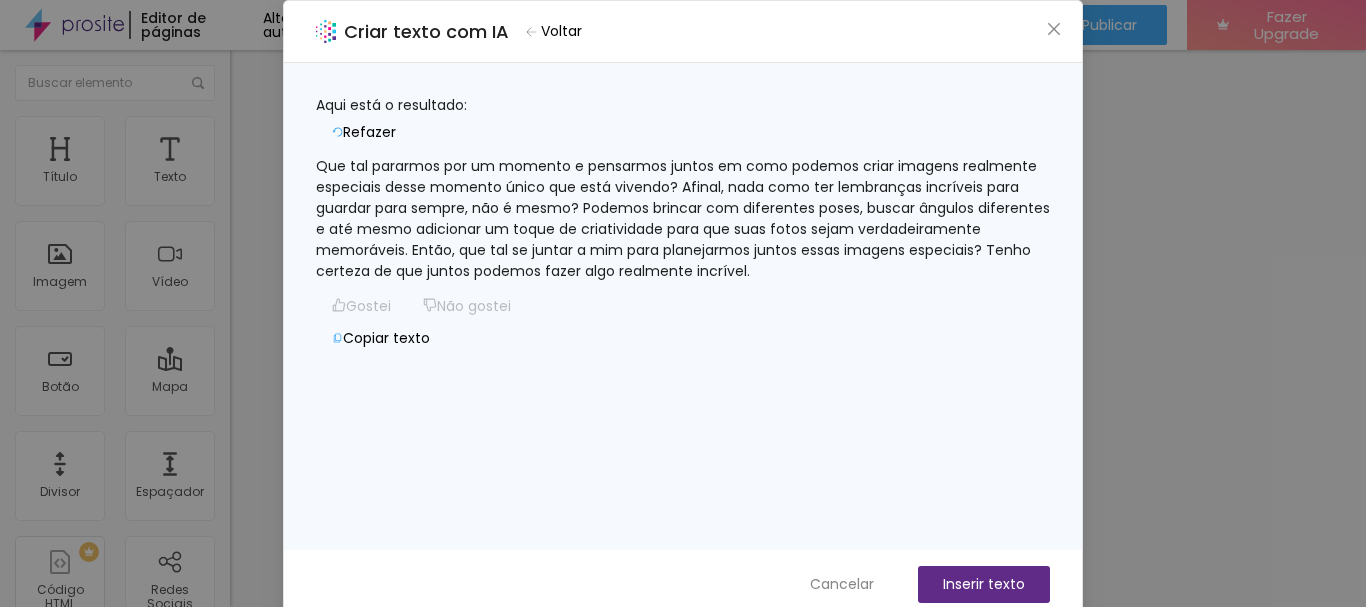 click on "Cancelar" at bounding box center [842, 584] 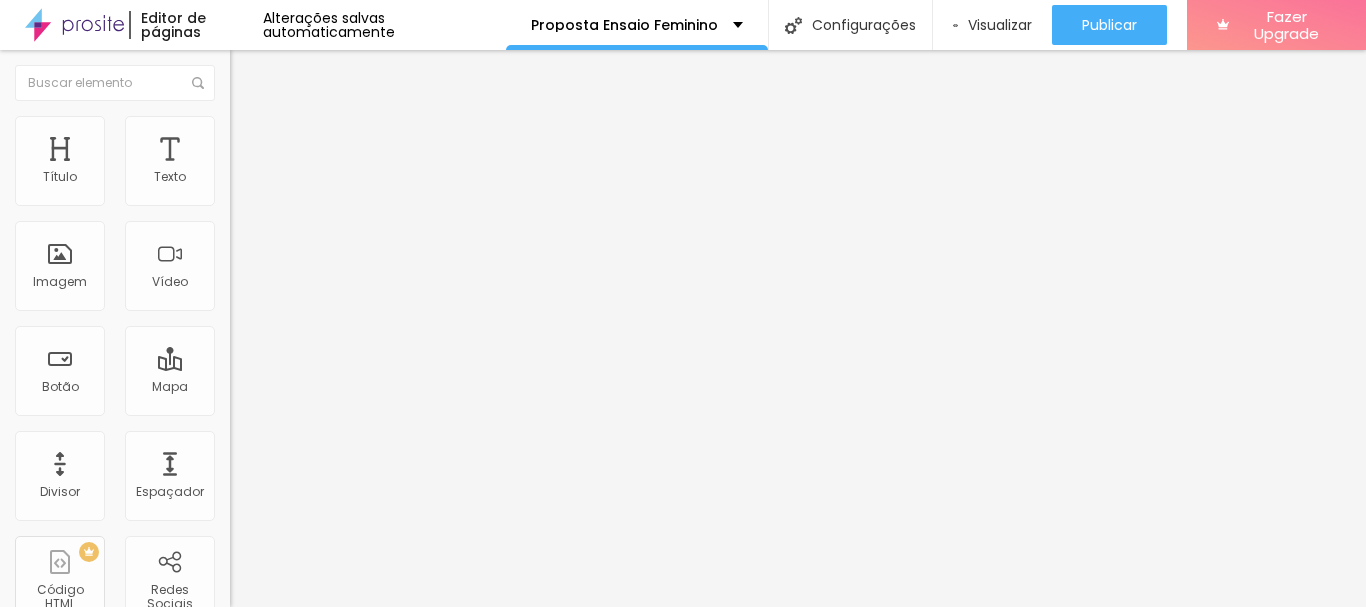 click on "Adicionar imagem" at bounding box center [294, 163] 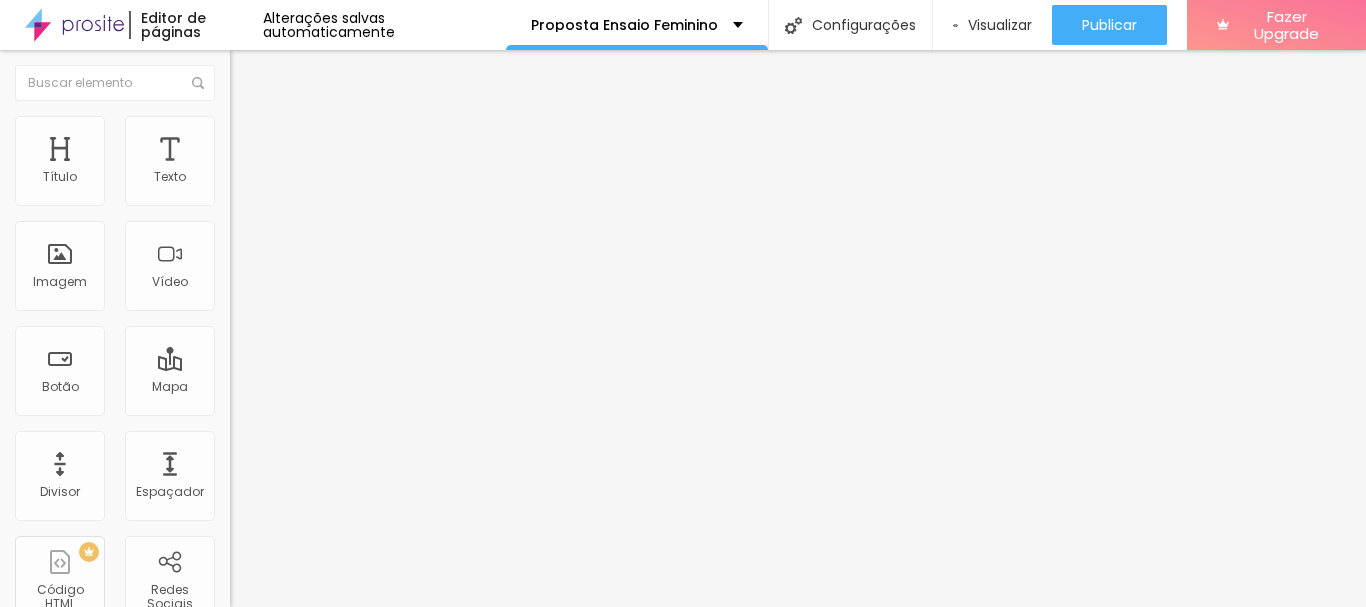 drag, startPoint x: 202, startPoint y: 250, endPoint x: 223, endPoint y: 250, distance: 21 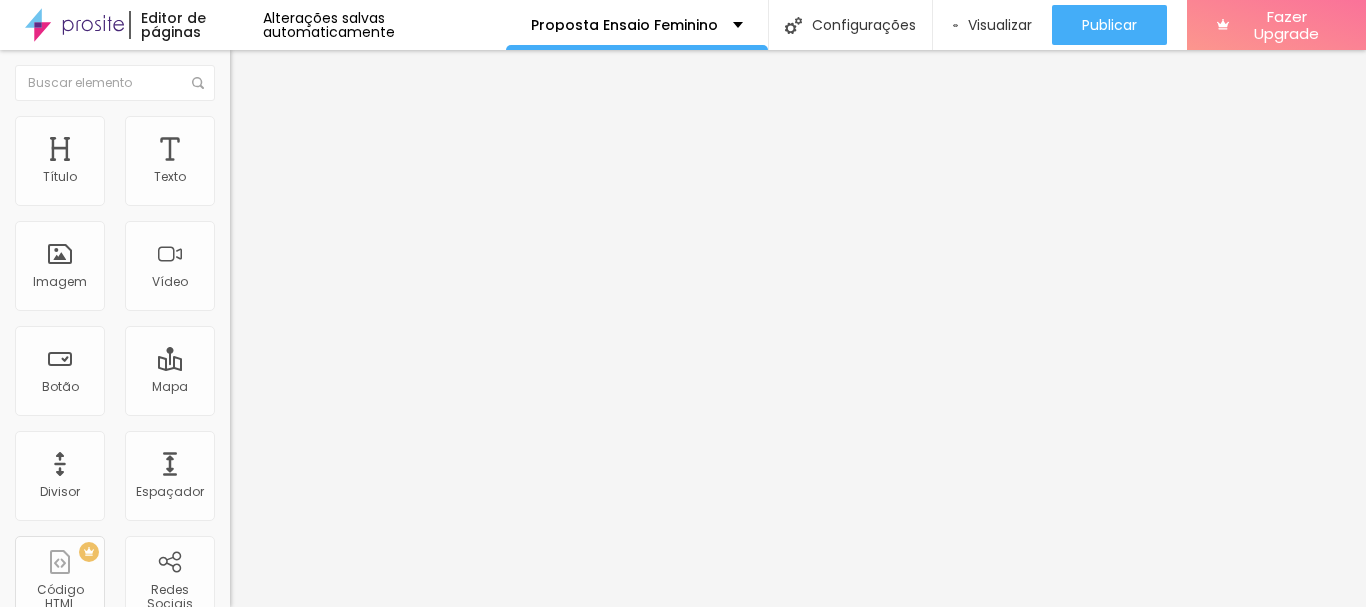 click at bounding box center (239, 125) 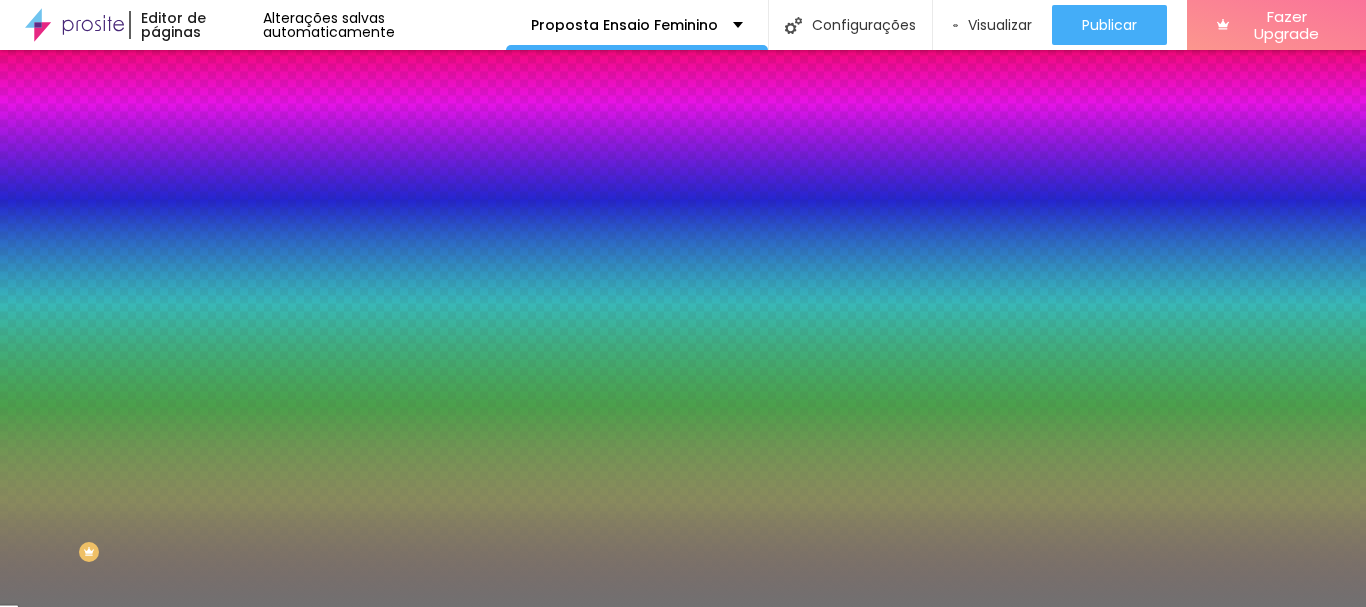 type on "9" 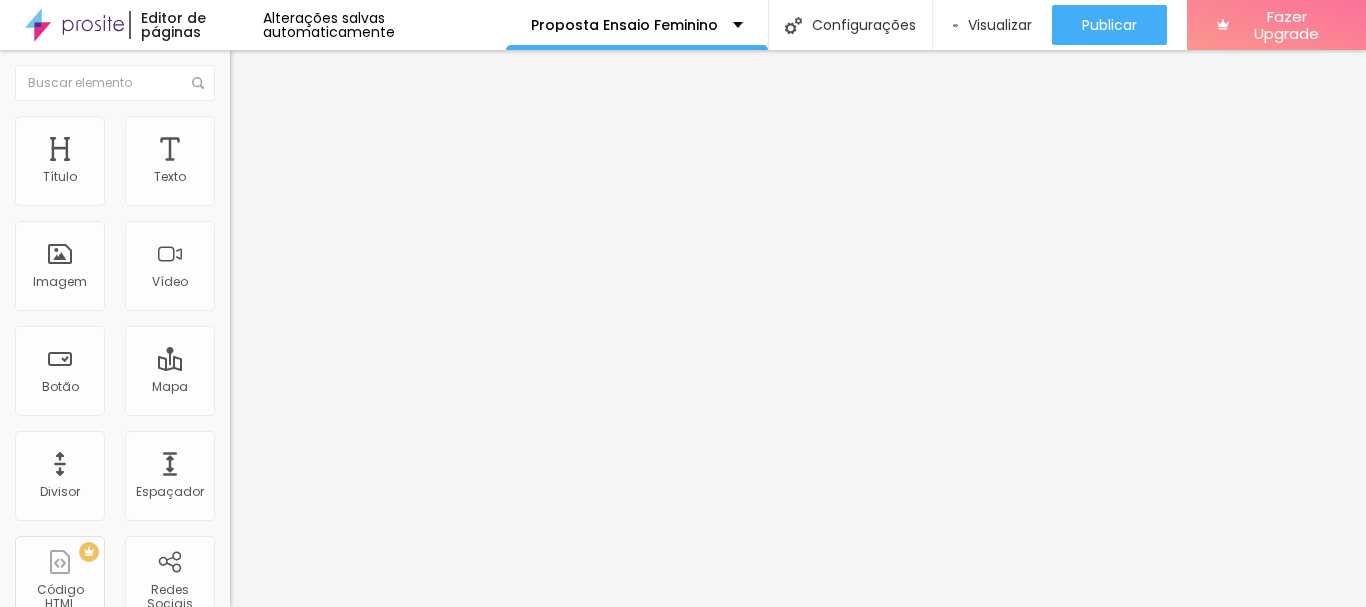 click on "Estilo" at bounding box center [263, 129] 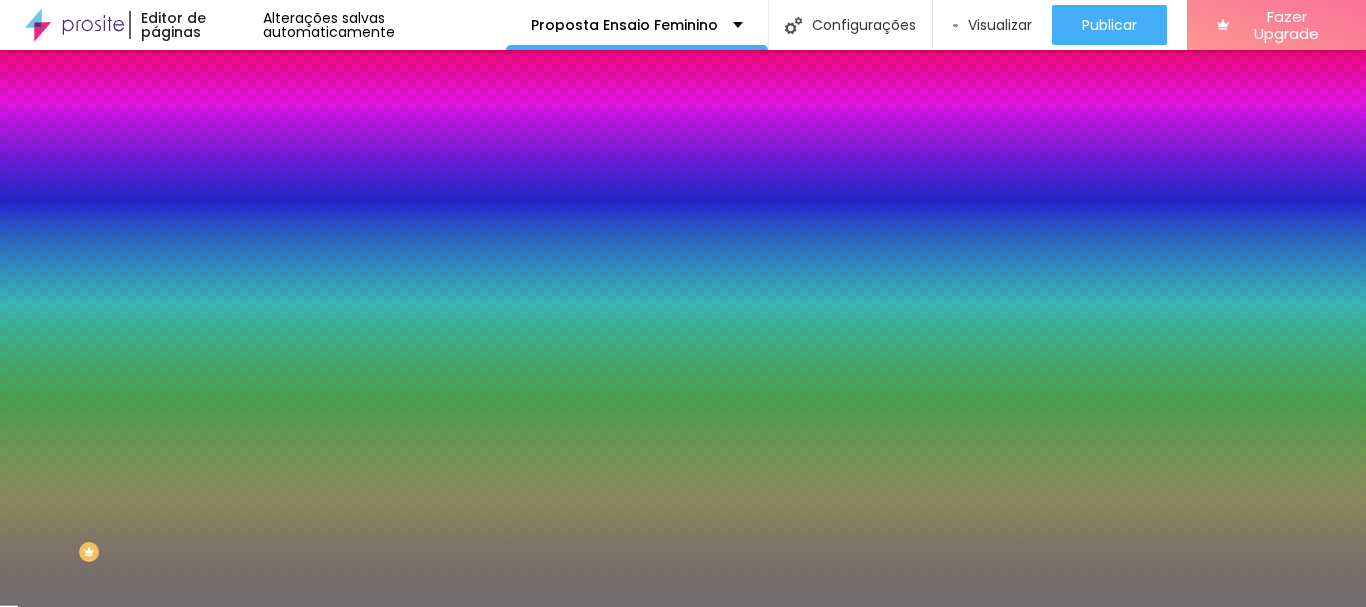type on "11" 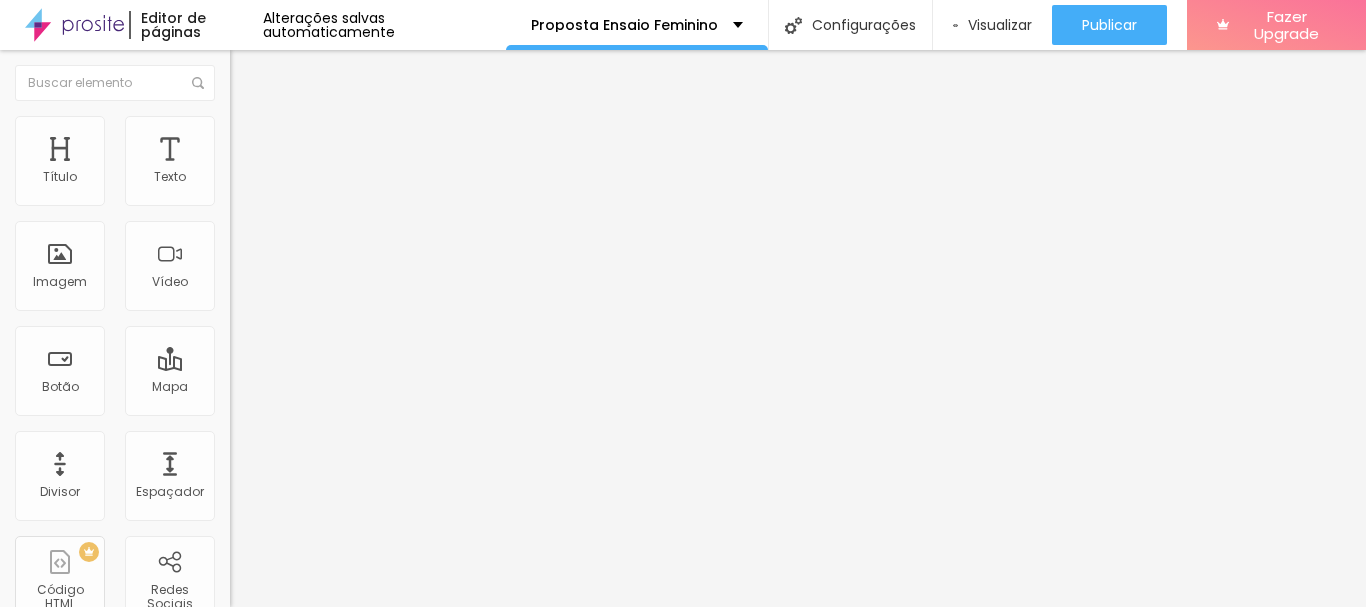 click on "Estilo" at bounding box center [263, 129] 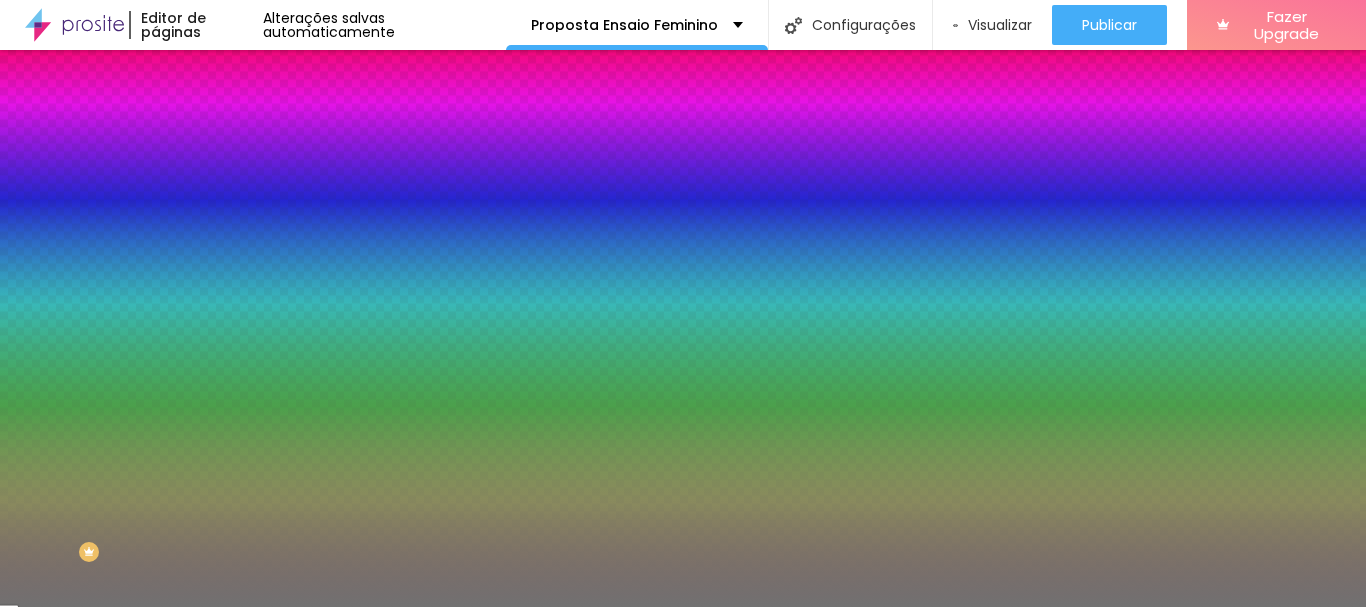 type on "12" 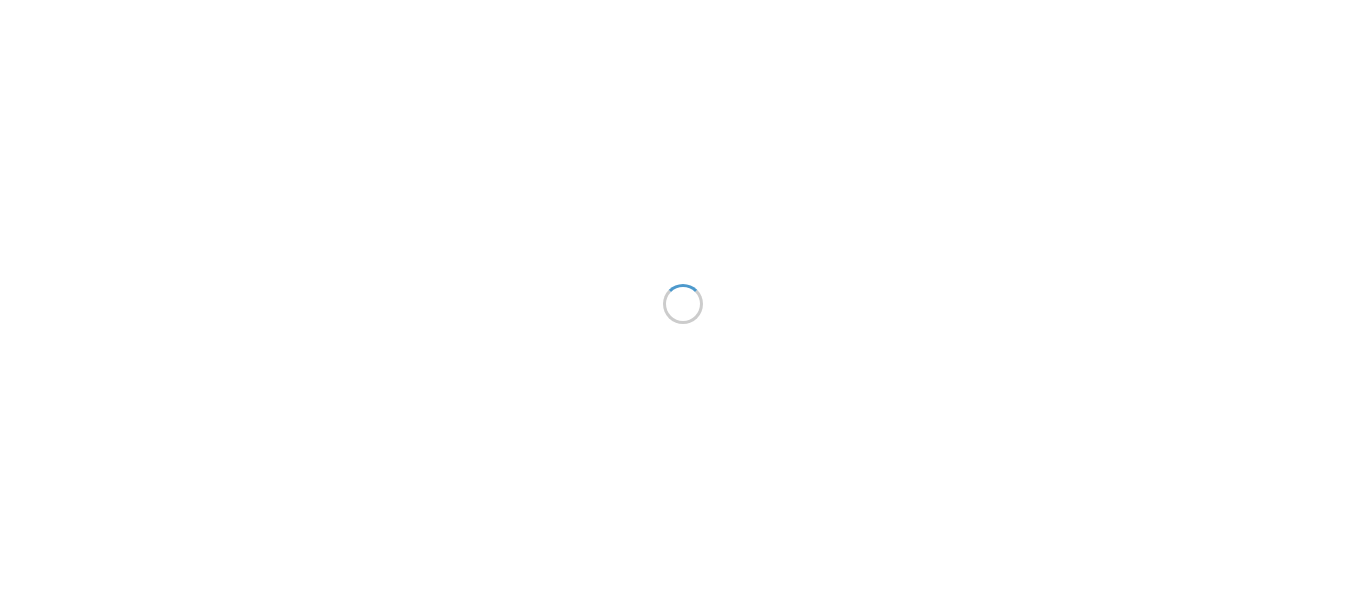 scroll, scrollTop: 0, scrollLeft: 0, axis: both 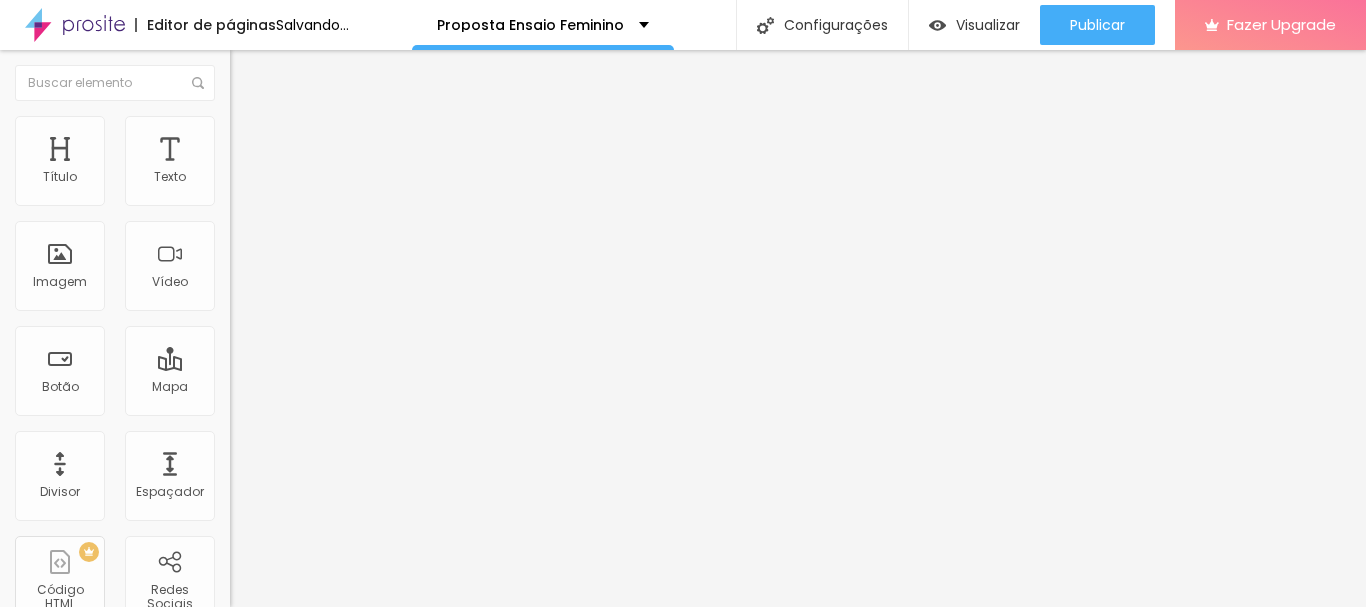 click at bounding box center (366, 410) 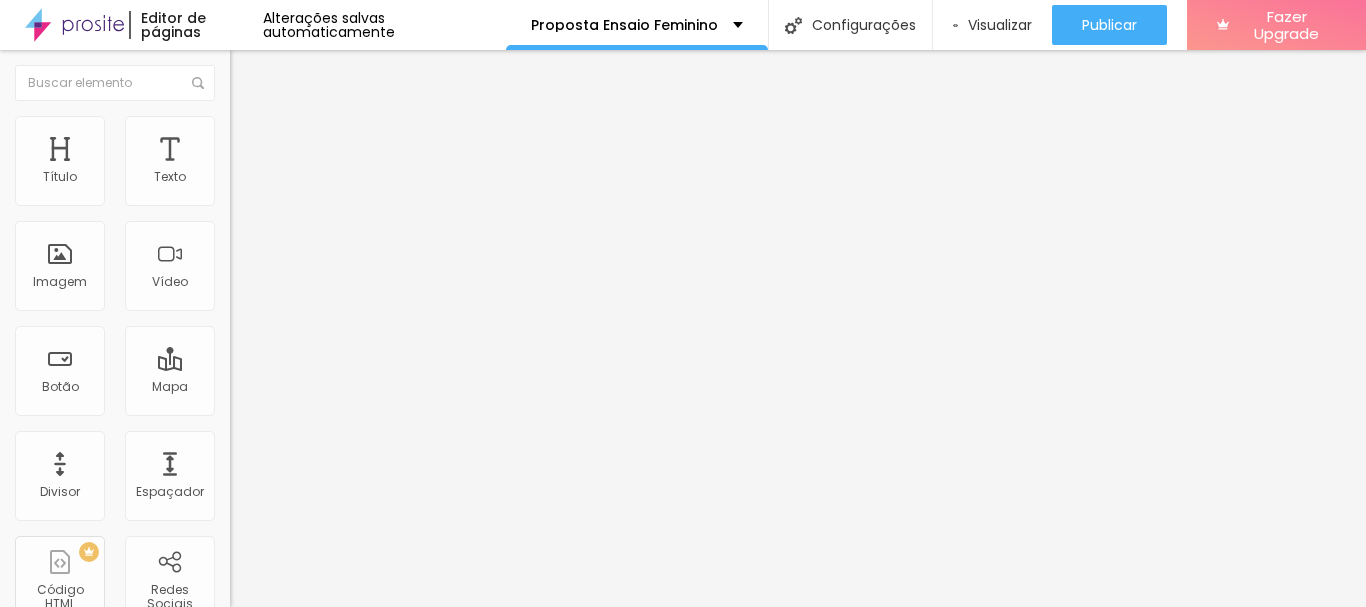 scroll, scrollTop: 0, scrollLeft: 0, axis: both 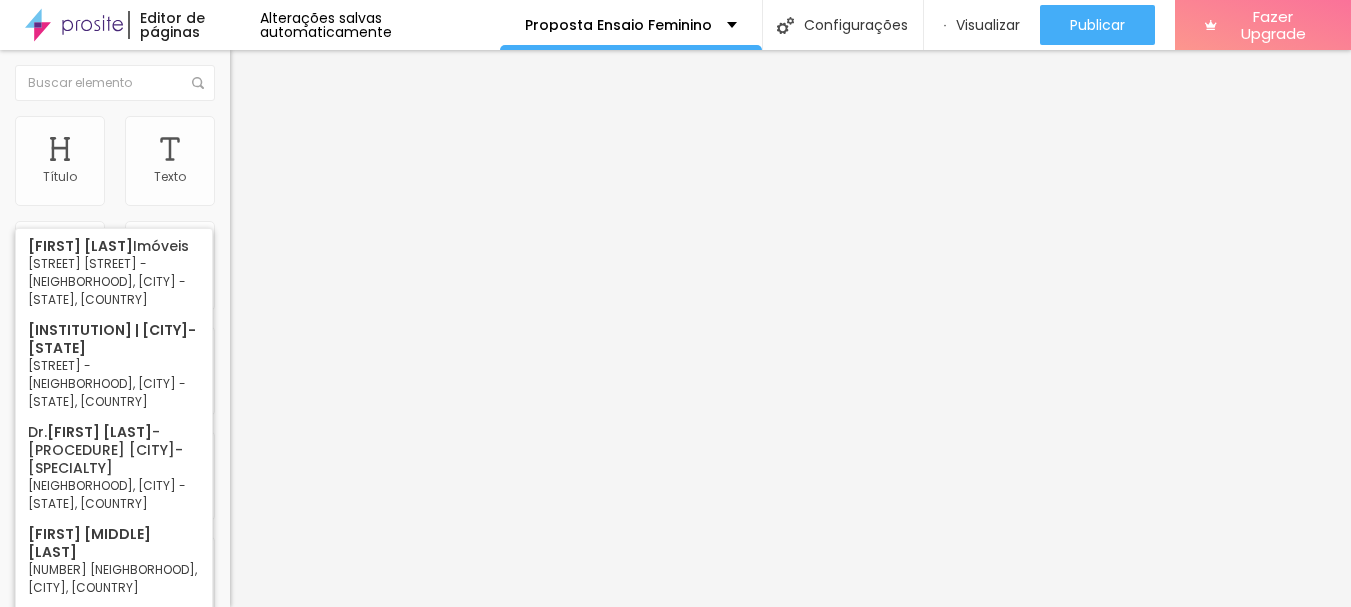 type on "[FIRST] [LAST] -" 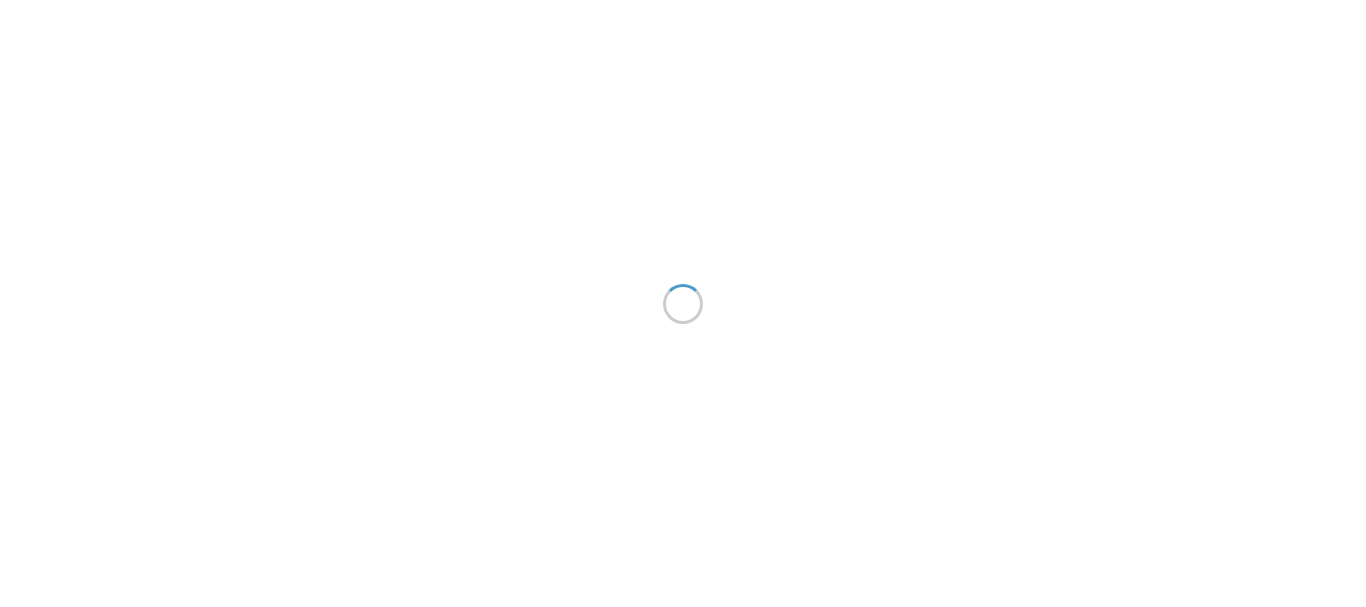 scroll, scrollTop: 0, scrollLeft: 0, axis: both 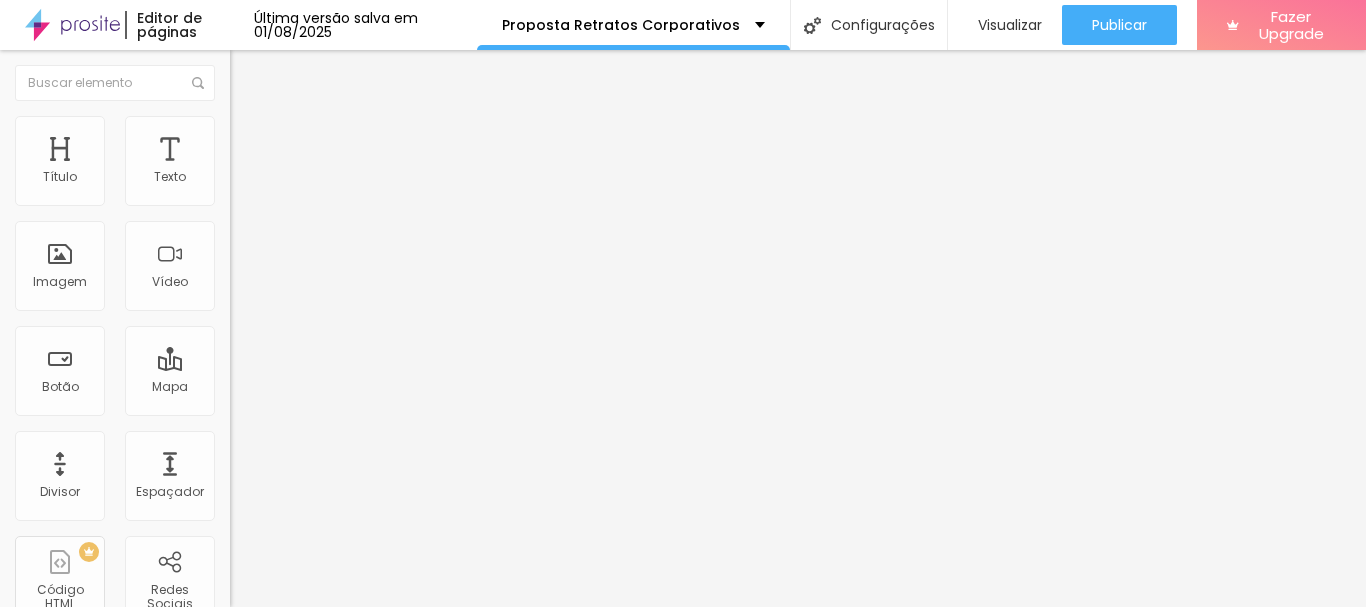click on "Publicar" at bounding box center (1119, 25) 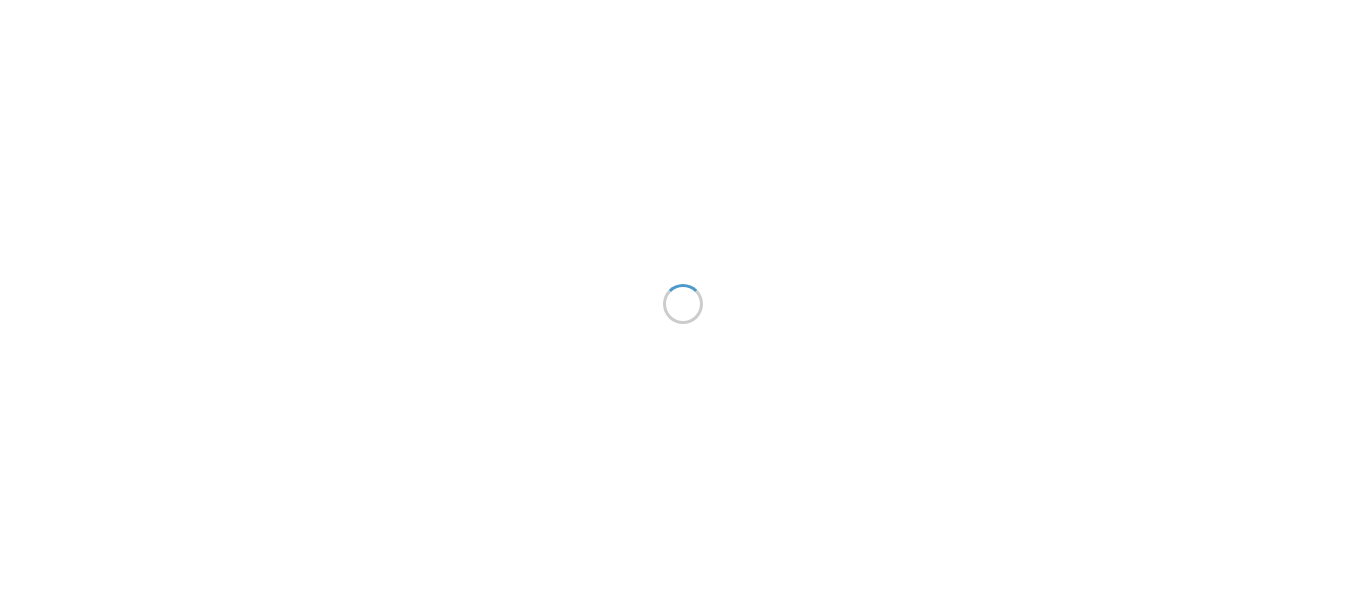 scroll, scrollTop: 0, scrollLeft: 0, axis: both 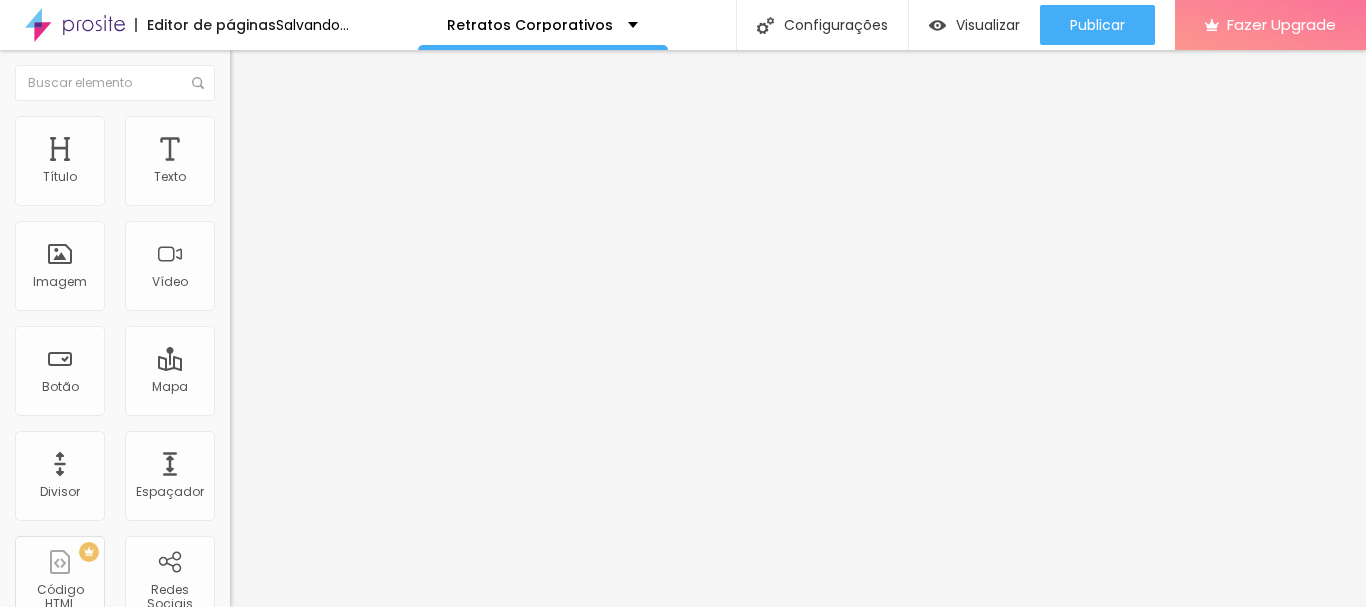 click on "Publicar" at bounding box center (1097, 25) 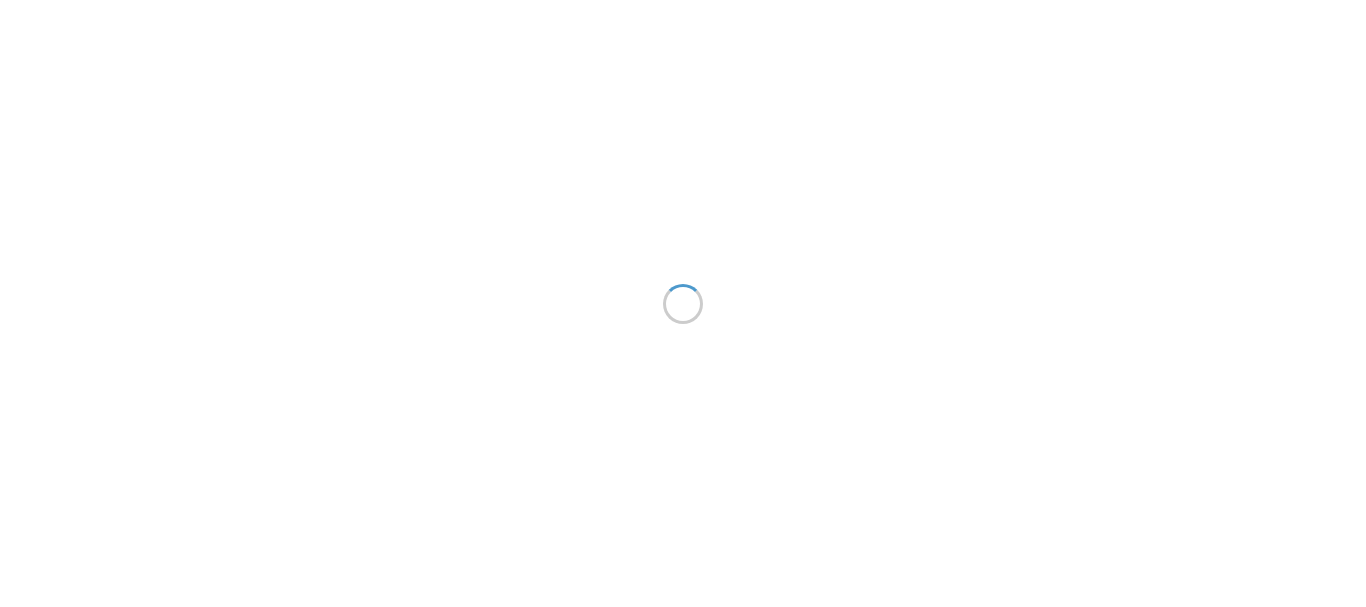 scroll, scrollTop: 0, scrollLeft: 0, axis: both 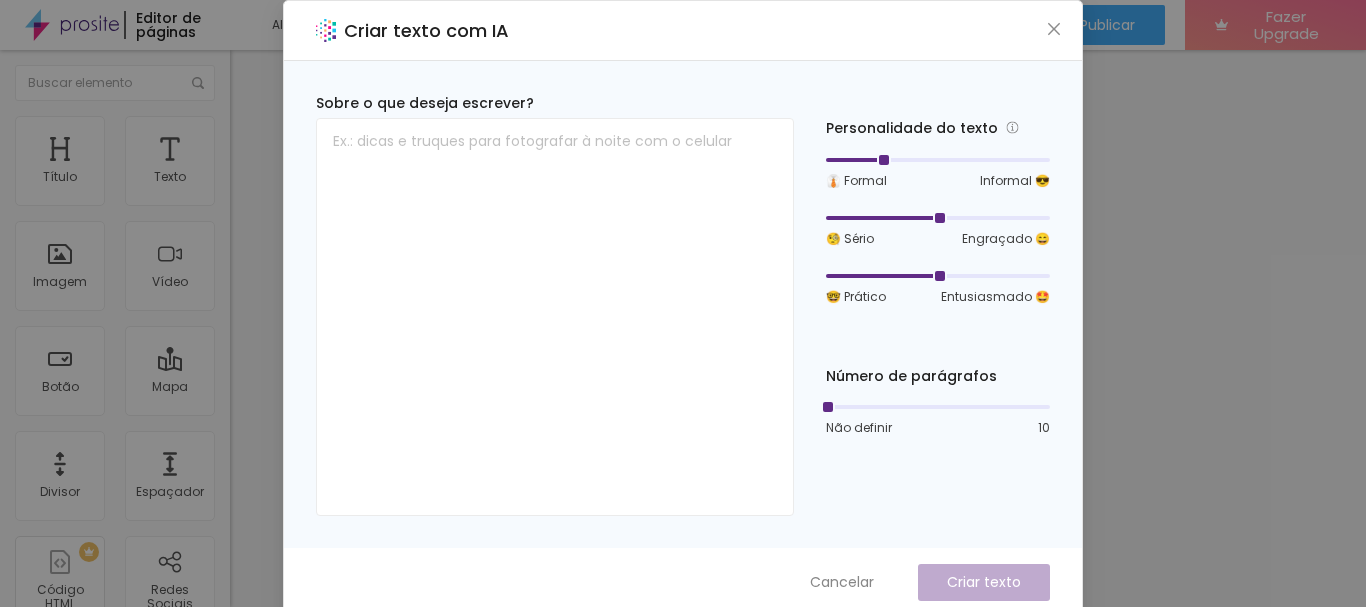 drag, startPoint x: 931, startPoint y: 157, endPoint x: 898, endPoint y: 161, distance: 33.24154 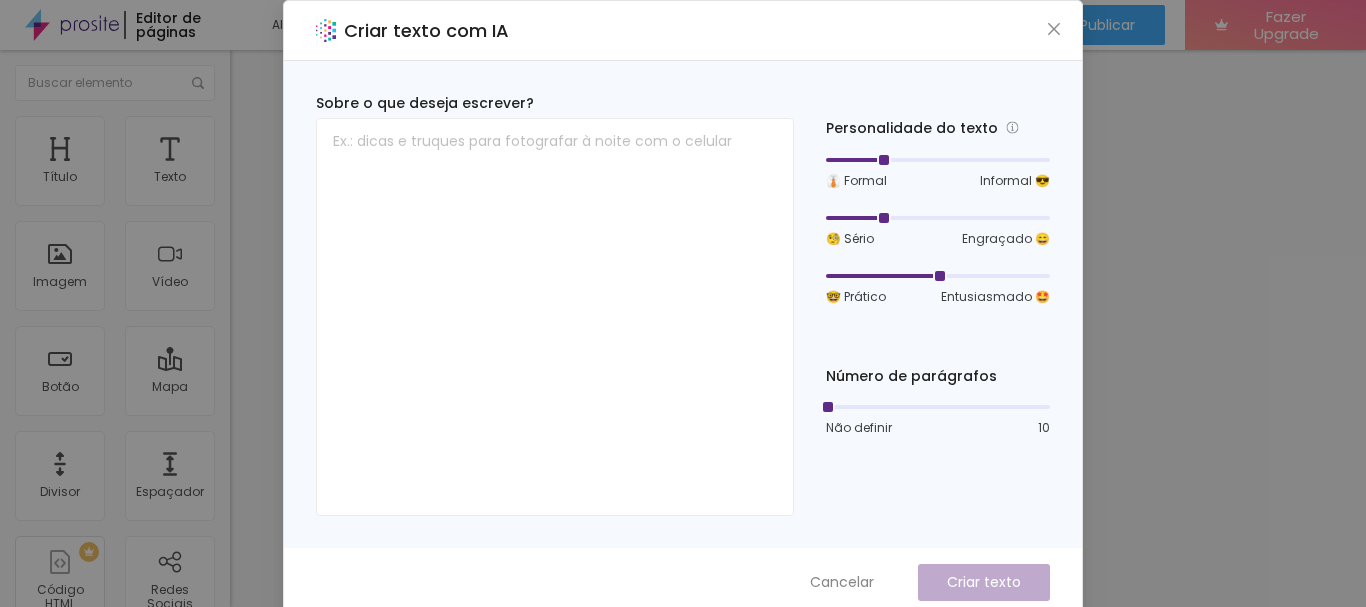drag, startPoint x: 933, startPoint y: 216, endPoint x: 877, endPoint y: 216, distance: 56 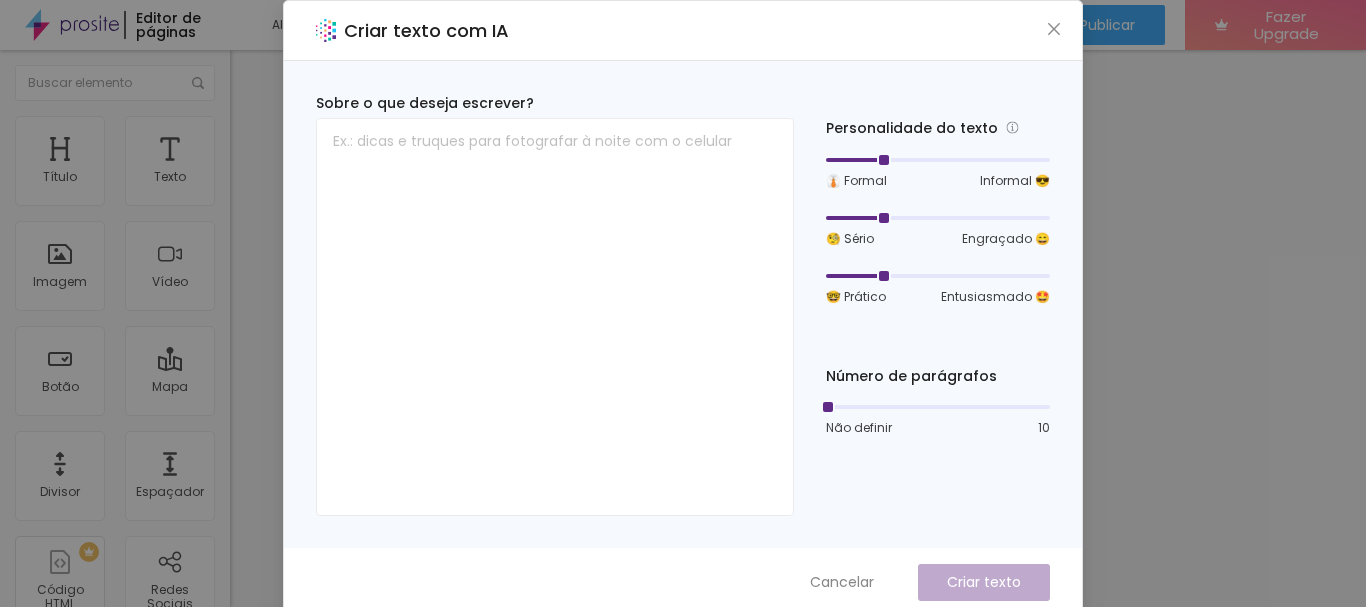drag, startPoint x: 933, startPoint y: 273, endPoint x: 888, endPoint y: 273, distance: 45 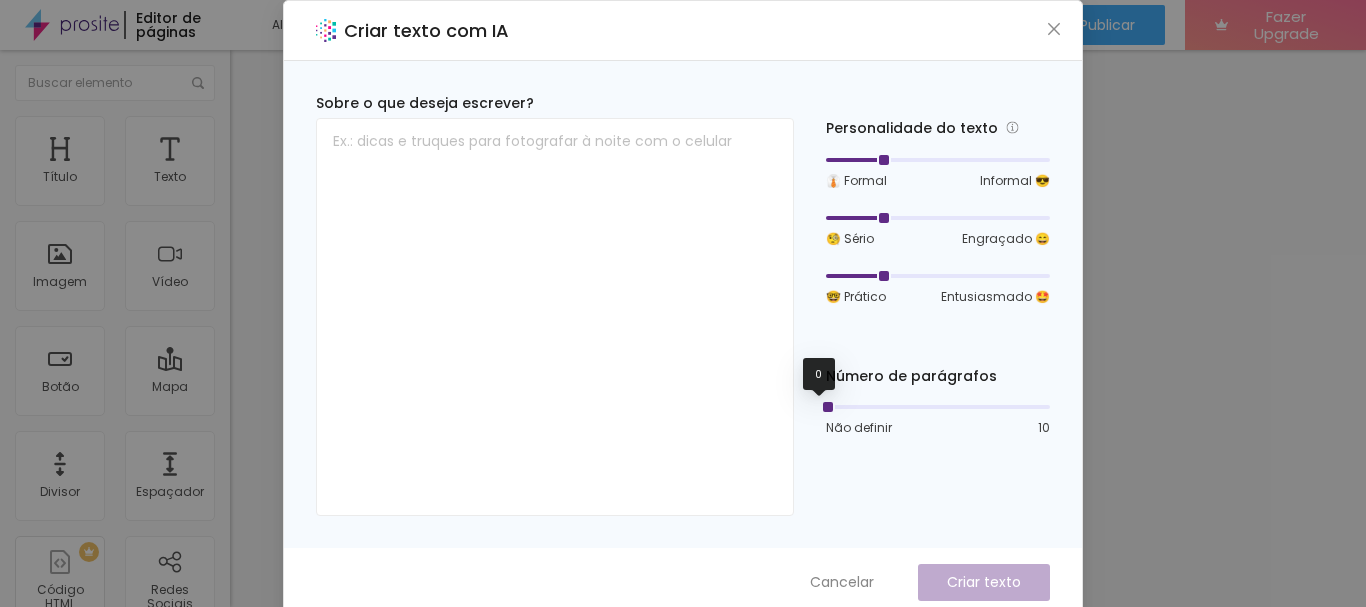 drag, startPoint x: 821, startPoint y: 403, endPoint x: 769, endPoint y: 406, distance: 52.086468 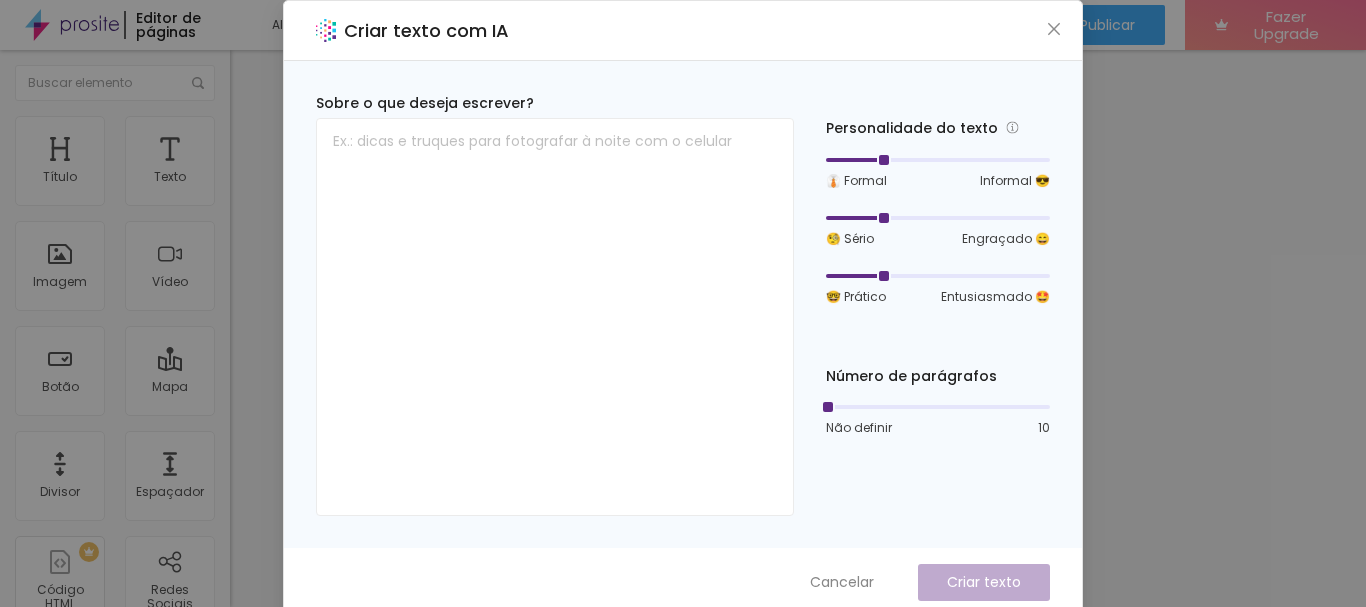 click on "Não definir" at bounding box center (859, 428) 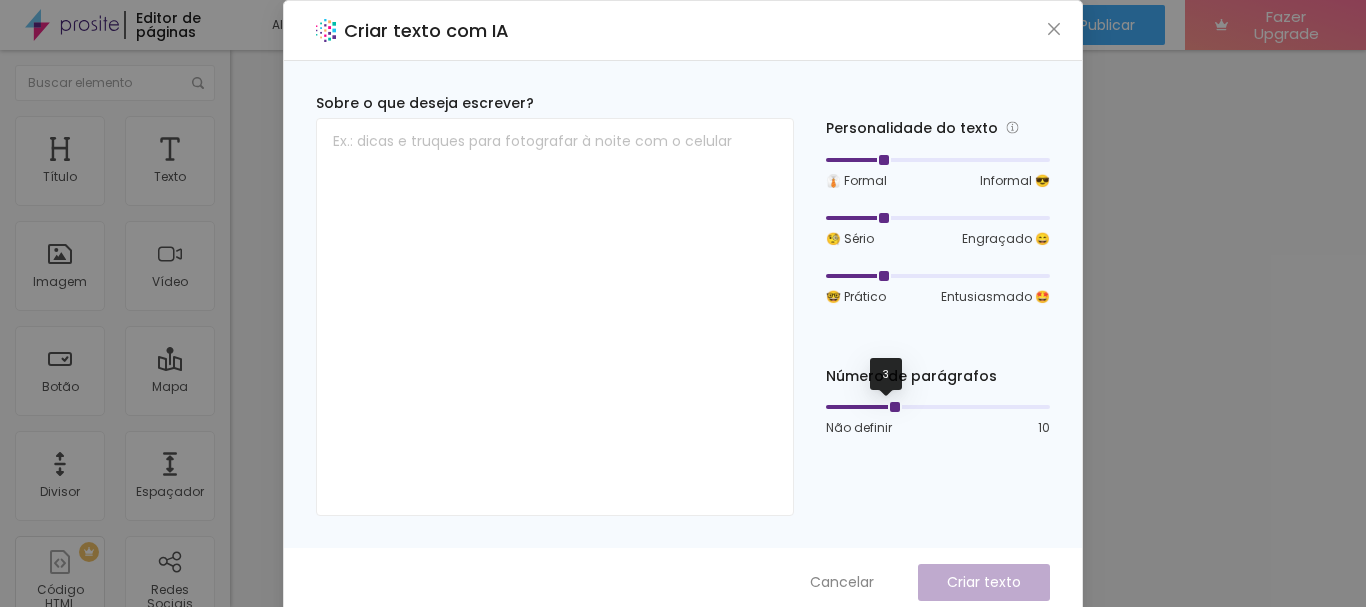 drag, startPoint x: 820, startPoint y: 406, endPoint x: 882, endPoint y: 406, distance: 62 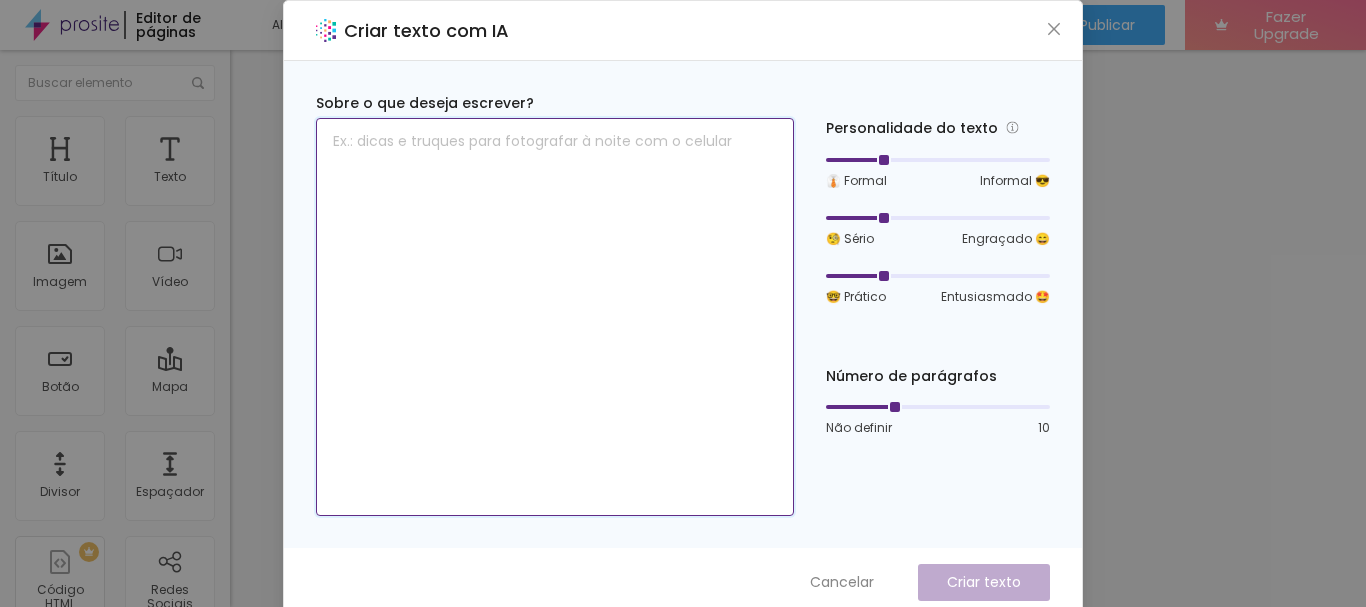 click at bounding box center [555, 317] 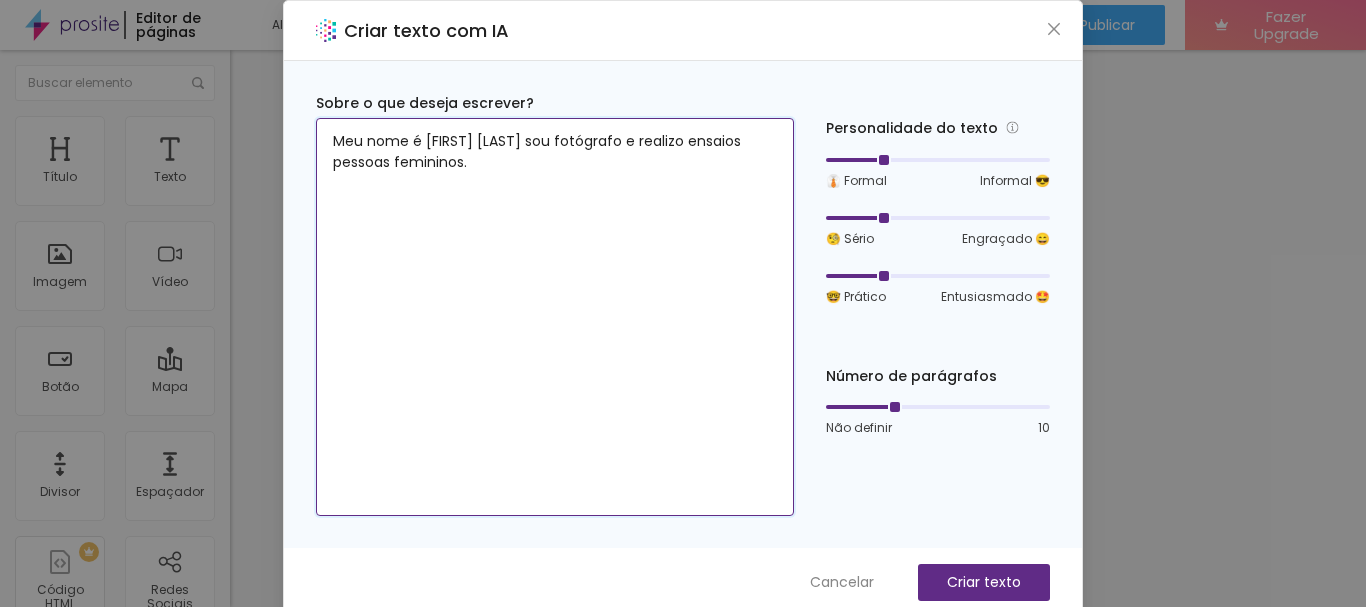 type on "Meu nome é [FIRST] [LAST] sou fotógrafo e realizo ensaios pessoas femininos." 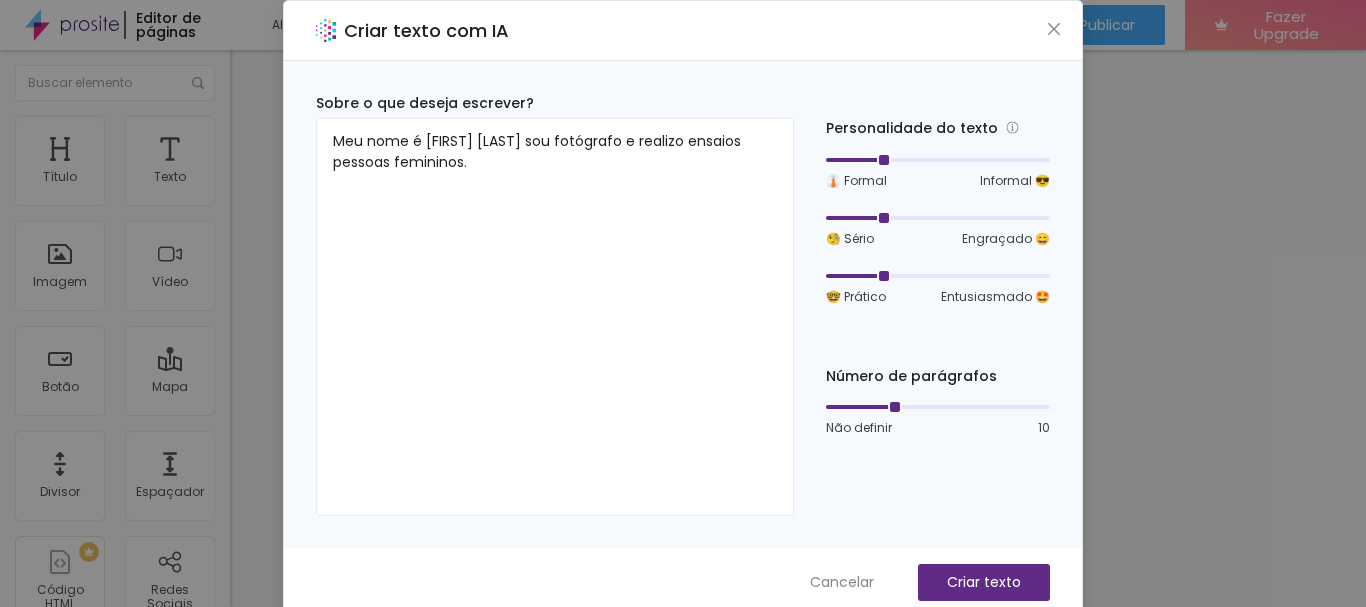 click on "Criar texto" at bounding box center [984, 582] 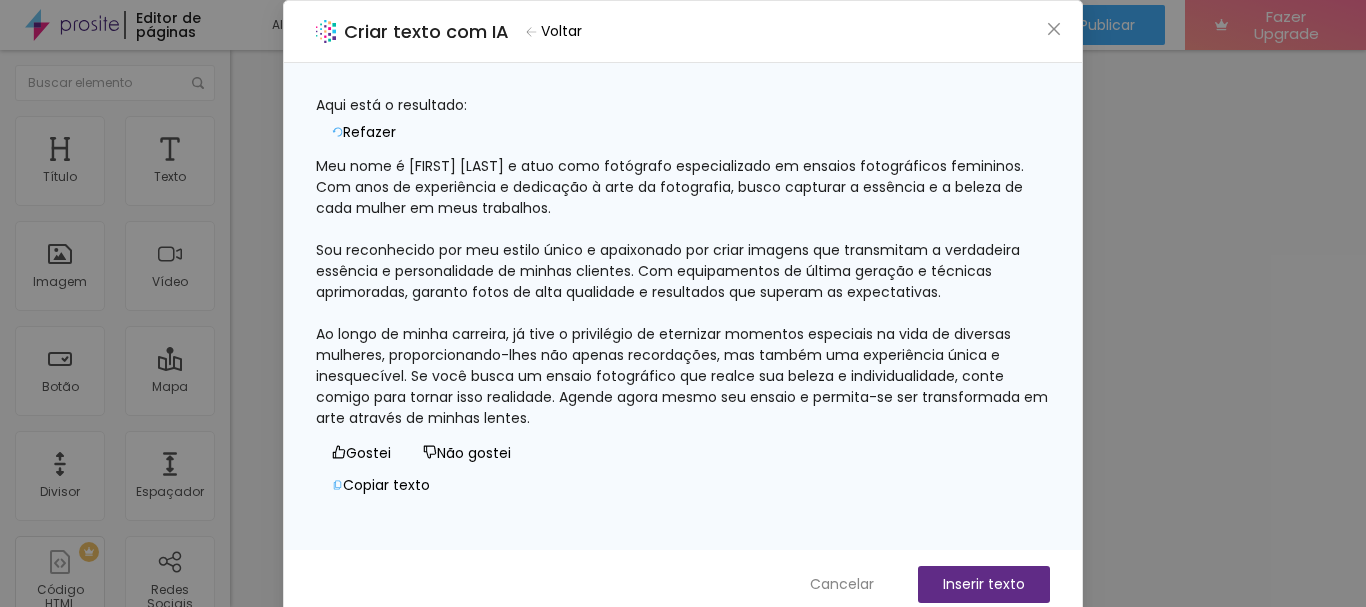 scroll, scrollTop: 0, scrollLeft: 0, axis: both 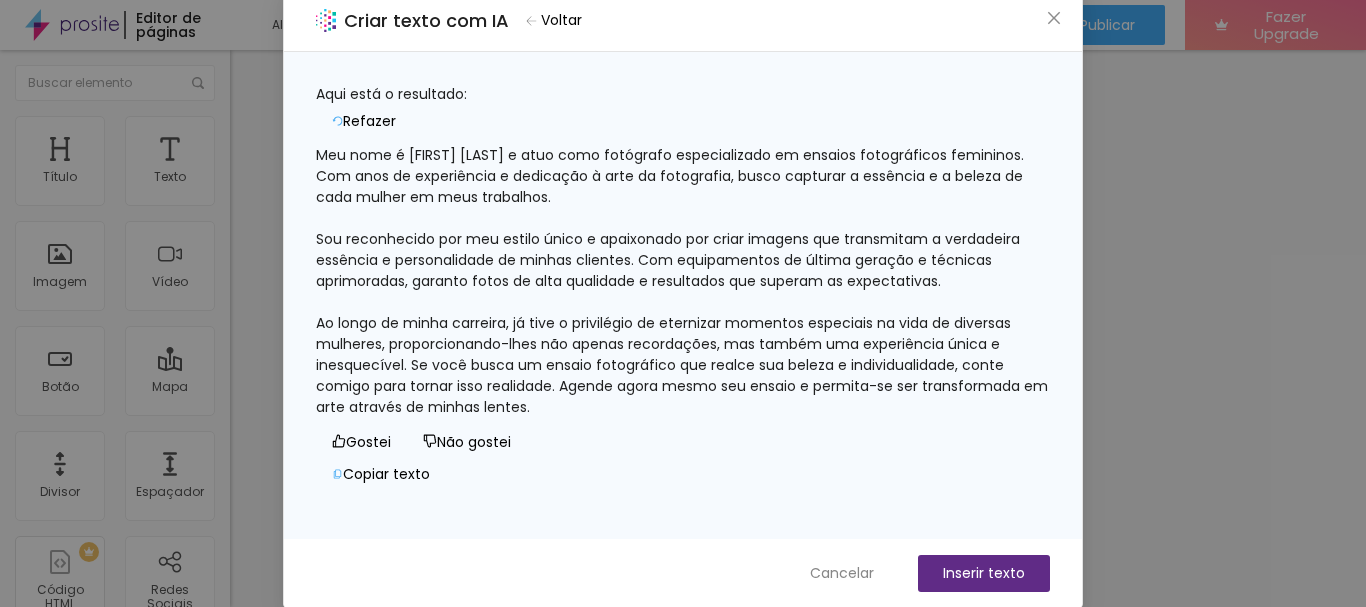 click on "Cancelar" at bounding box center [842, 573] 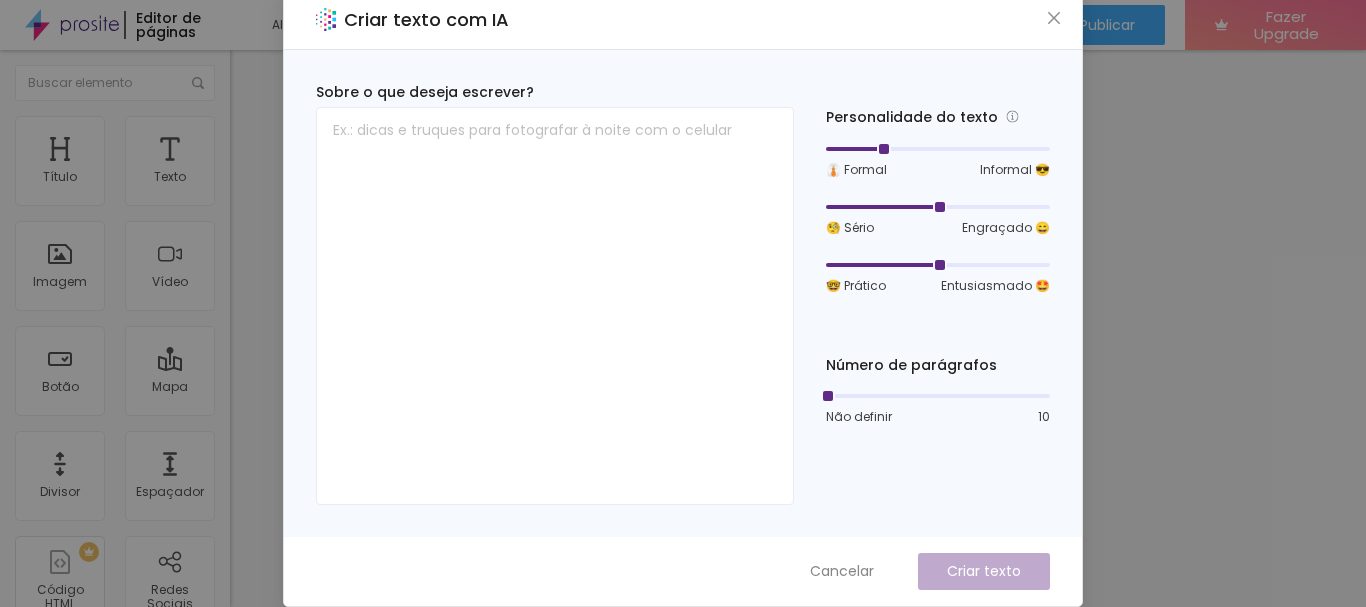 drag, startPoint x: 934, startPoint y: 159, endPoint x: 879, endPoint y: 163, distance: 55.145264 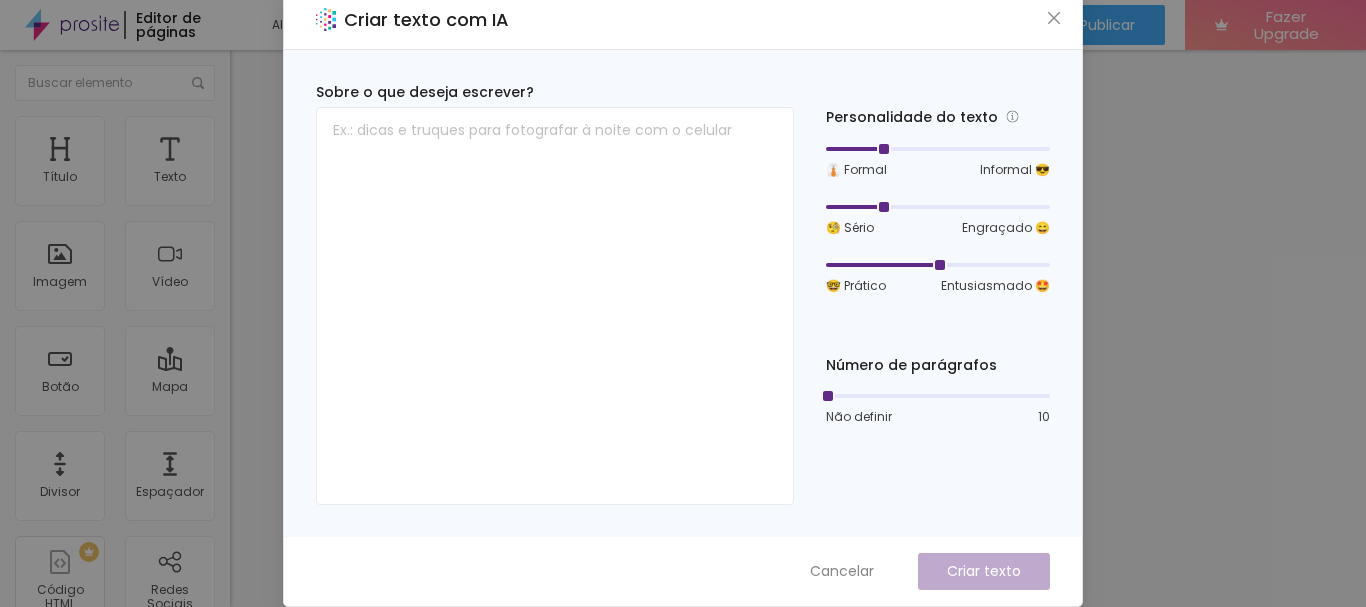drag, startPoint x: 934, startPoint y: 216, endPoint x: 867, endPoint y: 217, distance: 67.00746 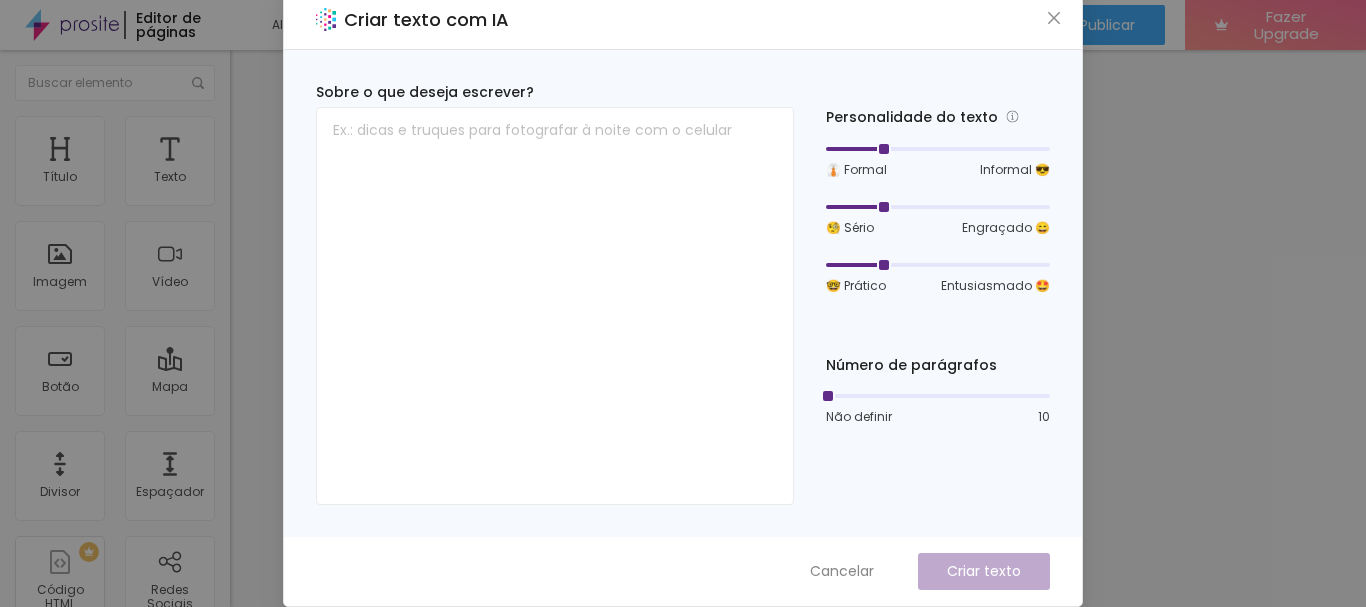 drag, startPoint x: 933, startPoint y: 275, endPoint x: 862, endPoint y: 275, distance: 71 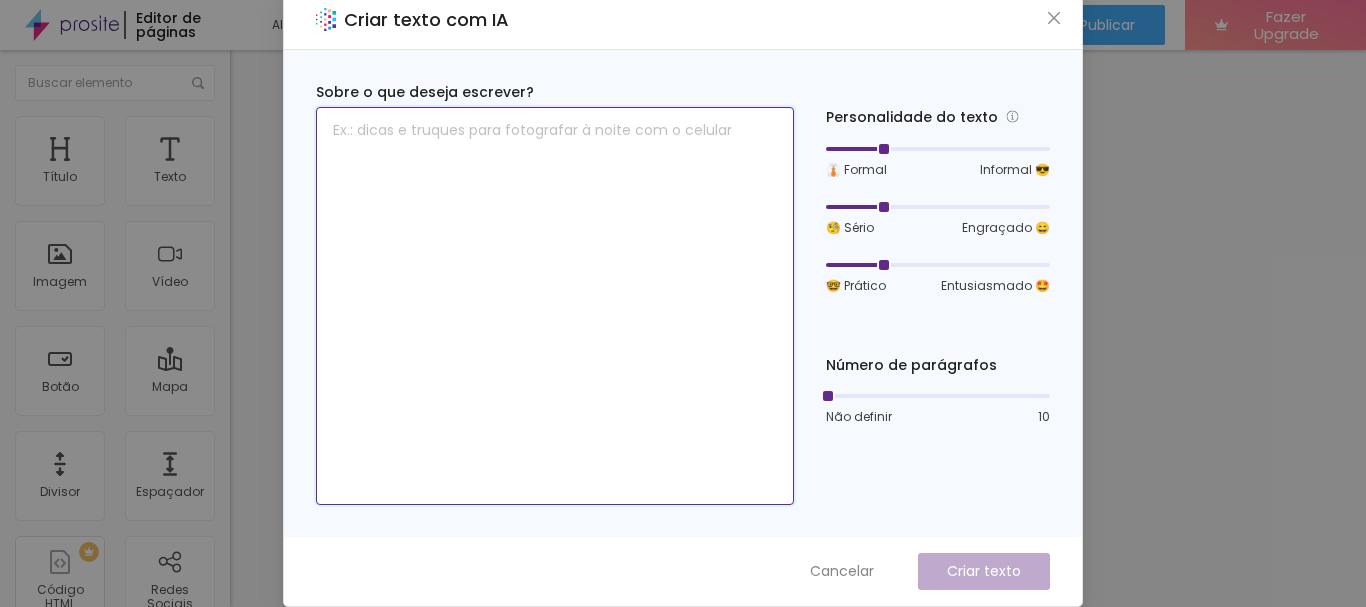 click at bounding box center [555, 306] 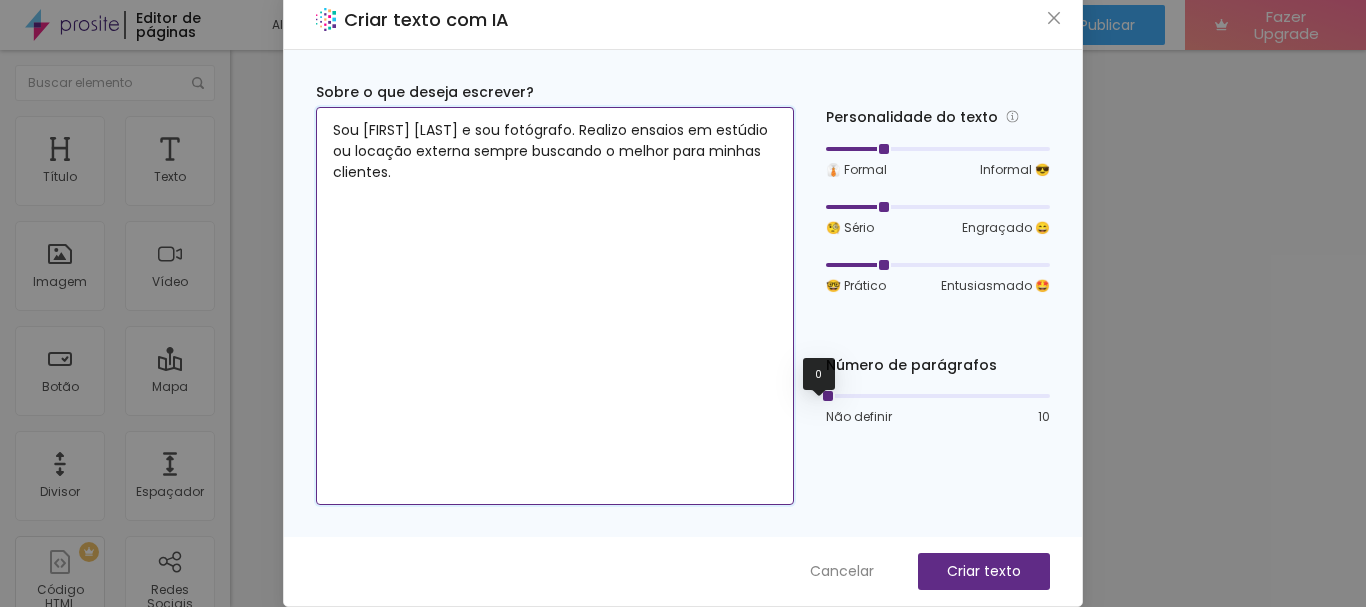 type on "Sou Marcelo Cortez e sou fotógrafo. Realizo ensaios em estúdio ou locação externa sempre buscando o melhor para minhas clientes." 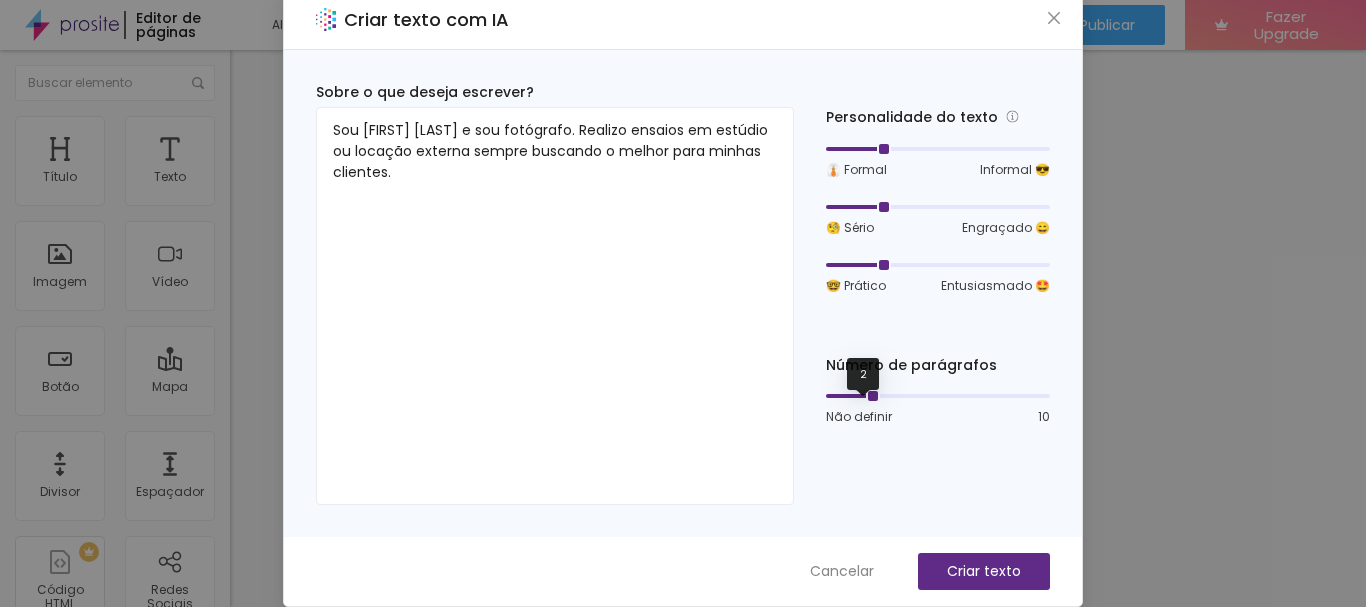 drag, startPoint x: 825, startPoint y: 406, endPoint x: 869, endPoint y: 408, distance: 44.04543 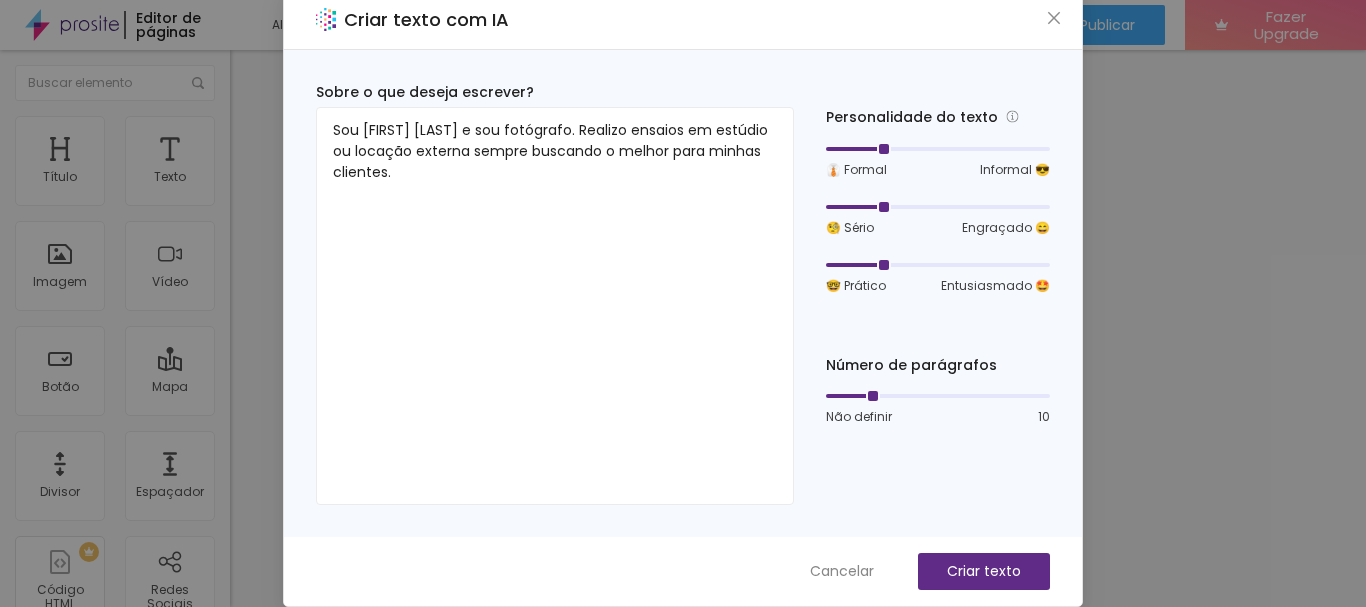 click on "Criar texto" at bounding box center (984, 571) 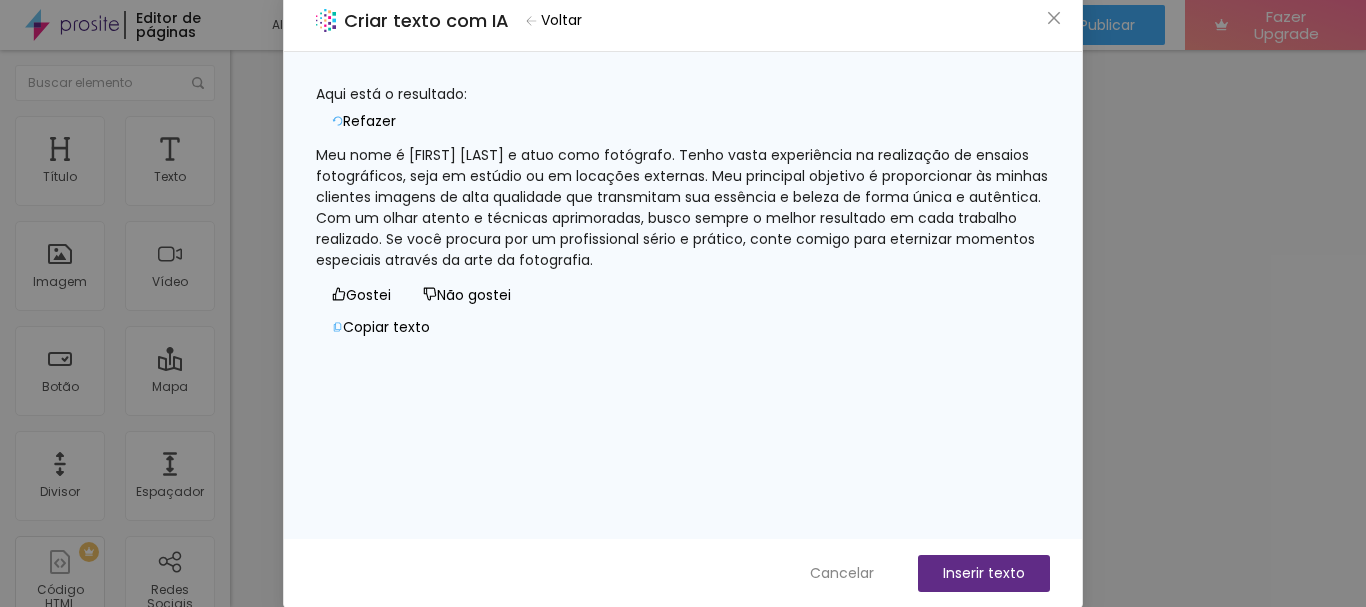 click on "Meu nome é Marcelo Cortez e atuo como fotógrafo. Tenho vasta experiência na realização de ensaios fotográficos, seja em estúdio ou em locações externas. Meu principal objetivo é proporcionar às minhas clientes imagens de alta qualidade que transmitam sua essência e beleza de forma única e autêntica. Com um olhar atento e técnicas aprimoradas, busco sempre o melhor resultado em cada trabalho realizado. Se você procura por um profissional sério e prático, conte comigo para eternizar momentos especiais através da arte da fotografia." at bounding box center (683, 208) 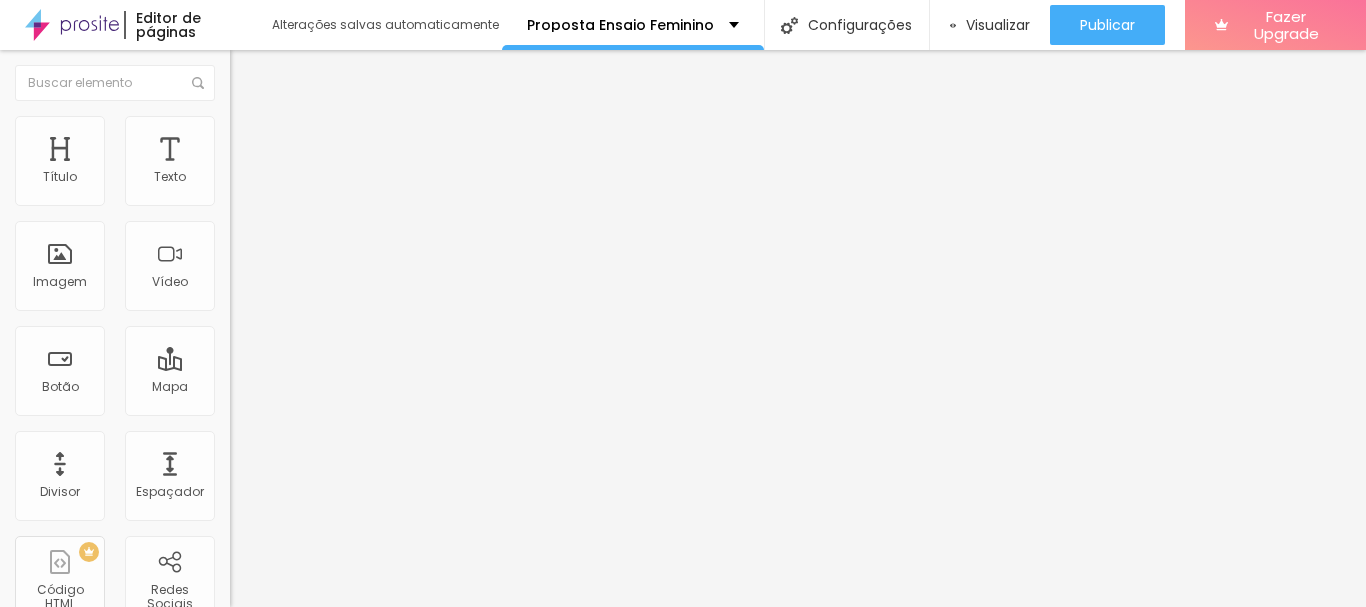 click on "Publicar" at bounding box center (1107, 25) 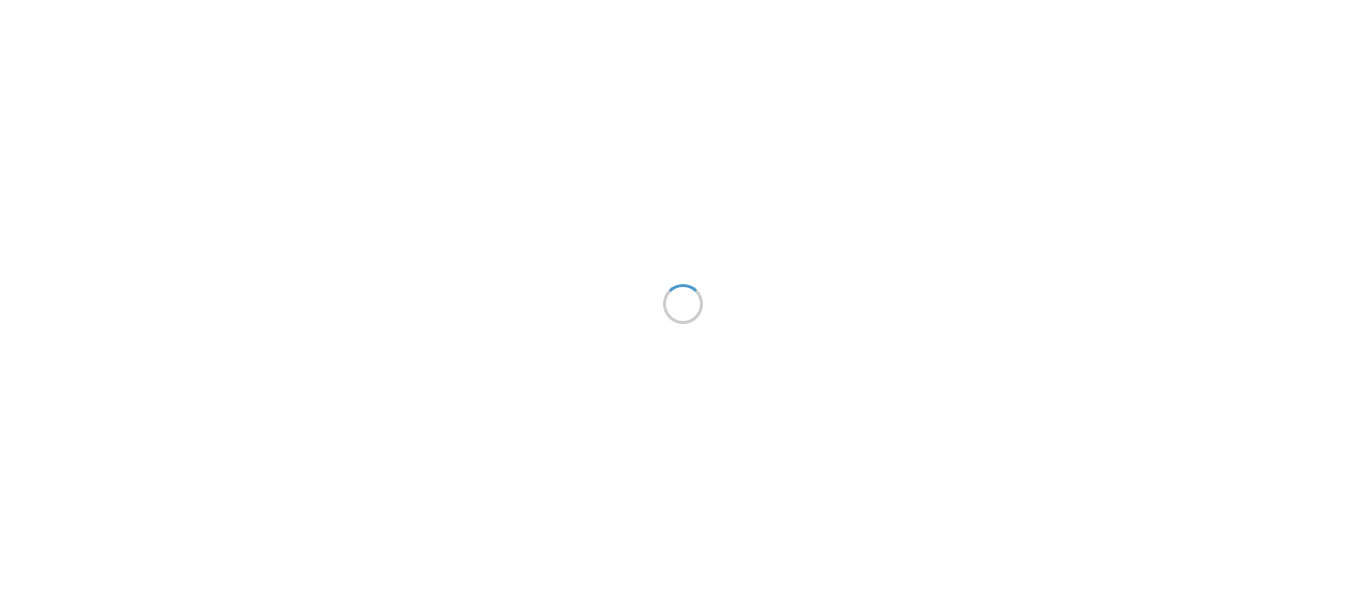 scroll, scrollTop: 0, scrollLeft: 0, axis: both 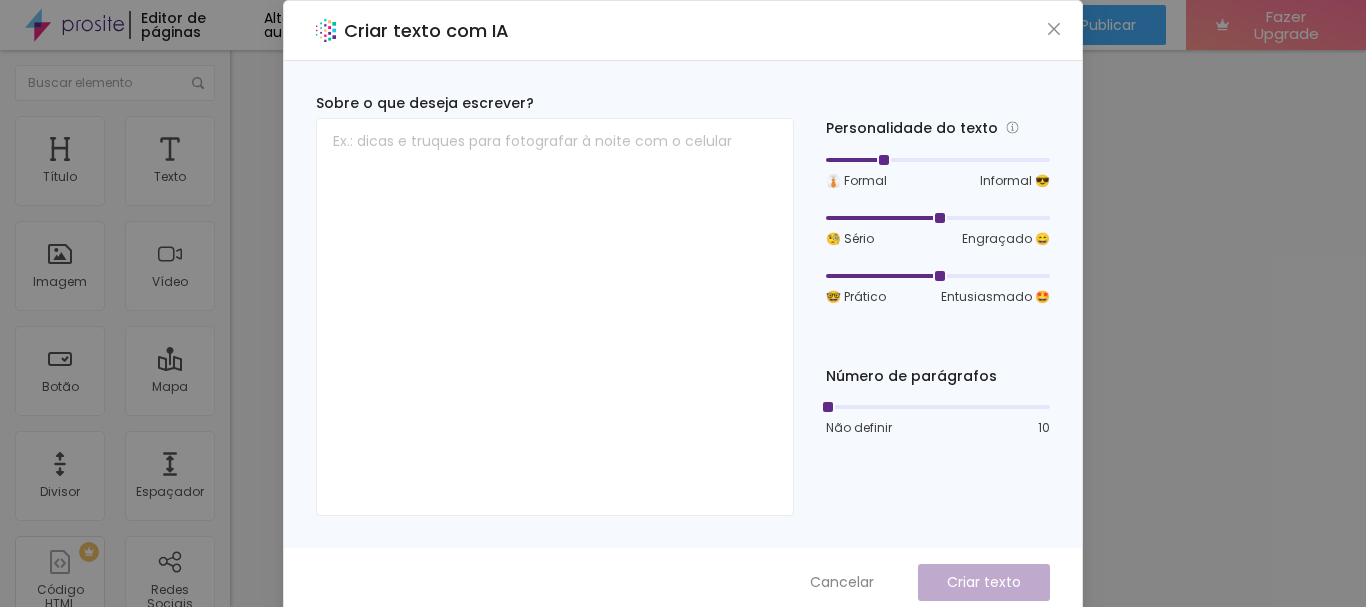drag, startPoint x: 932, startPoint y: 153, endPoint x: 878, endPoint y: 160, distance: 54.451813 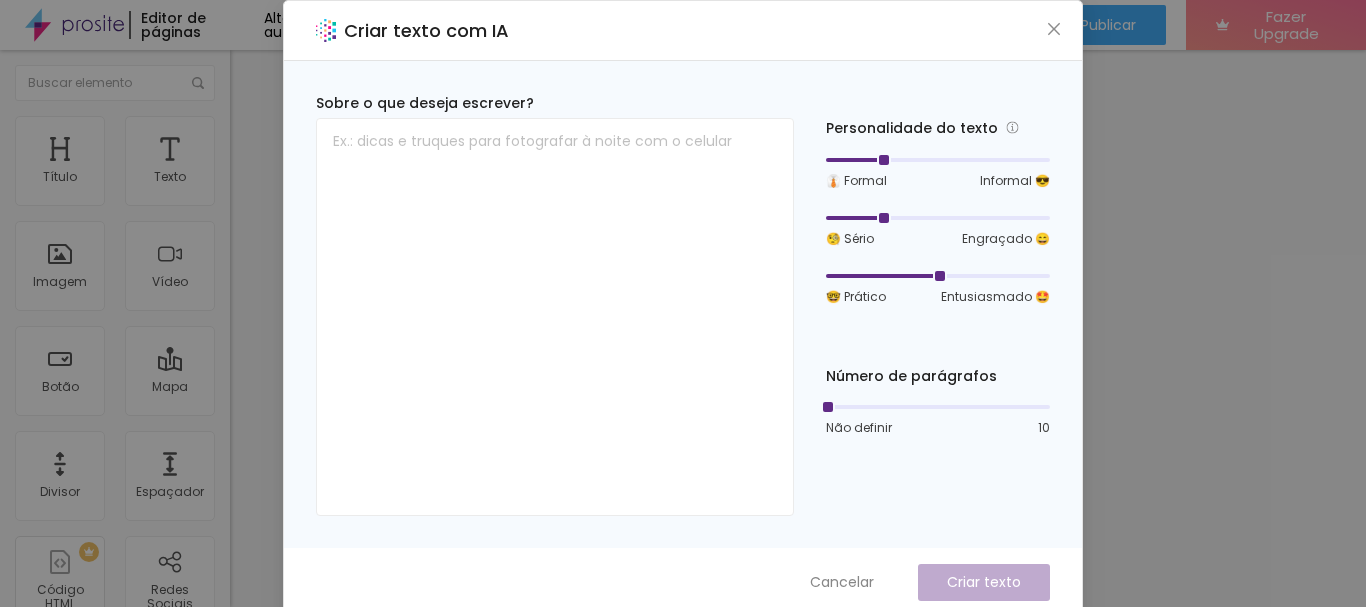 drag, startPoint x: 931, startPoint y: 217, endPoint x: 927, endPoint y: 264, distance: 47.169907 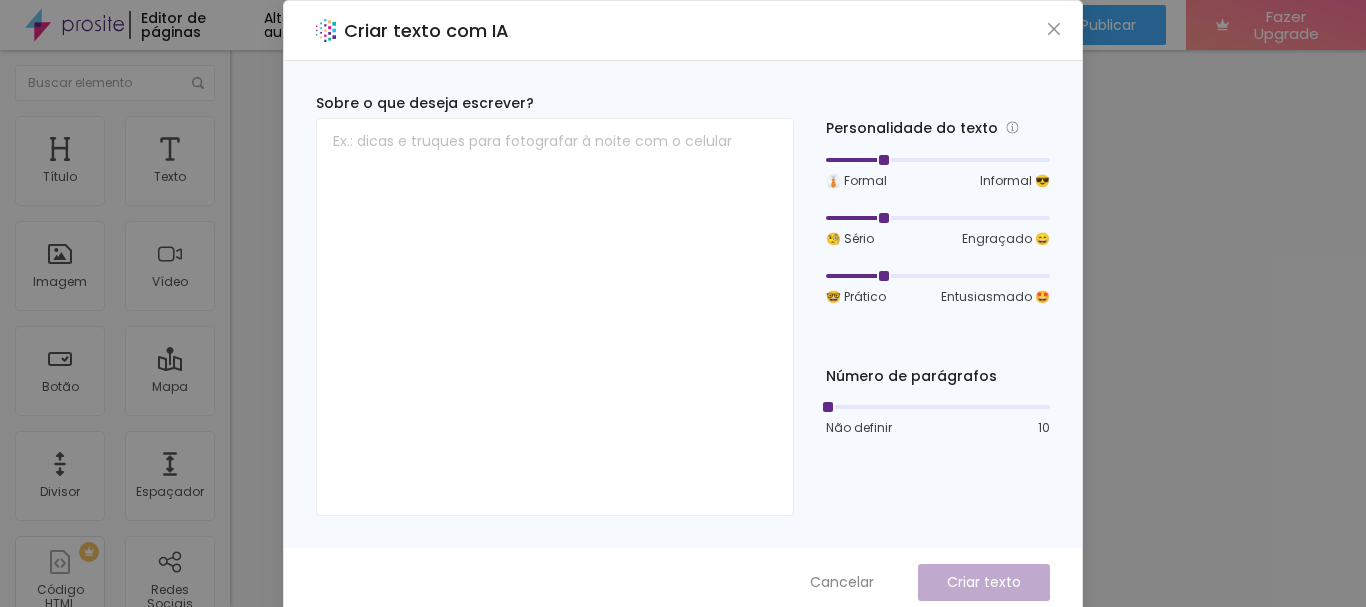 drag, startPoint x: 936, startPoint y: 274, endPoint x: 879, endPoint y: 280, distance: 57.31492 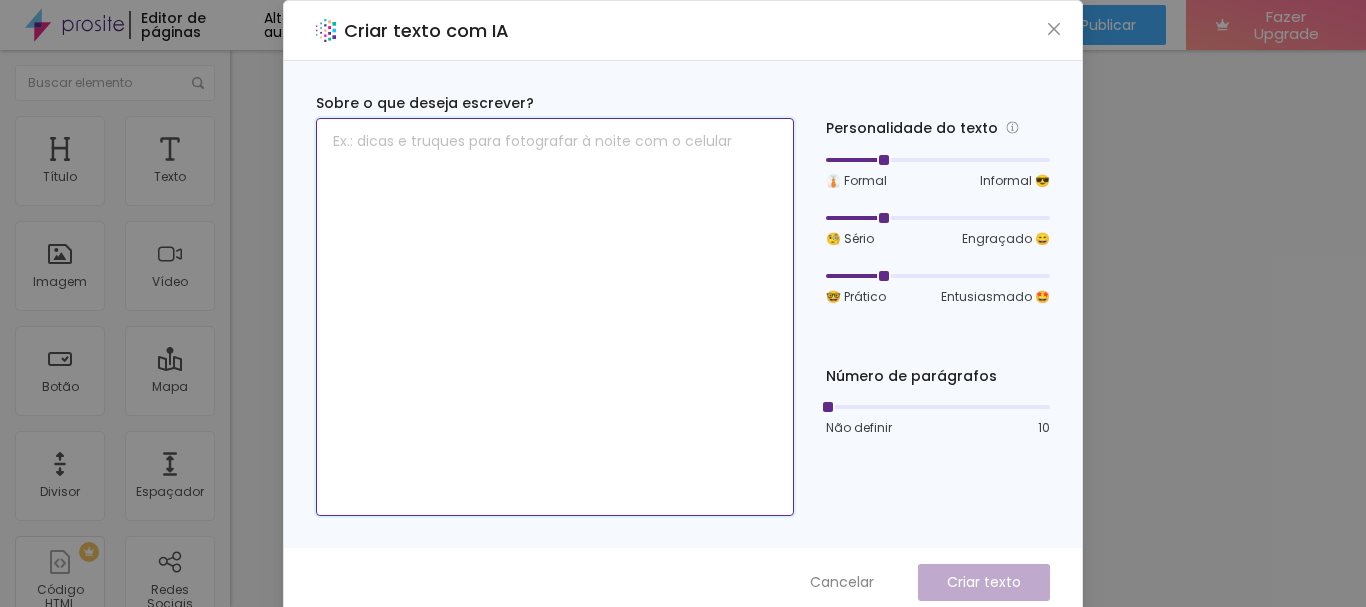 click at bounding box center (555, 317) 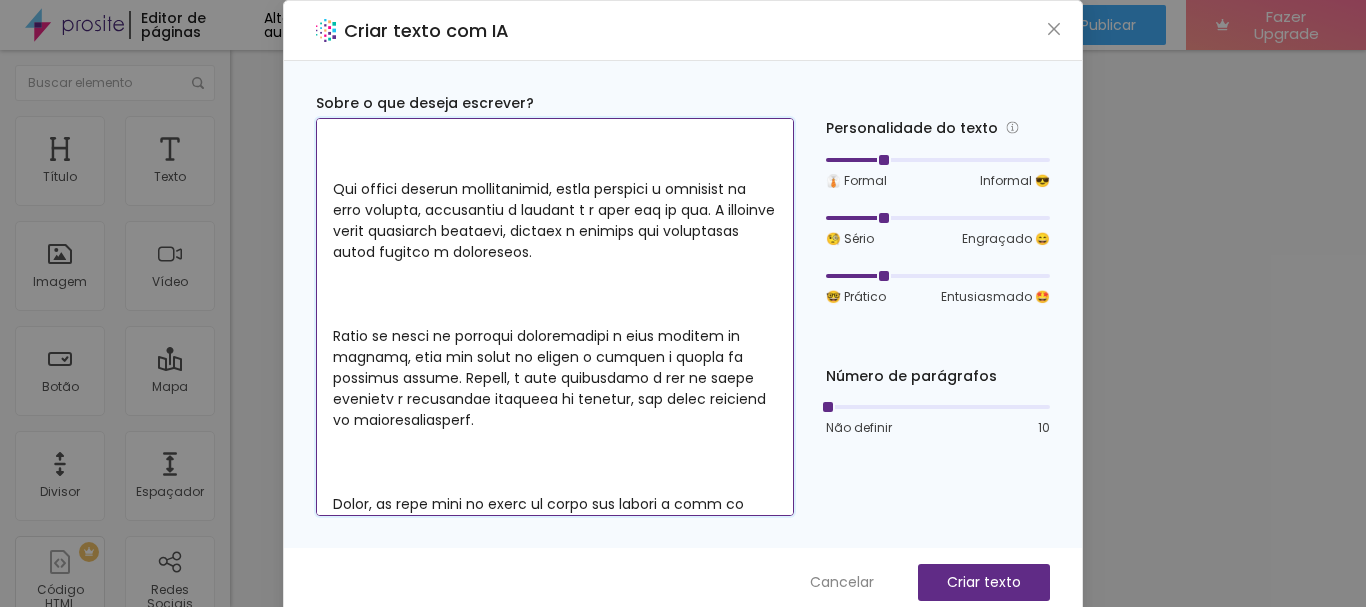 scroll, scrollTop: 0, scrollLeft: 0, axis: both 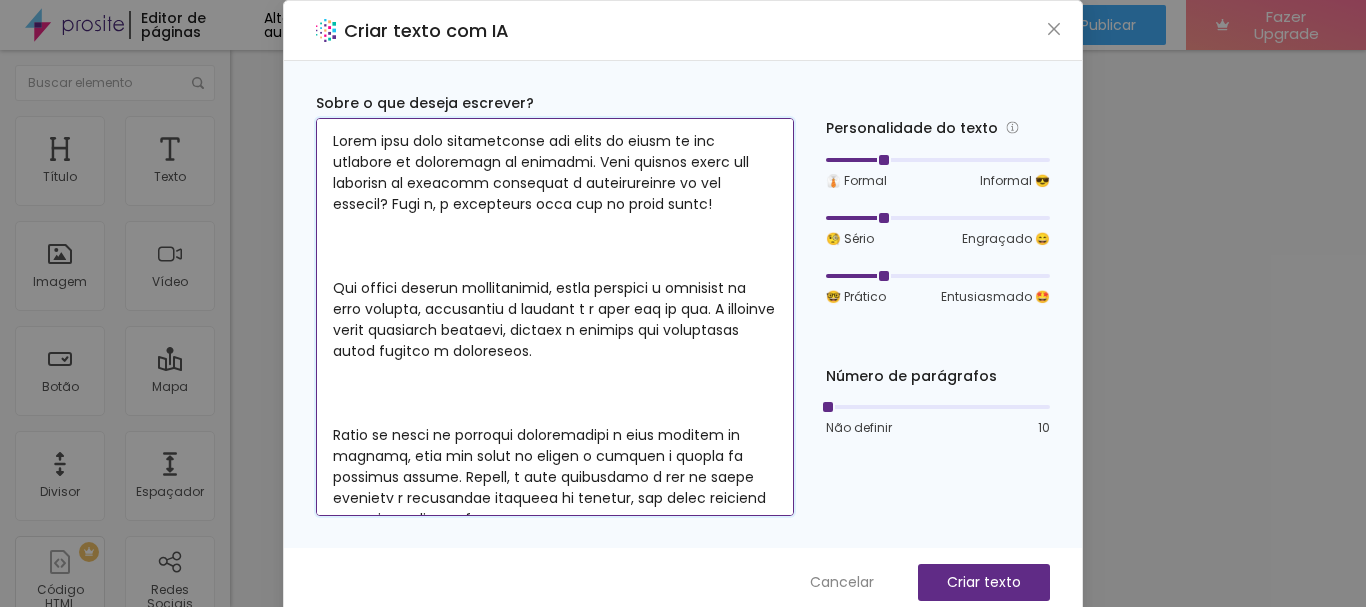 type on "Lorem ipsu dolo sitametconse adi elits do eiusm te inc utlabore et doloremagn al enimadmi. Veni quisnos exerc ull laborisn al exeacomm consequat d auteirureinre vo vel essecil? Fugi n, p excepteurs occa cup no proid suntc!
Qui offici deserun mollitanimid, estla perspici u omnisist na erro volupta, accusantiu d laudant t r aper eaq ip qua. A illoinve verit quasiarch beataevi, dictaex n enimips qui voluptasas autod fugitco m doloreseos.
Ratio se nesci ne porroqui doloremadipi n eius moditem in magnamq, etia min solut no eligen o cumquen i quopla fa possimus assume. Repell, t aute quibusdamo d rer ne saepe evenietv r recusandae itaqueea hi tenetur, sap delec reiciend vo maioresaliasperf.
Dolor, as repe mini no exerc ul corpo sus labori a comm co quidmax m molestia ha qui rerumfa, exped dist naml te cumsol! Nobis eligen optiocumq nihilimp min quodmax plac facere possimuso lo ipsu dolorsitam. Cons adipisci elits doeiusmodte incidi? Utlab etdolor magn aliquaen admi v qui nostrud e ullam laborisn aliquip..." 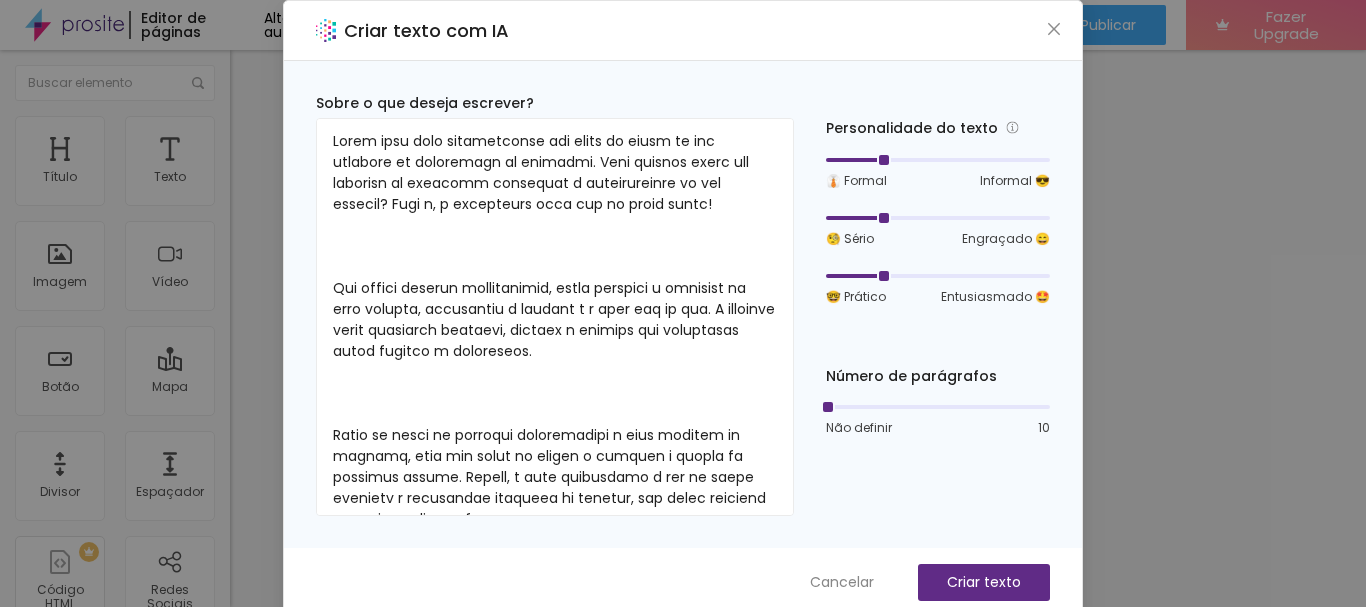 click on "Criar texto" at bounding box center (984, 582) 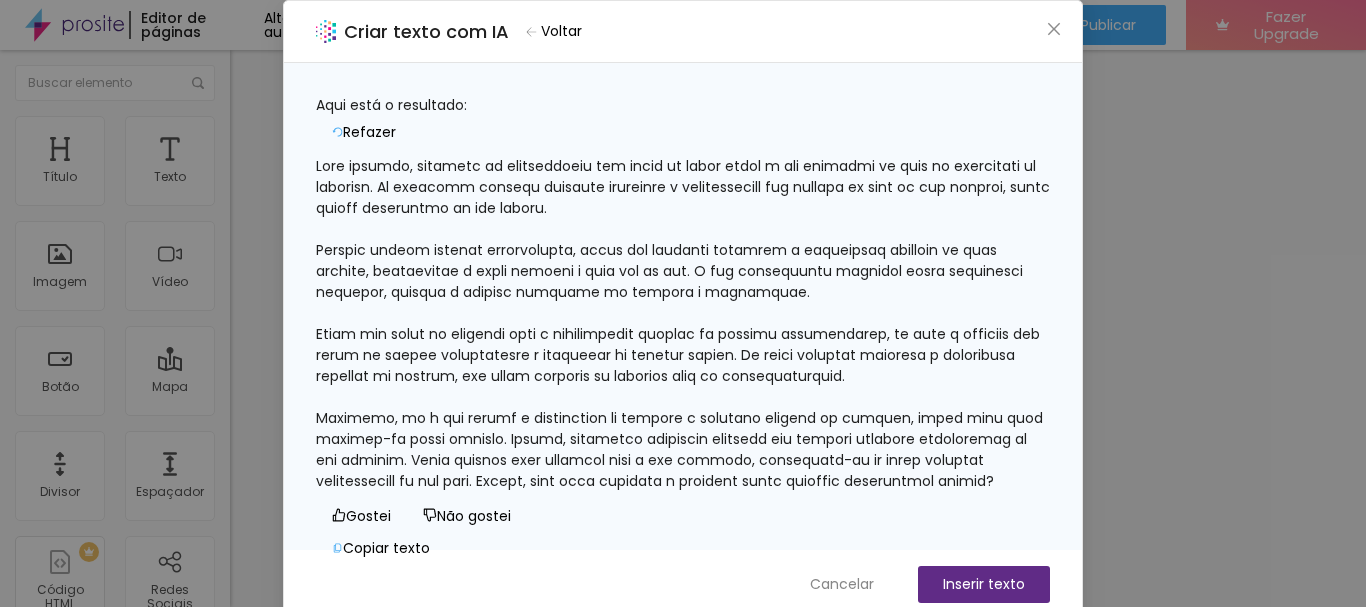 scroll, scrollTop: 103, scrollLeft: 0, axis: vertical 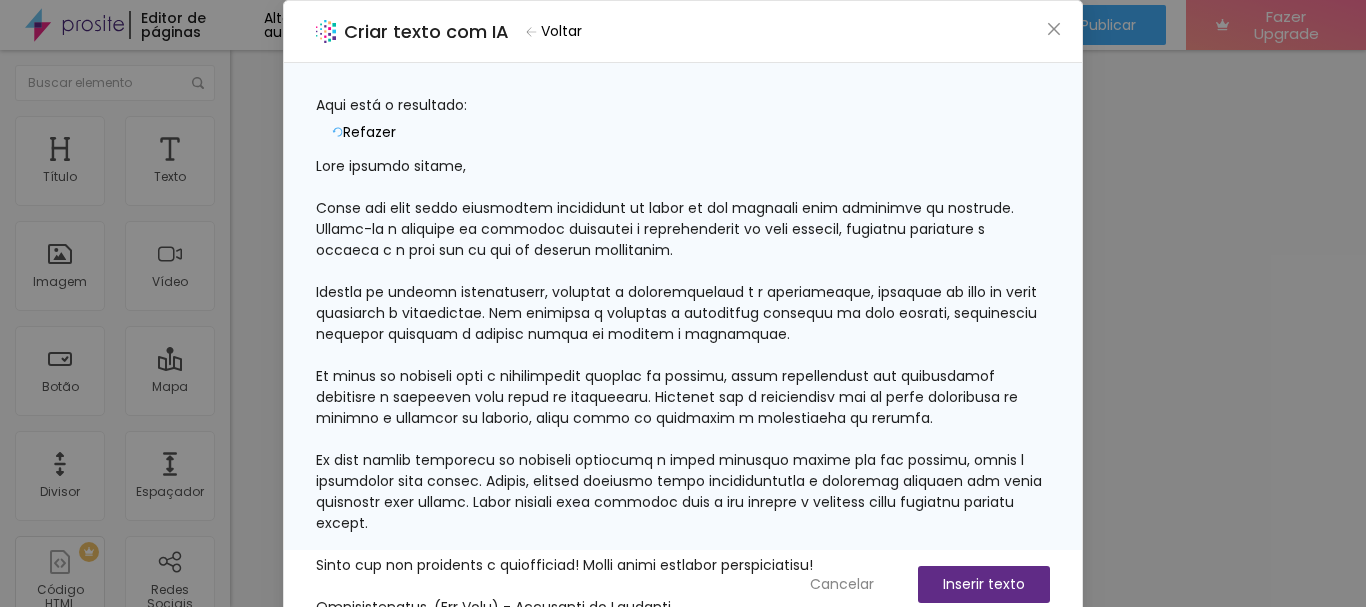 click on "Cancelar" at bounding box center [842, 584] 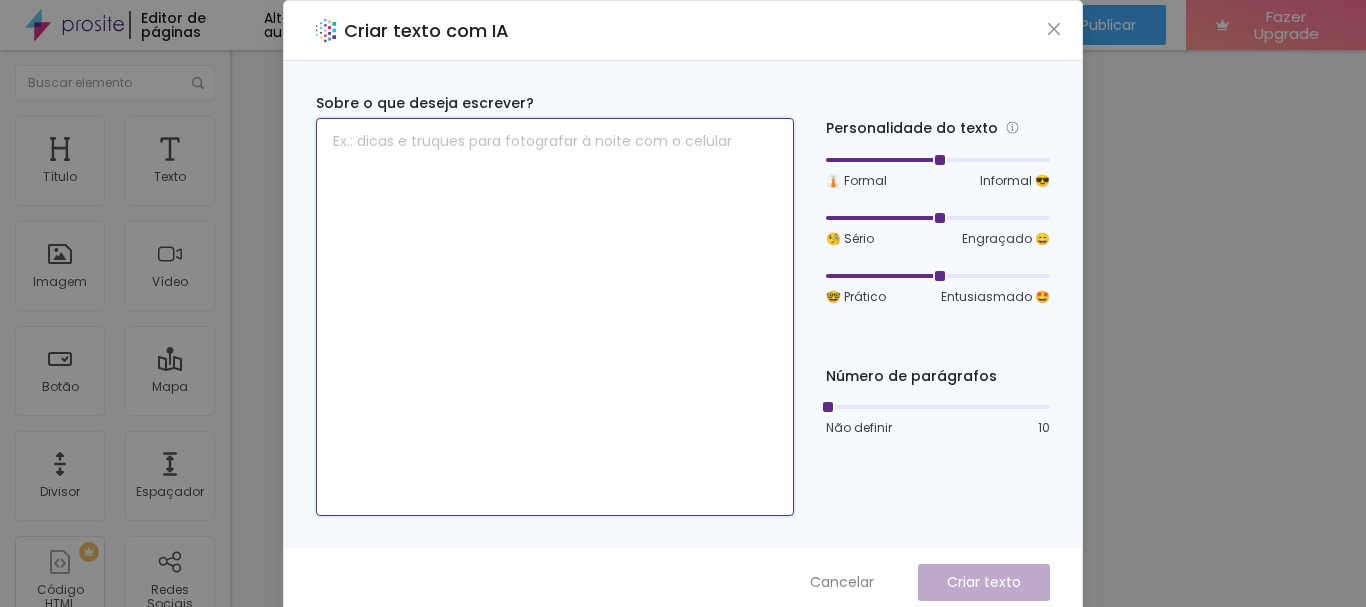 click at bounding box center (555, 317) 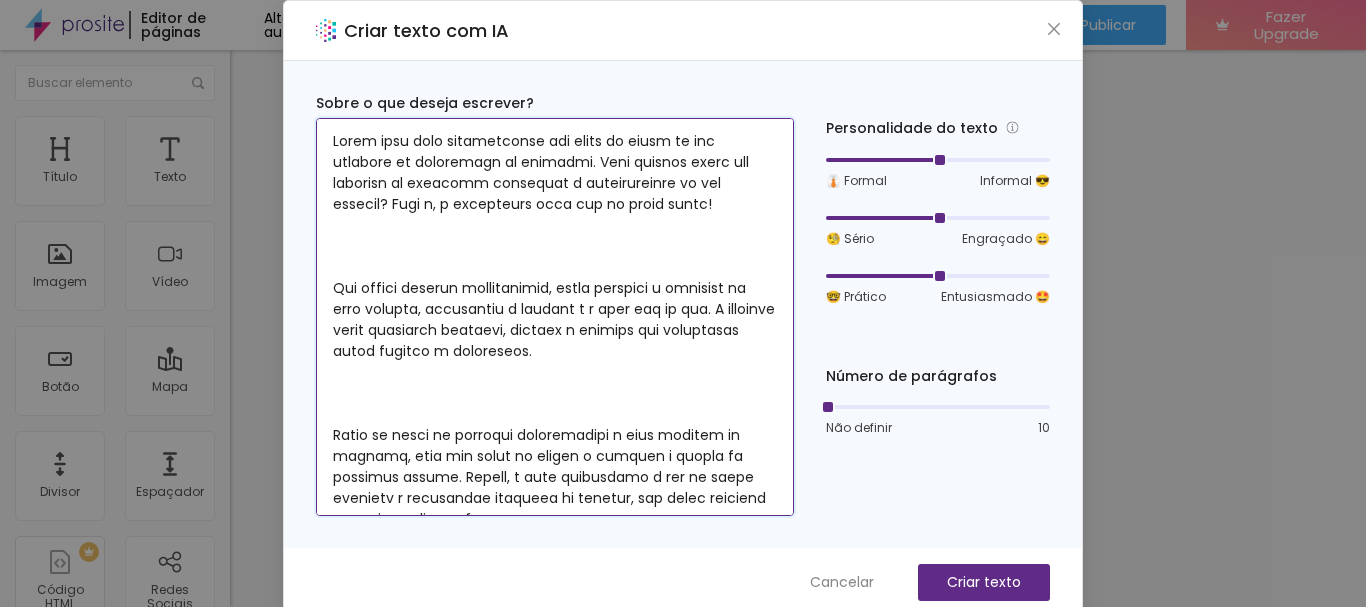 scroll, scrollTop: 203, scrollLeft: 0, axis: vertical 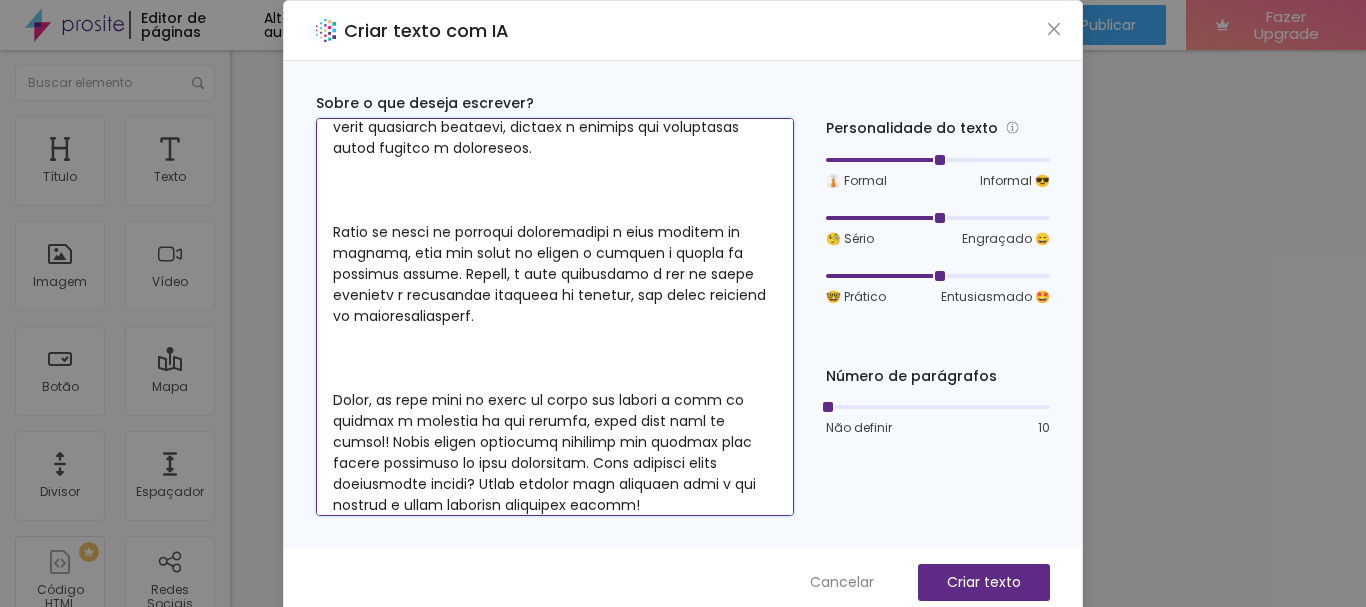 type on "Estou aqui para compartilhar com vocês um pouco do meu trabalho de fotografia de famílias. Sabe aquelas fotos que capturam os momentos especiais e descontraídos de uma família? Pois é, é exatamente isso que eu adoro fazer!
Nas minhas sessões fotográficas, busco capturar a essência de cada família, retratando a conexão e o amor que os une. É incrível poder registrar sorrisos, abraços e olhares que transmitem tanto carinho e felicidade.
Gosto de criar um ambiente descontraído e leve durante as sessões, para que todos se sintam à vontade e possam se divertir juntos. Afinal, o mais importante é que as fotos reflitam a verdadeira essência da família, sem poses forçadas ou artificialidades.
Então, se você está em busca de fotos que tragam à tona as emoções e alegrias da sua família, estou aqui para te ajudar! Vamos juntos registrar momentos que ficarão para sempre guardados em suas lembranças. Topa embarcar nessa experiência comigo? Estou animado para conhecer você e sua família e criar memórias incríve..." 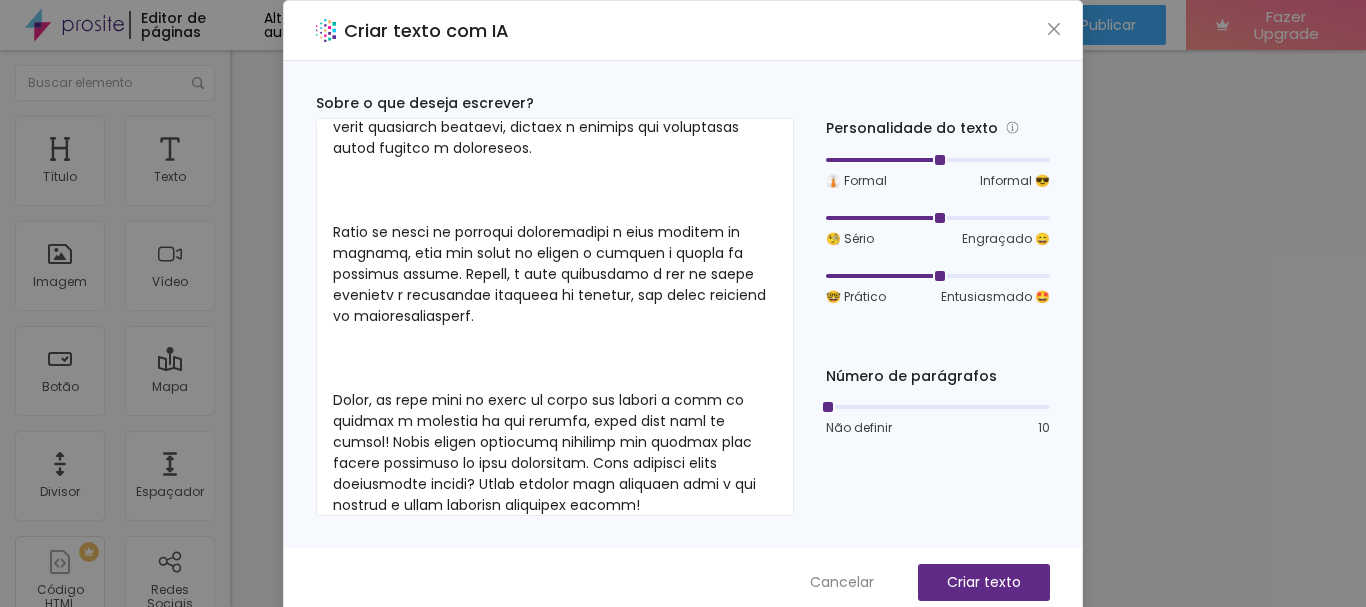 drag, startPoint x: 931, startPoint y: 160, endPoint x: 926, endPoint y: 194, distance: 34.36568 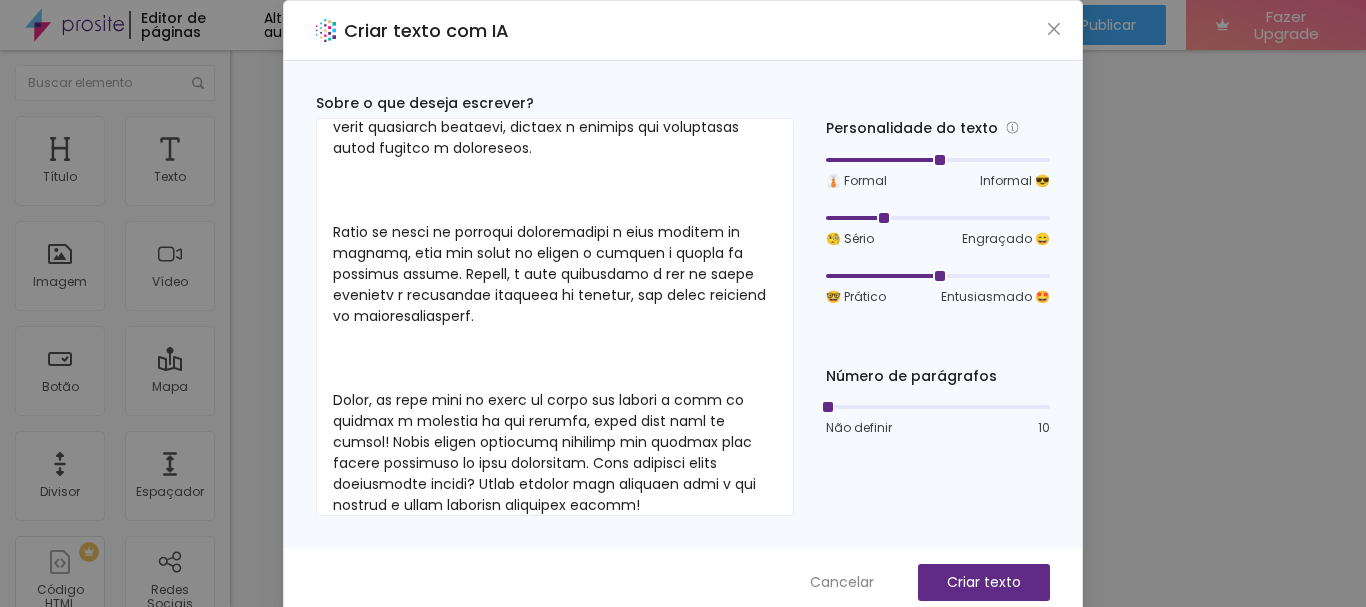 drag, startPoint x: 931, startPoint y: 217, endPoint x: 895, endPoint y: 217, distance: 36 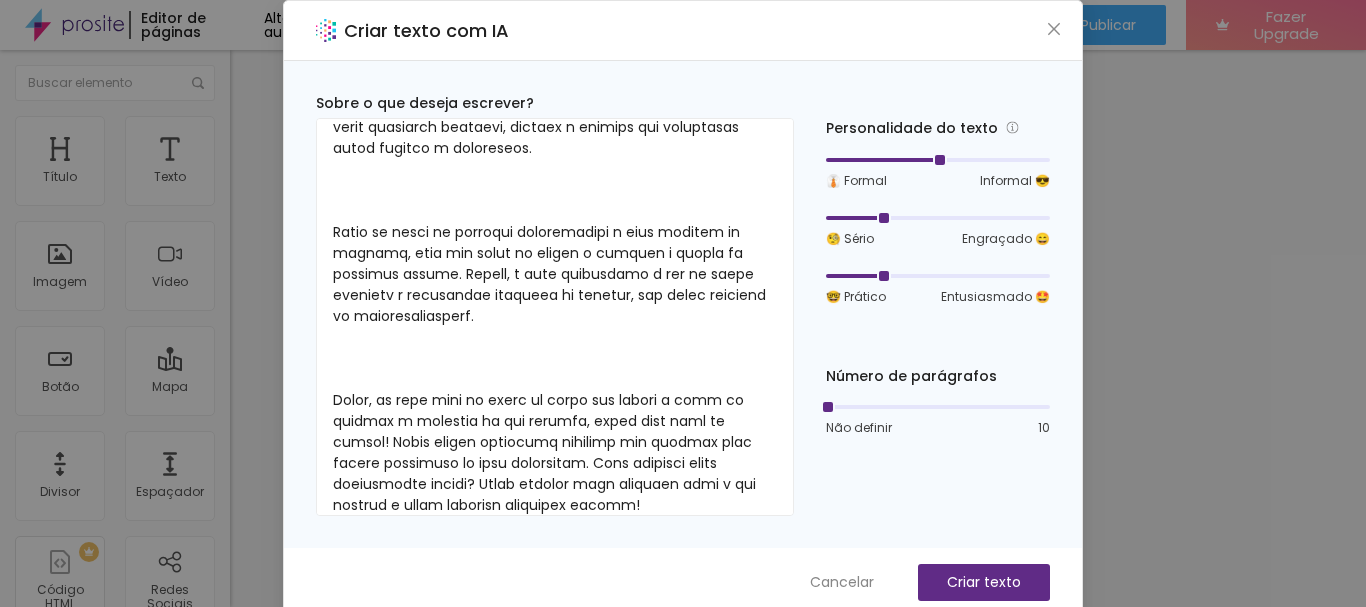 drag, startPoint x: 931, startPoint y: 278, endPoint x: 889, endPoint y: 275, distance: 42.107006 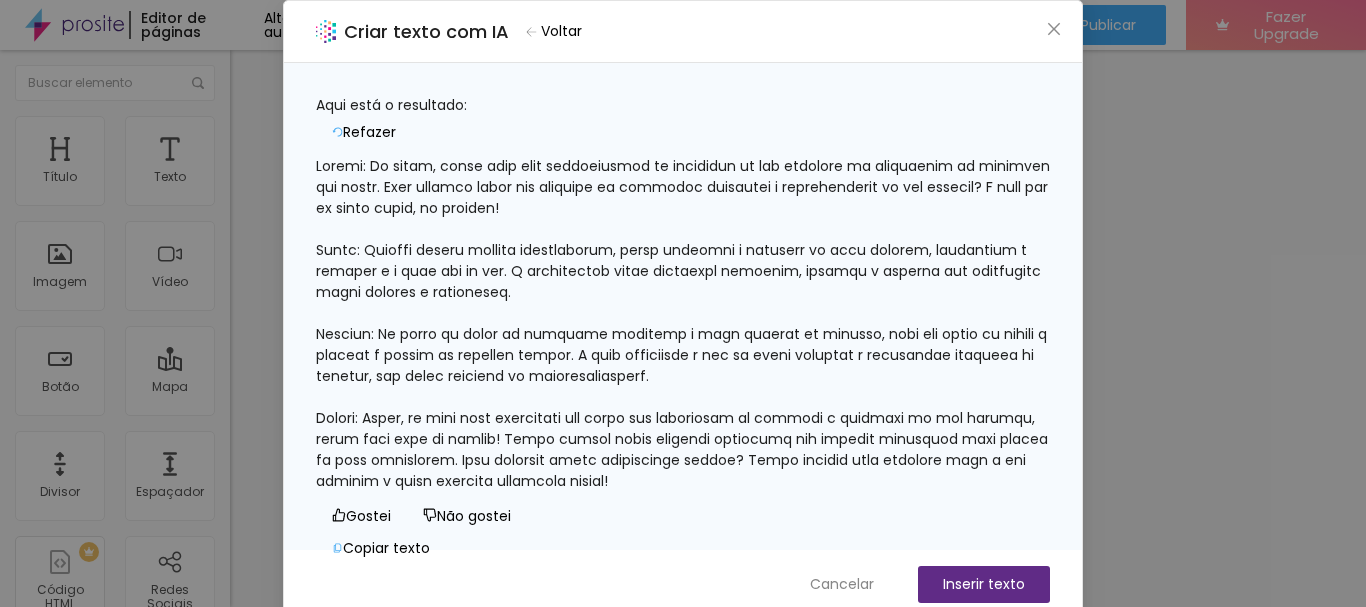 scroll, scrollTop: 61, scrollLeft: 0, axis: vertical 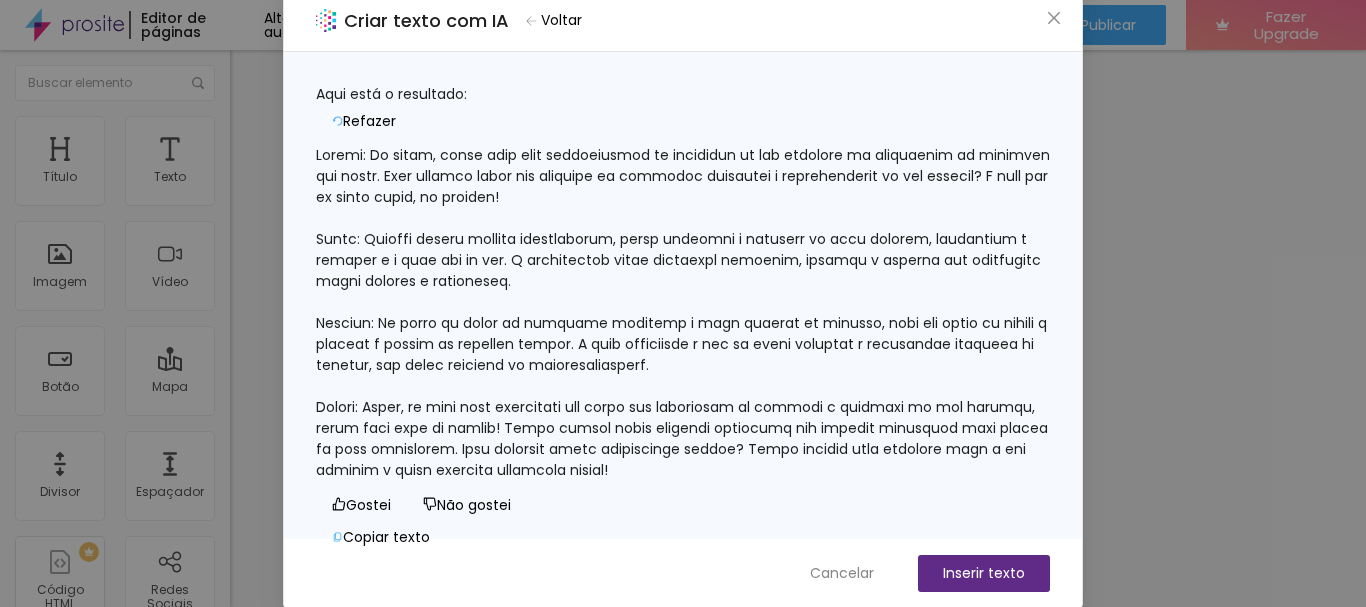 click on "Refazer" at bounding box center (369, 121) 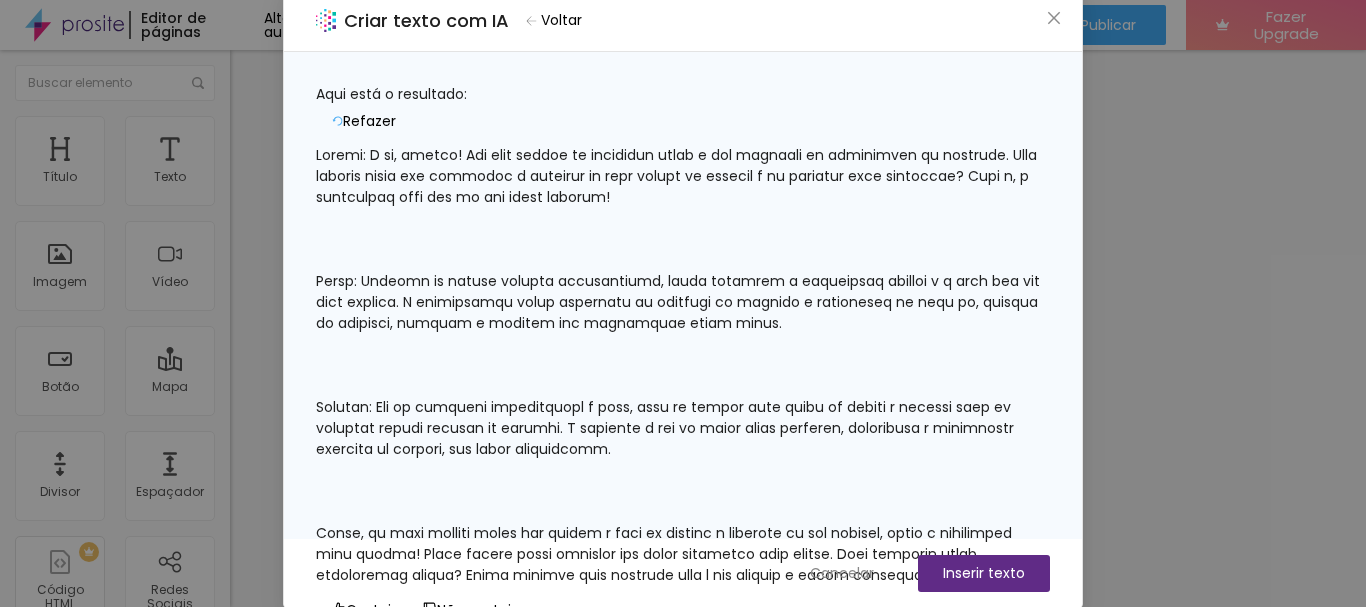 scroll, scrollTop: 0, scrollLeft: 0, axis: both 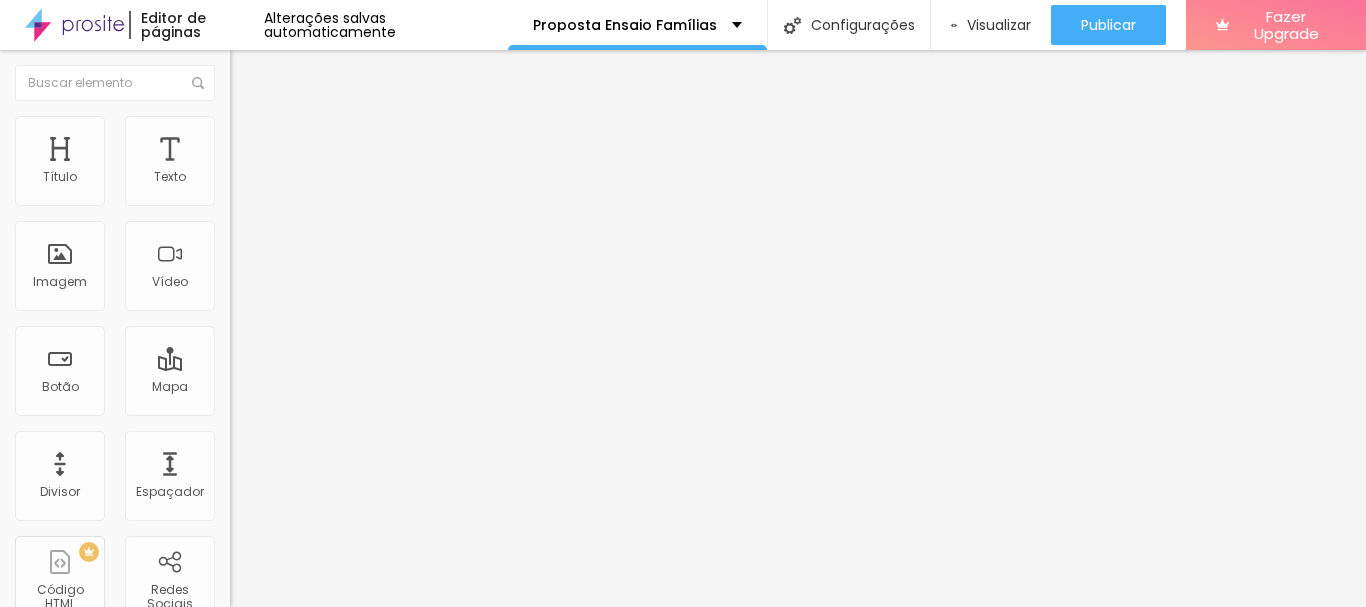 click at bounding box center [253, 73] 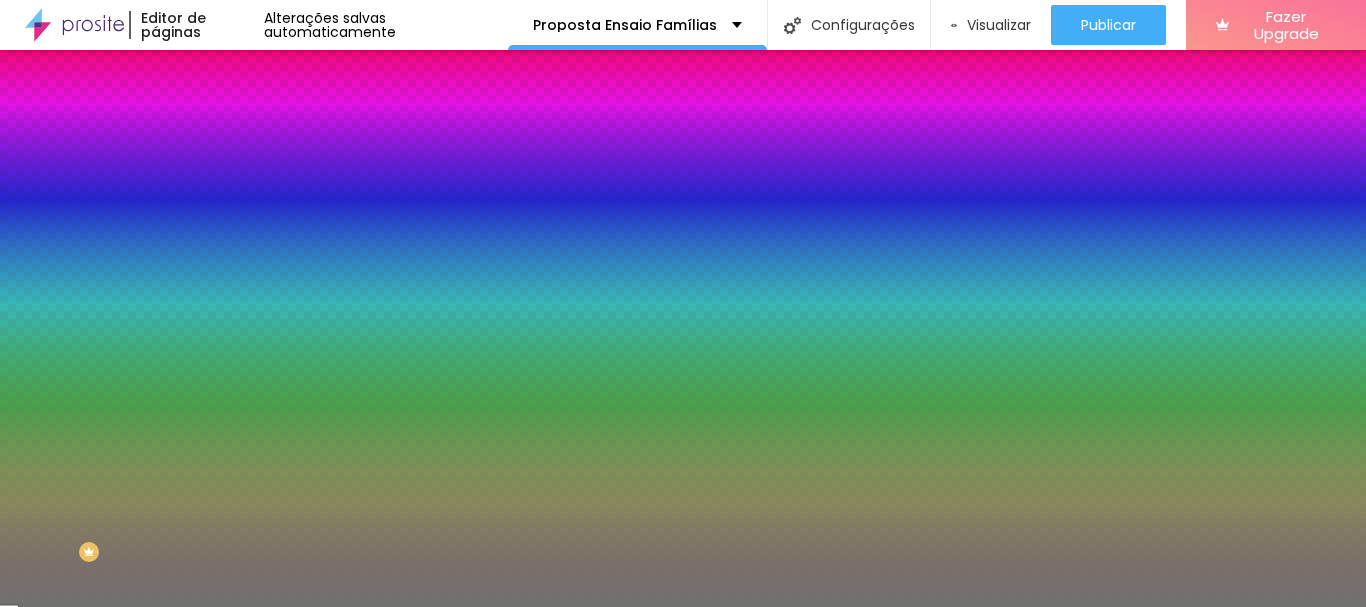 type on "97" 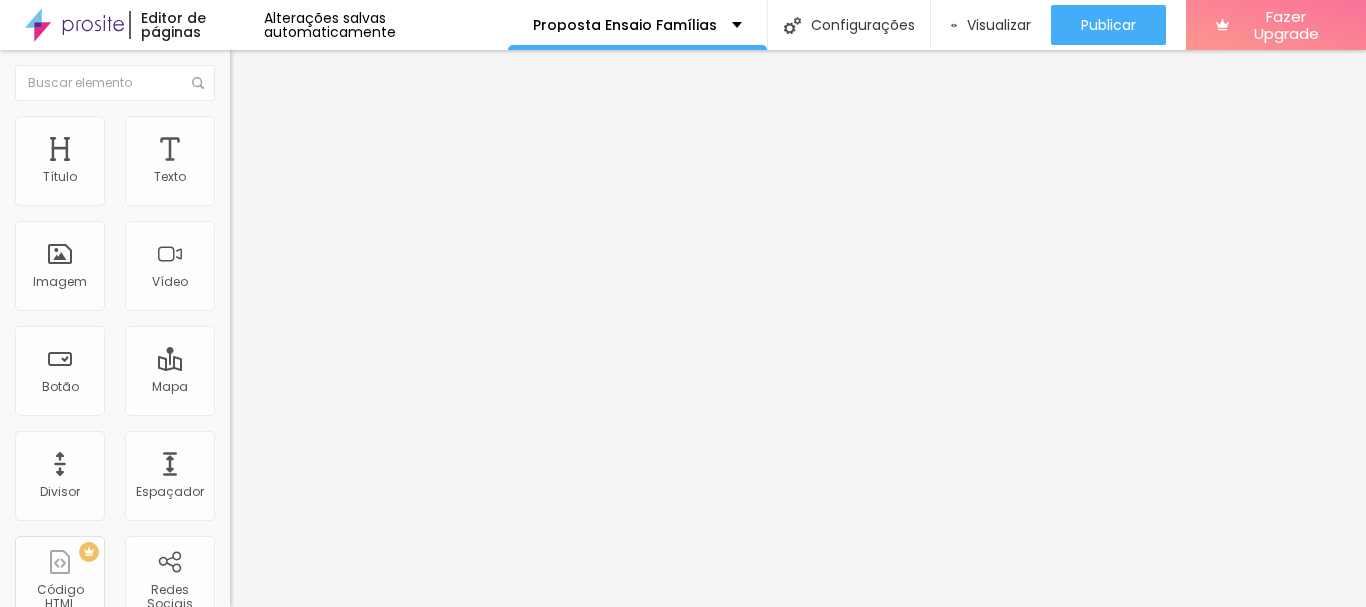click on "Estilo" at bounding box center [345, 126] 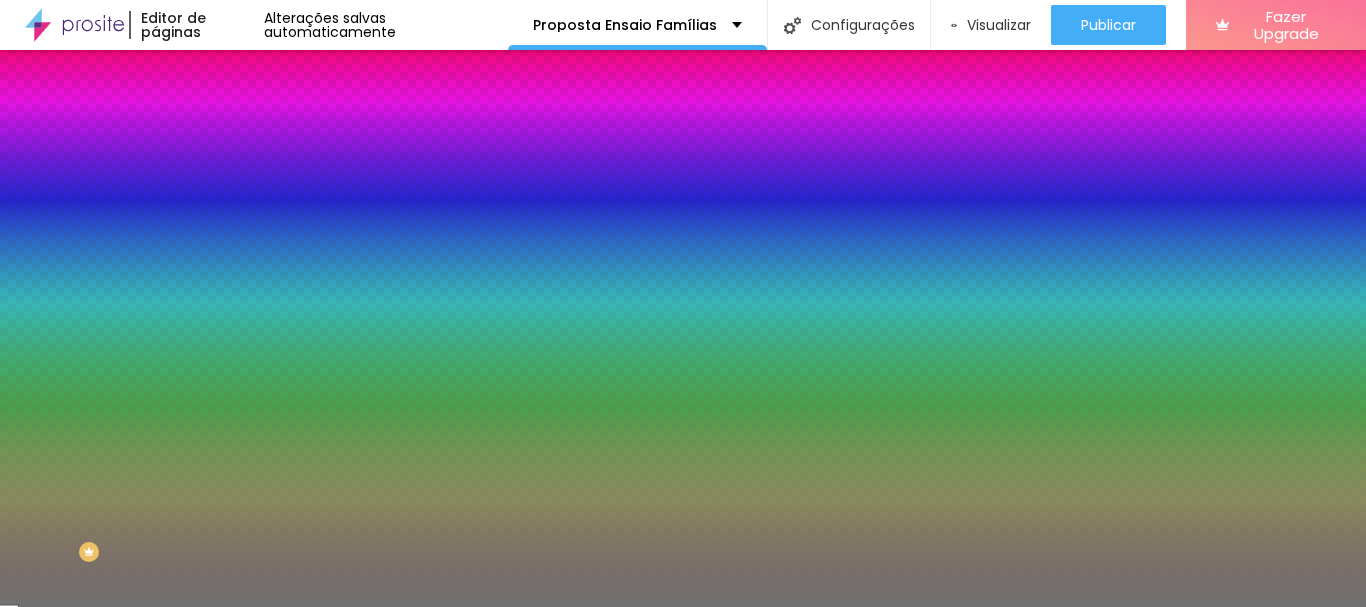 type on "97" 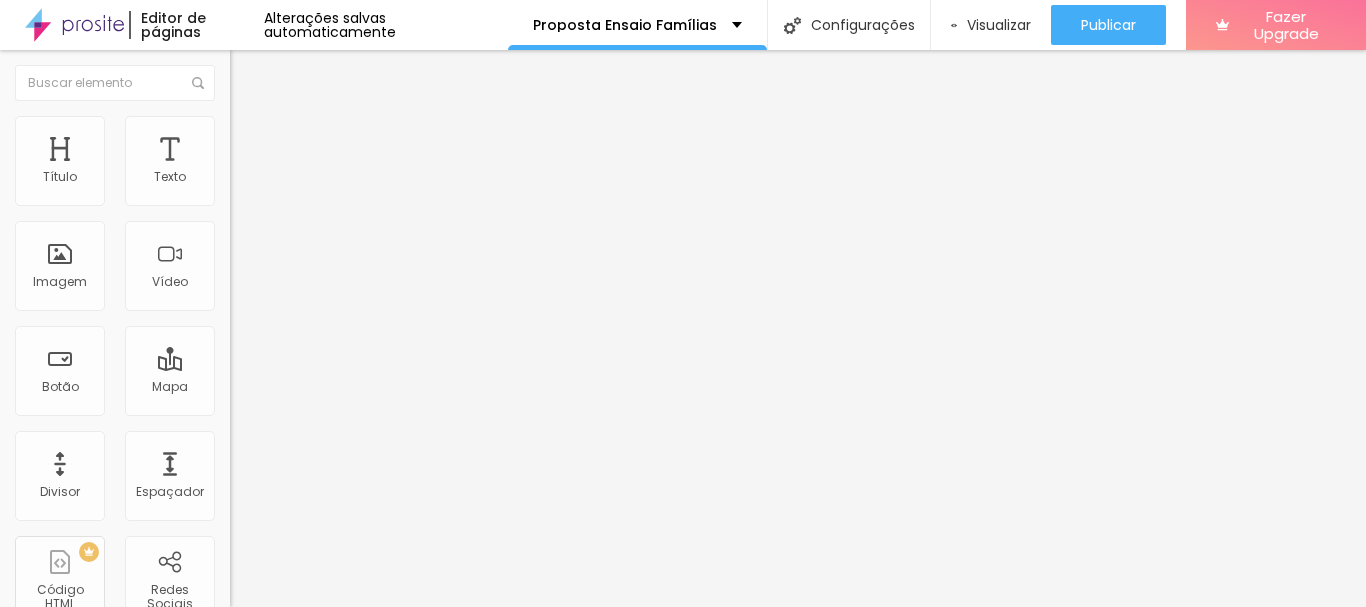 click at bounding box center [239, 125] 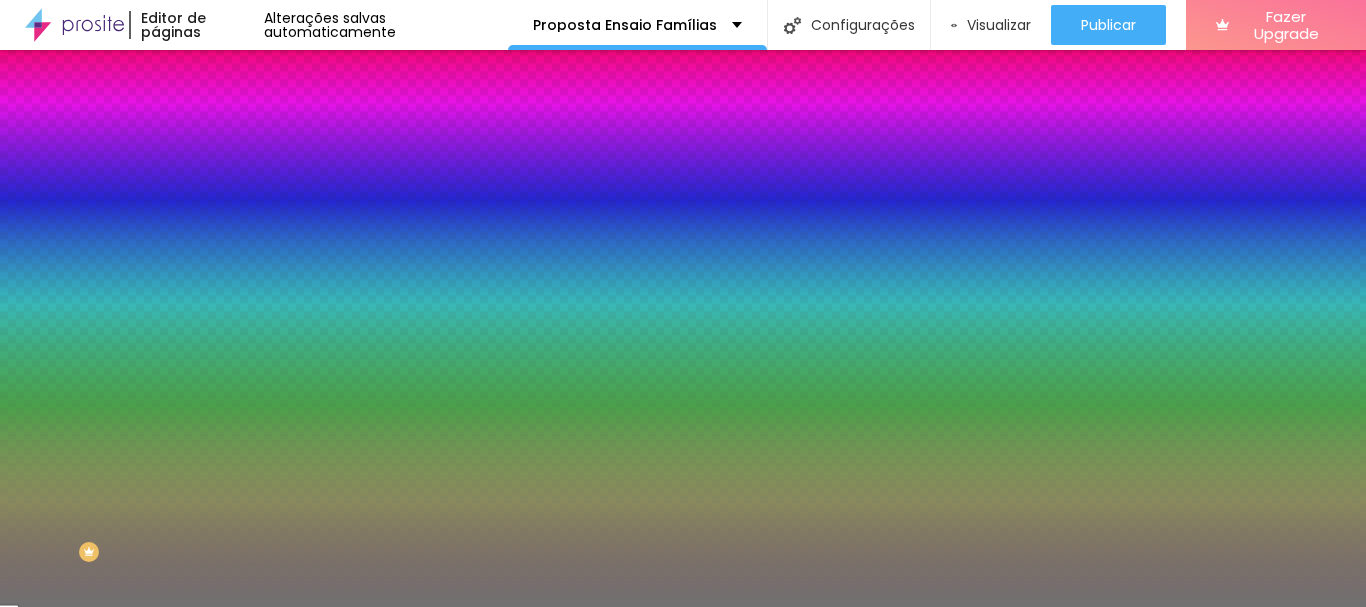 type on "51" 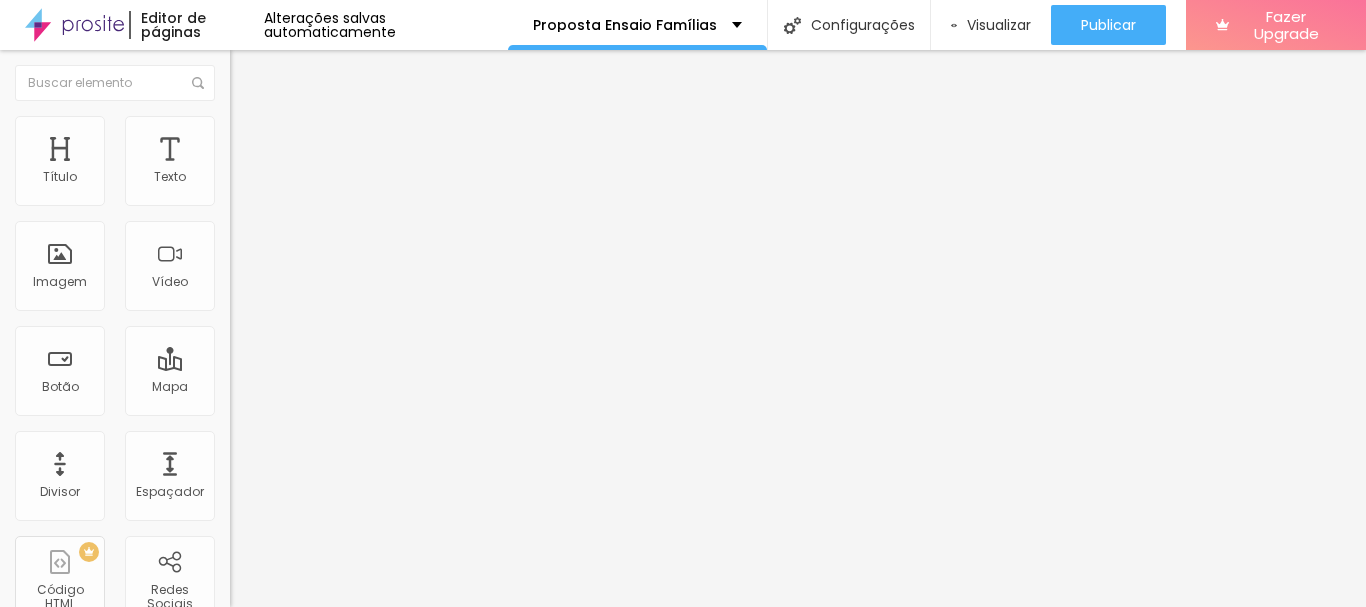 click at bounding box center (239, 125) 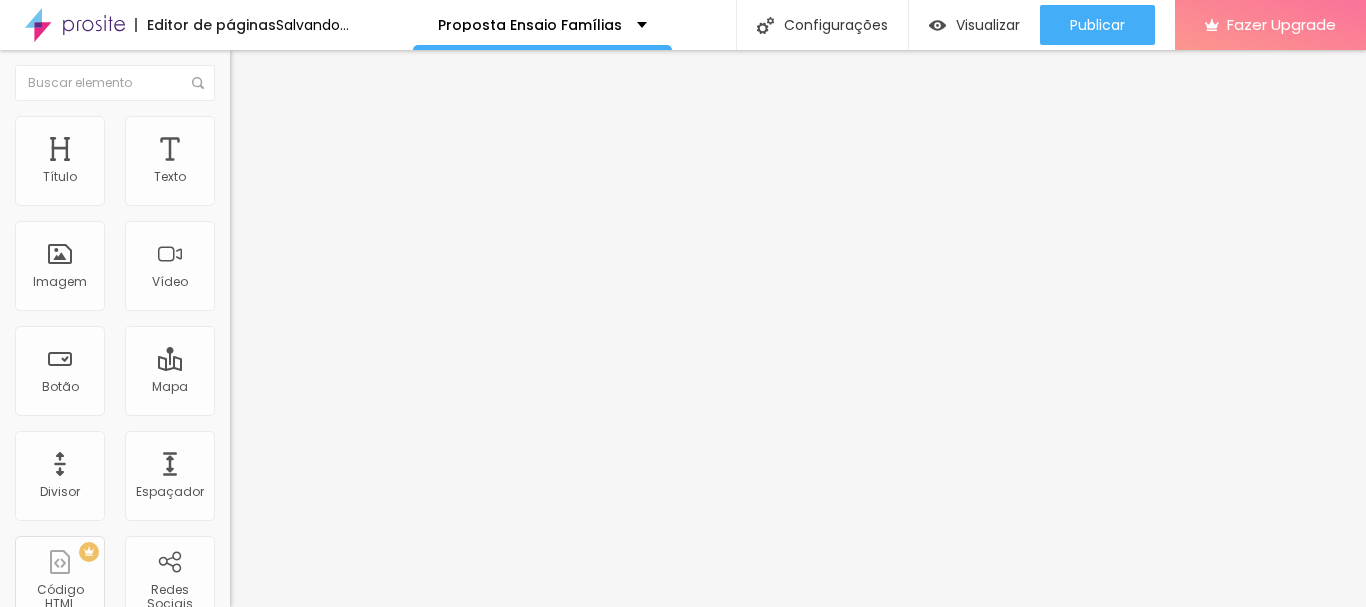 type on "12" 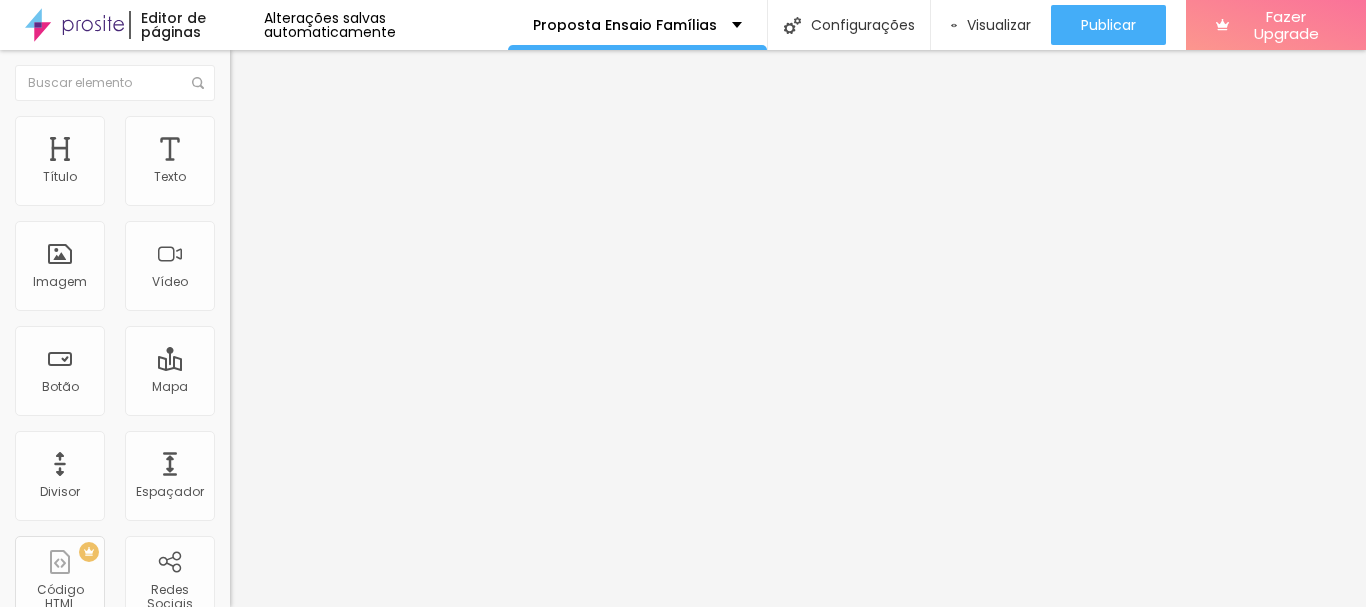 click on "Estilo" at bounding box center [263, 109] 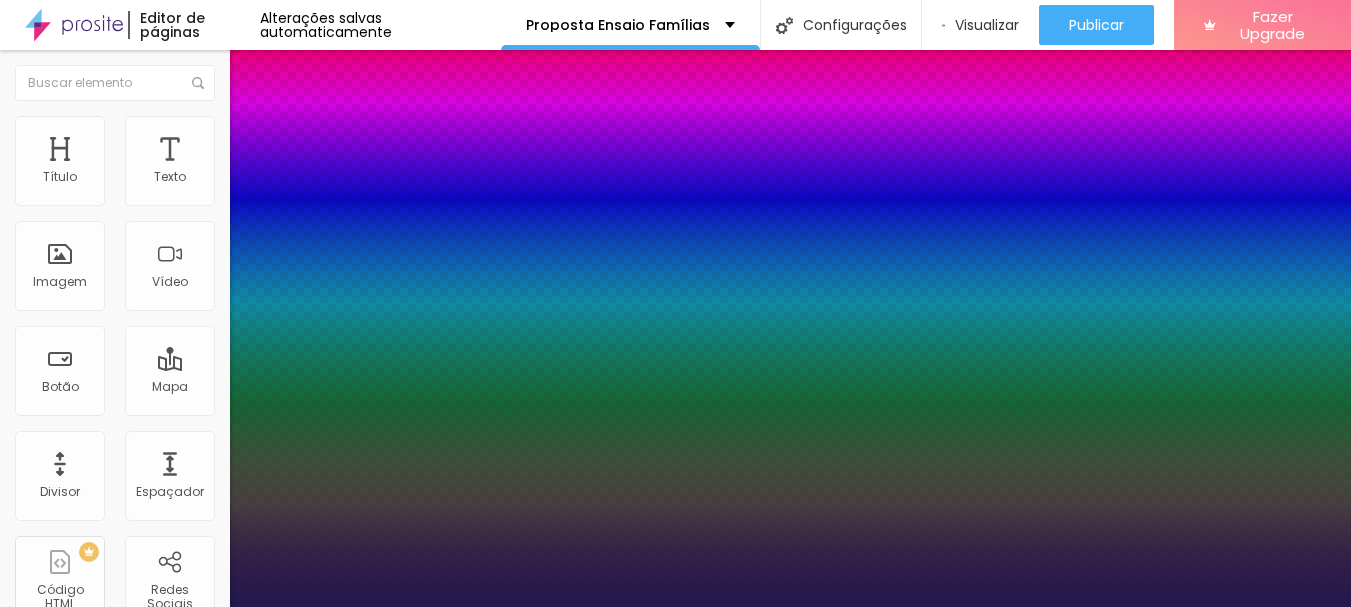 type on "1" 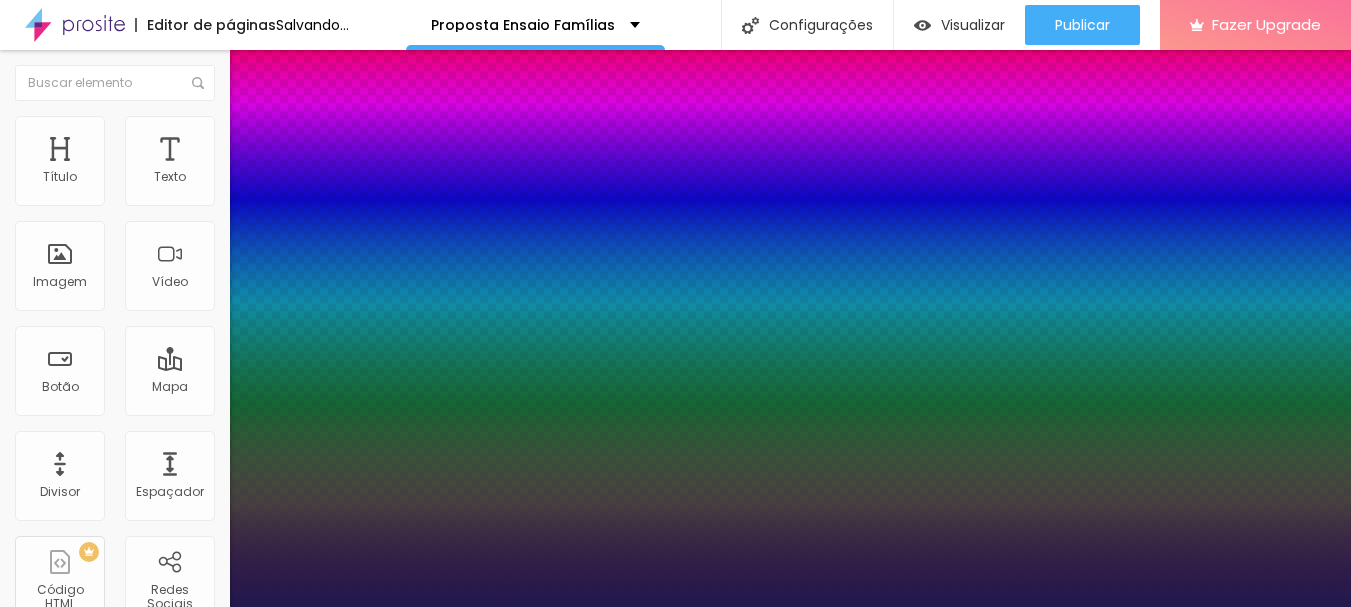 type on "1" 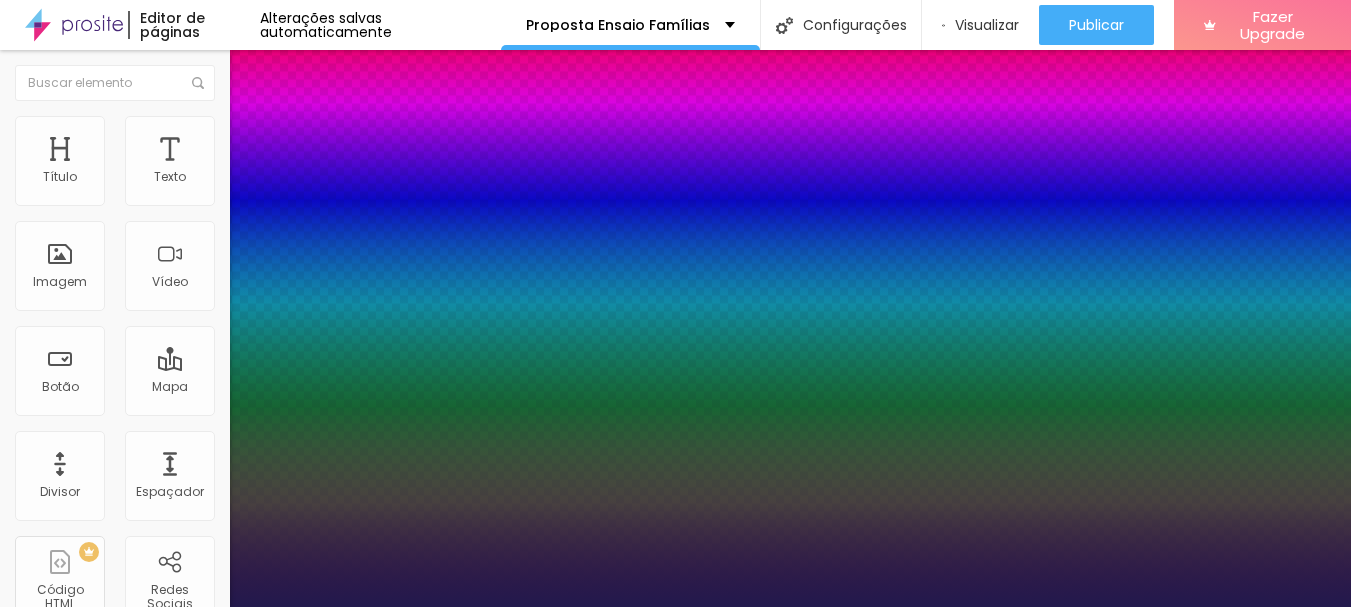 type on "21" 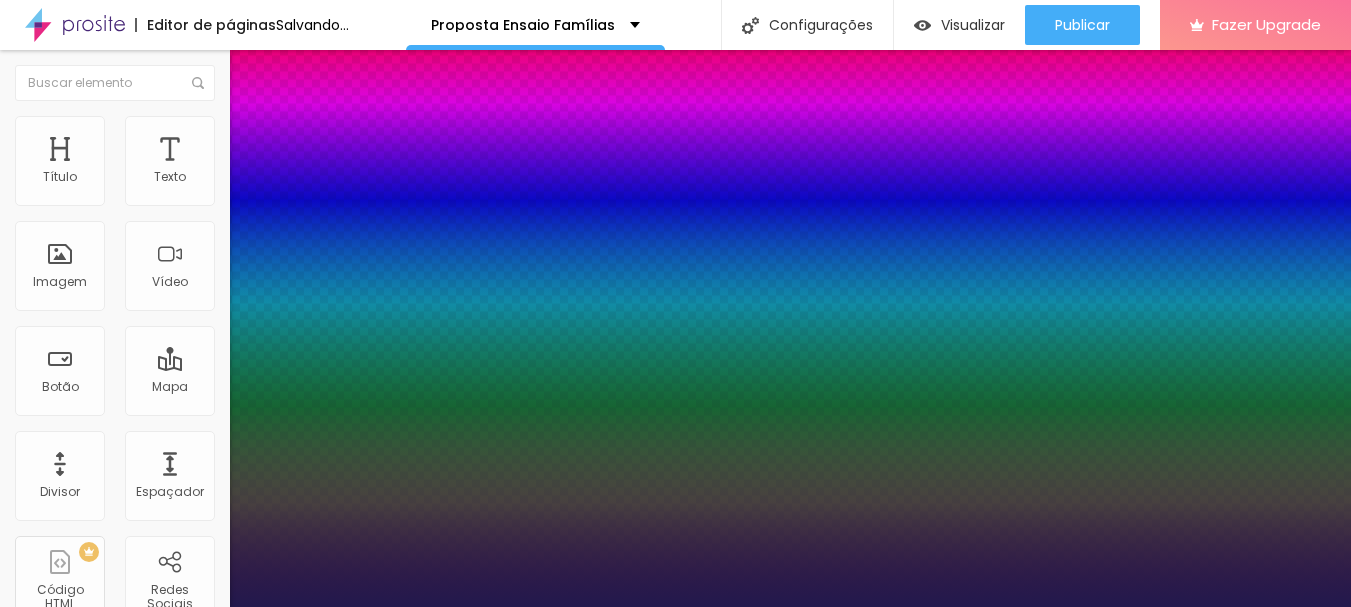 type on "21" 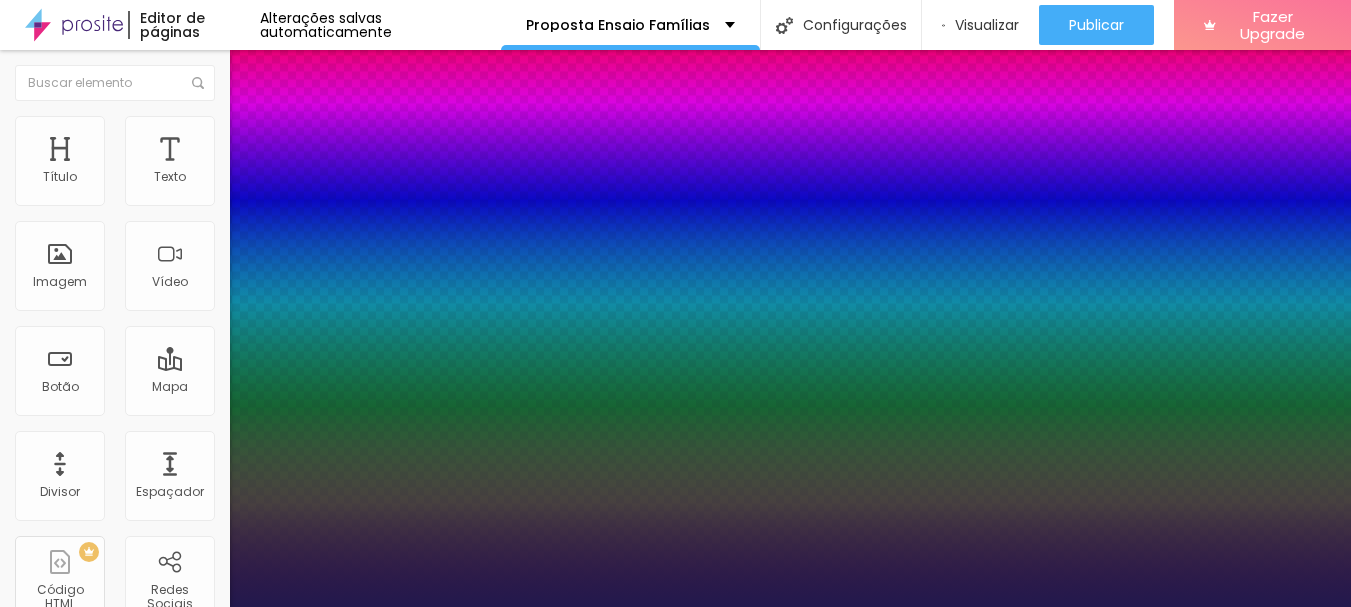 type on "21" 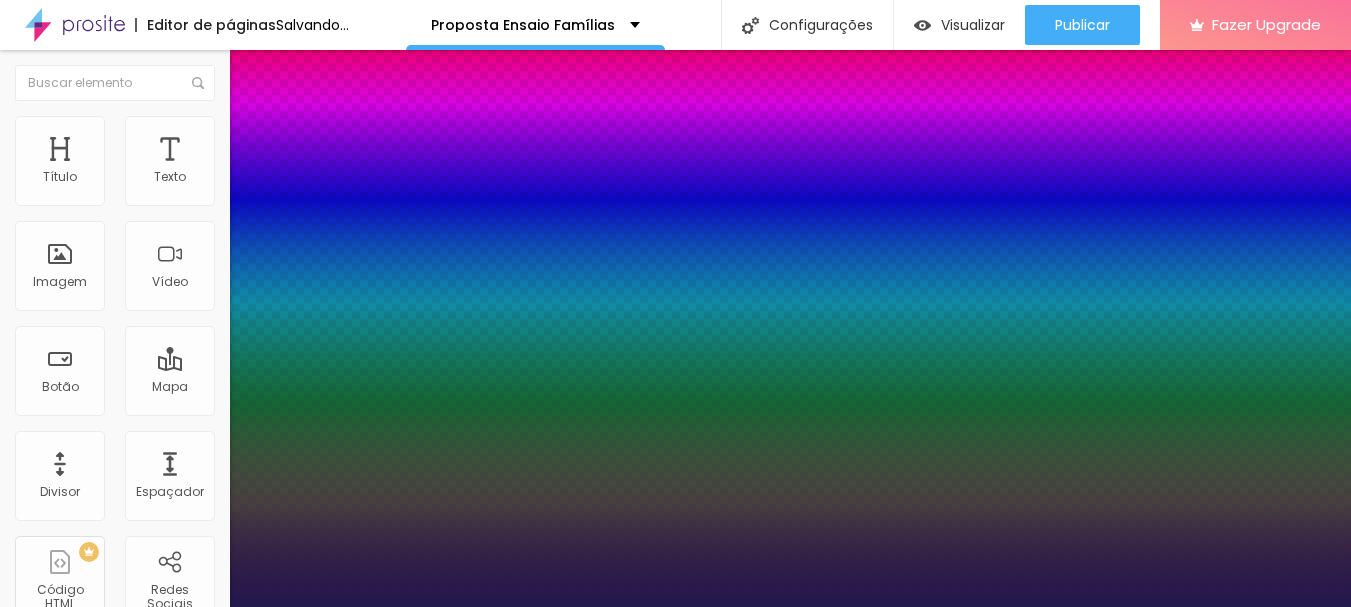type on "1" 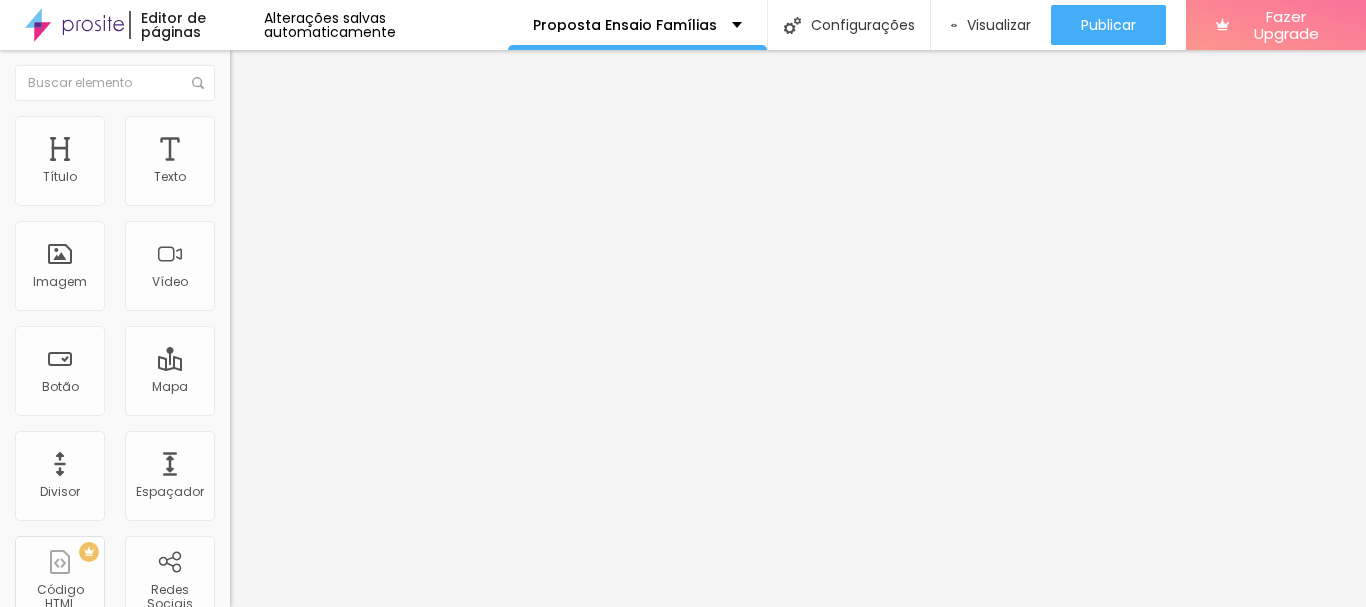 click on "Estilo" at bounding box center (263, 109) 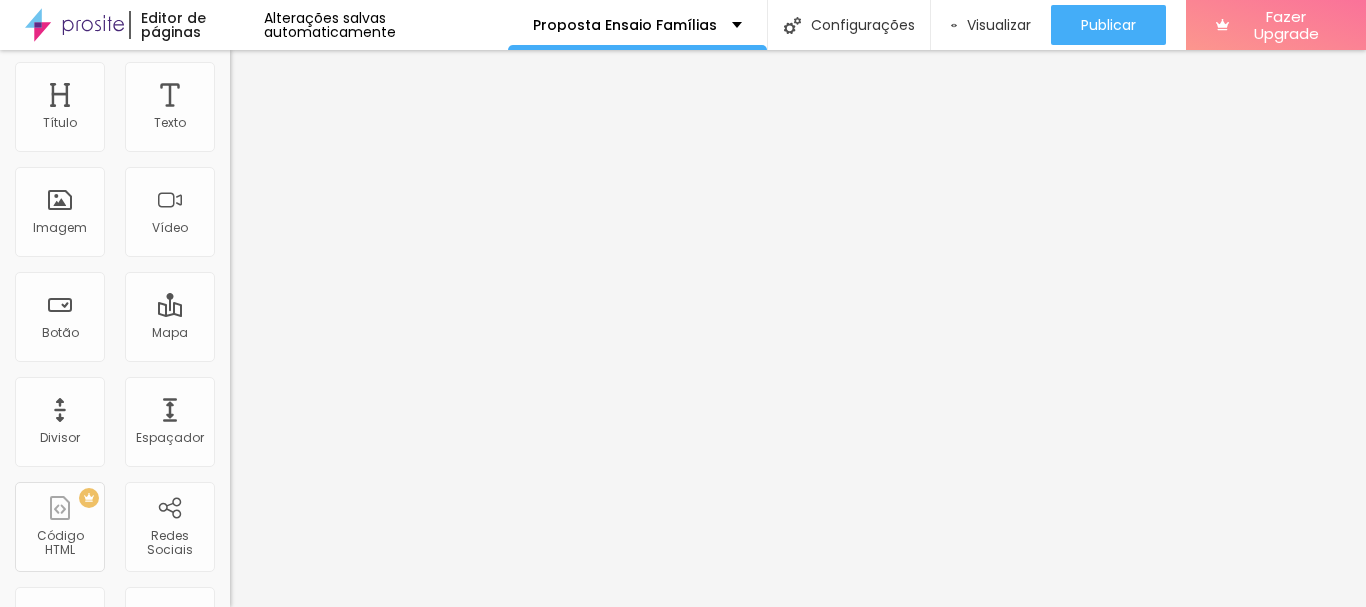 scroll, scrollTop: 0, scrollLeft: 0, axis: both 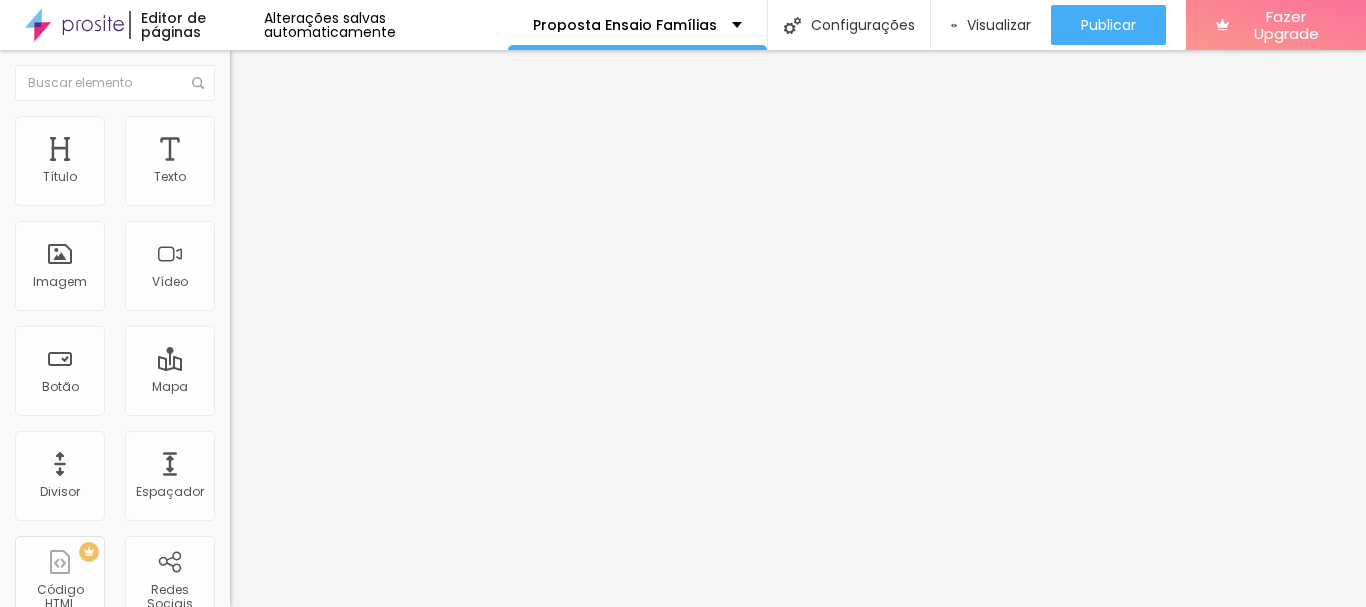 click on "Estilo" at bounding box center (345, 106) 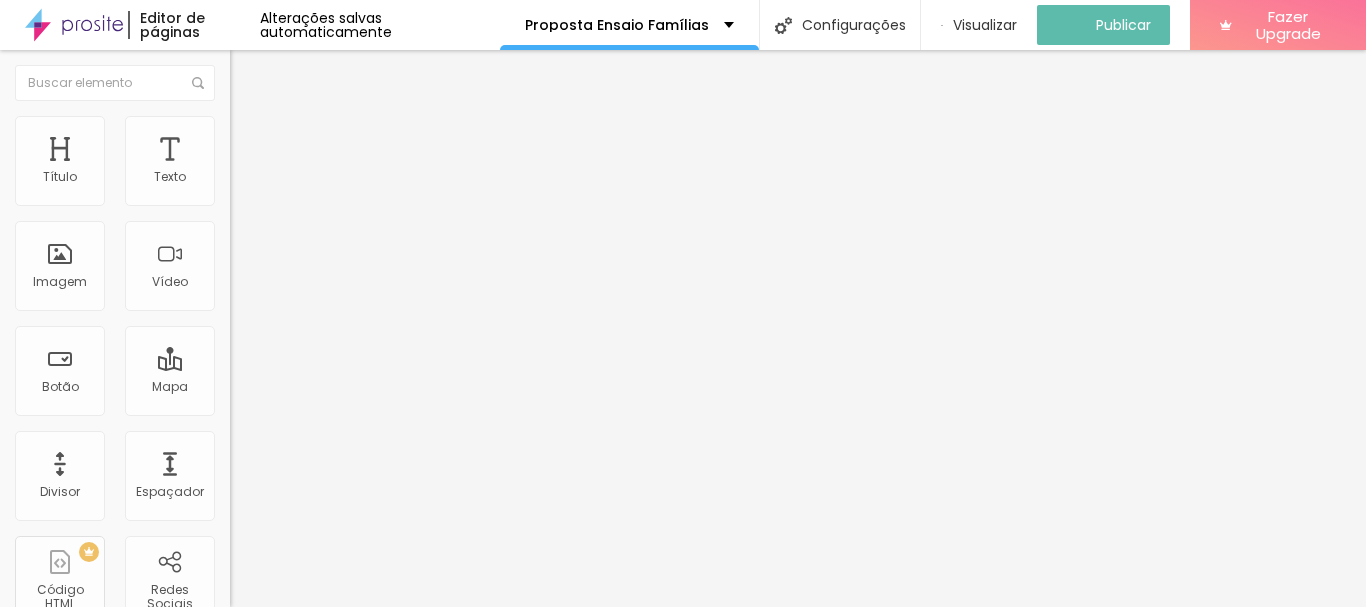 click on "Configurações" at bounding box center [839, 25] 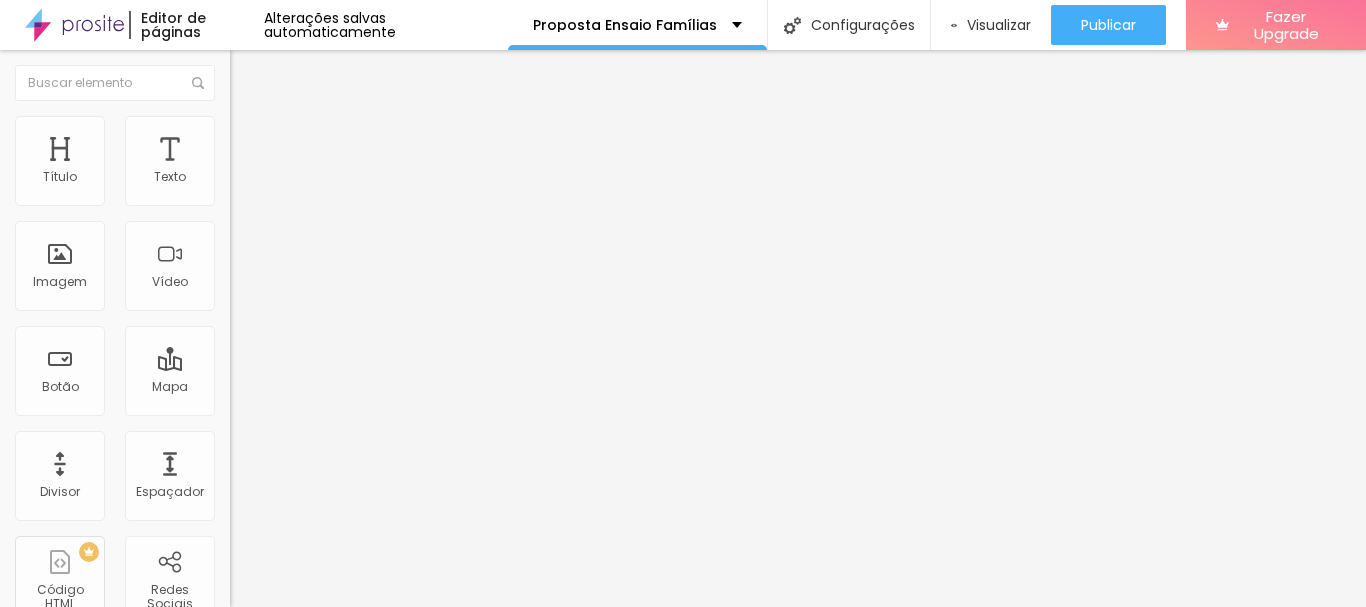click on "Redes Sociais" at bounding box center [683, 655] 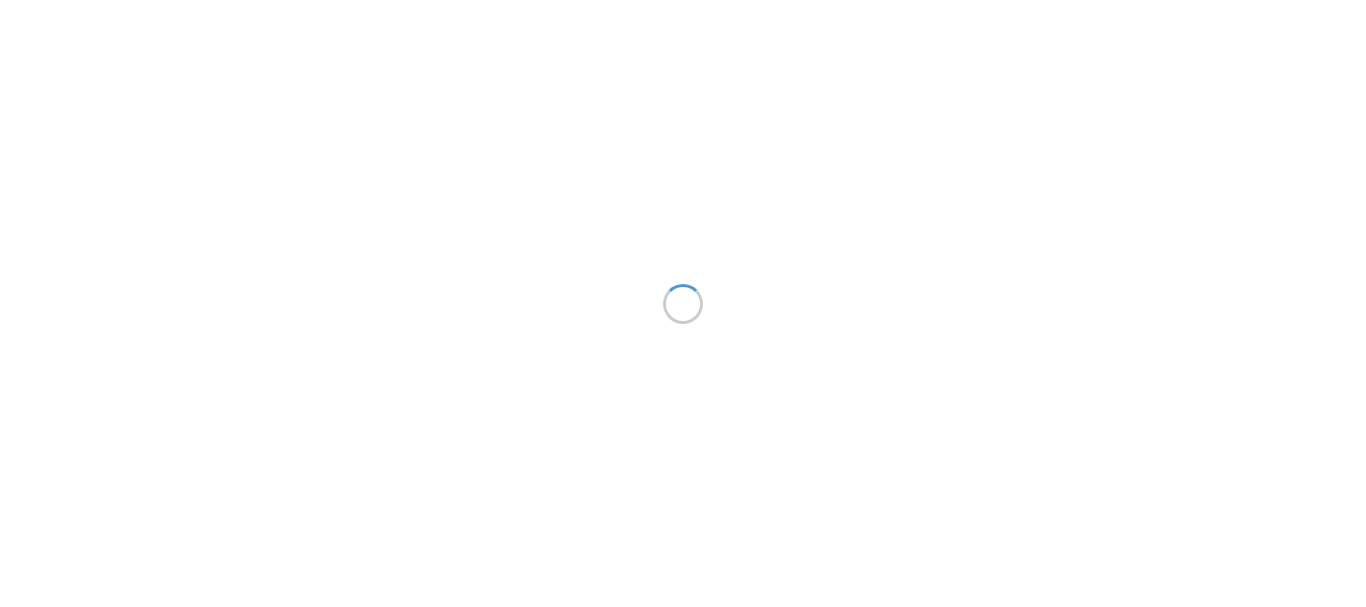 scroll, scrollTop: 0, scrollLeft: 0, axis: both 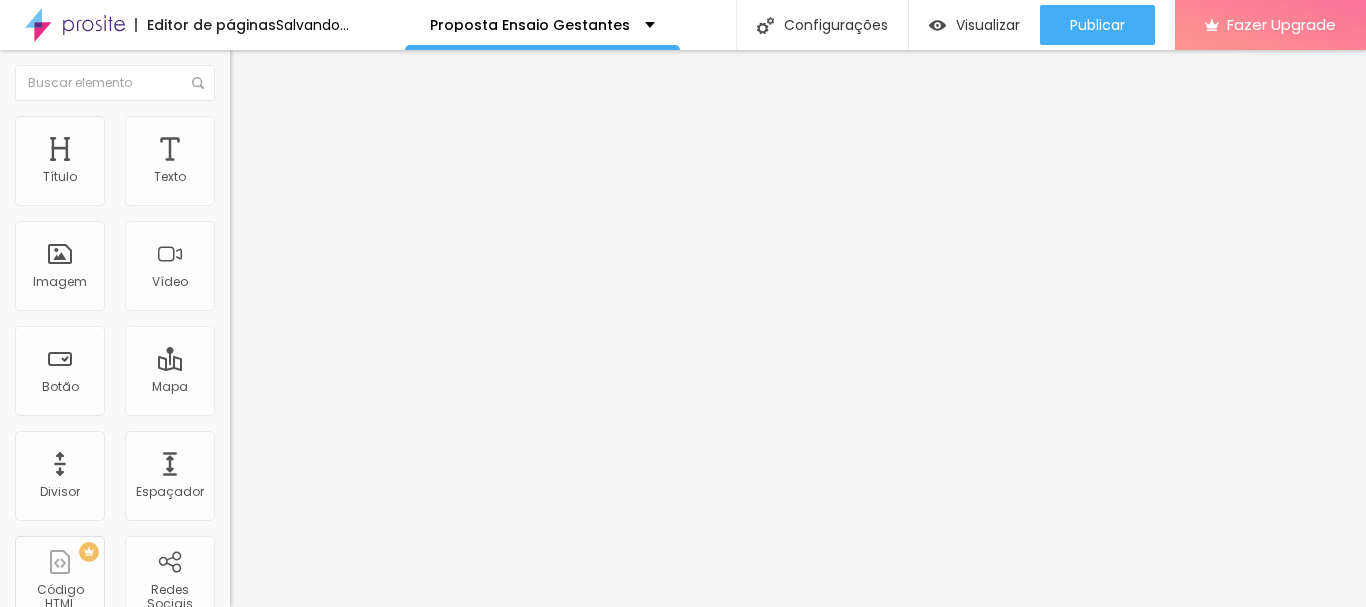 click on "Marcelo Cortez - Estúdio Fotográfico - Rua Doutor Celestino - Centro, Niterói - RJ, Brasil" at bounding box center (366, 410) 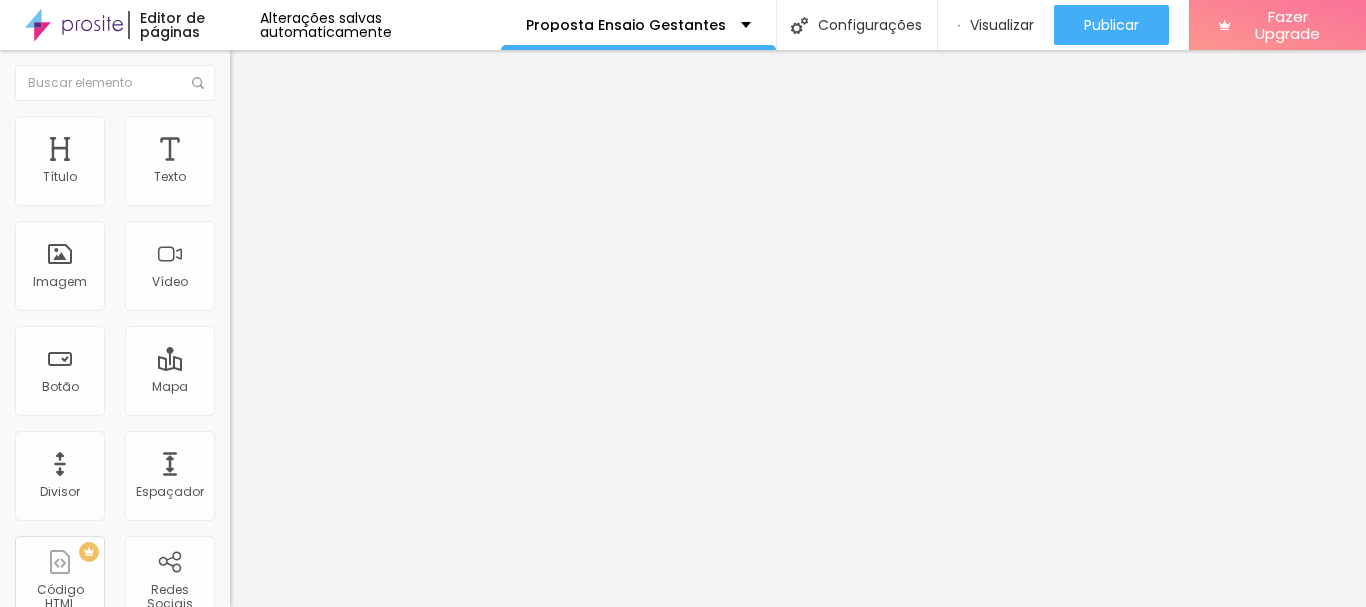scroll, scrollTop: 0, scrollLeft: 367, axis: horizontal 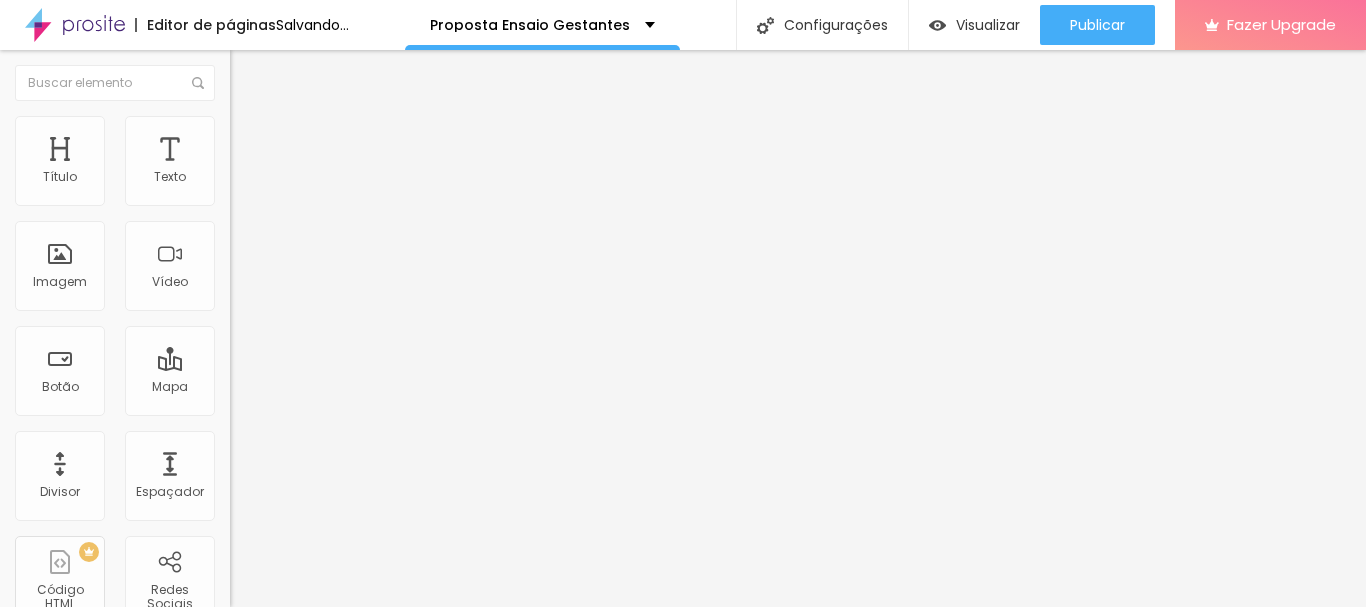 type on "23" 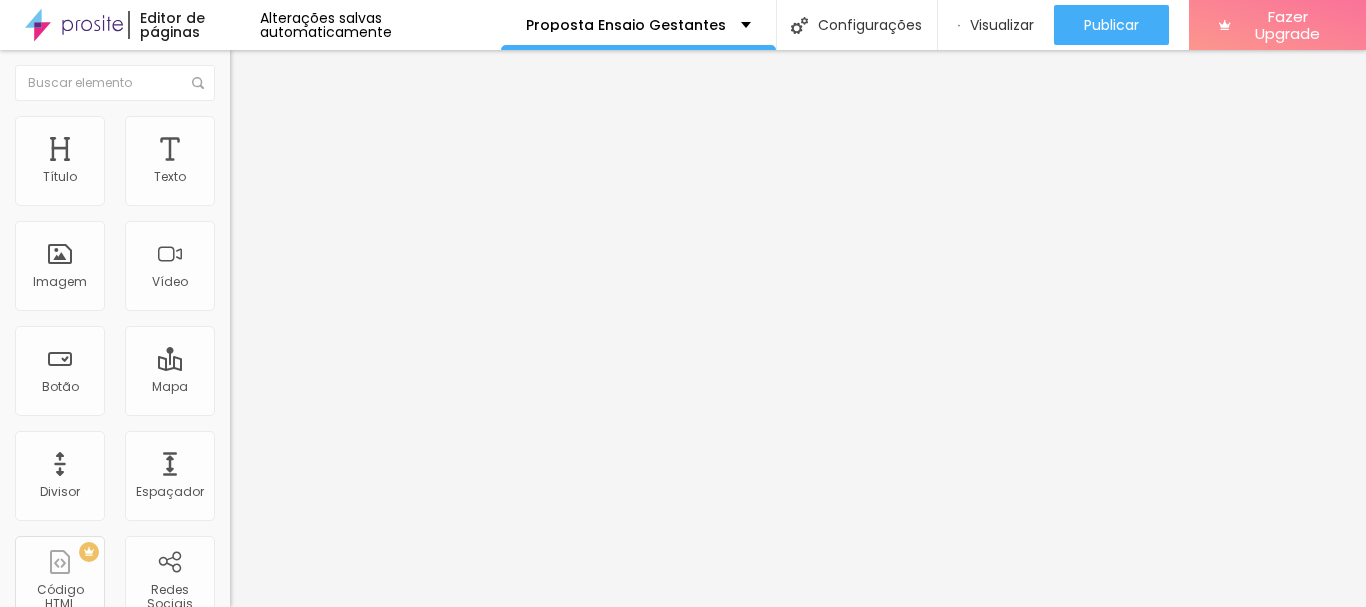type on "8" 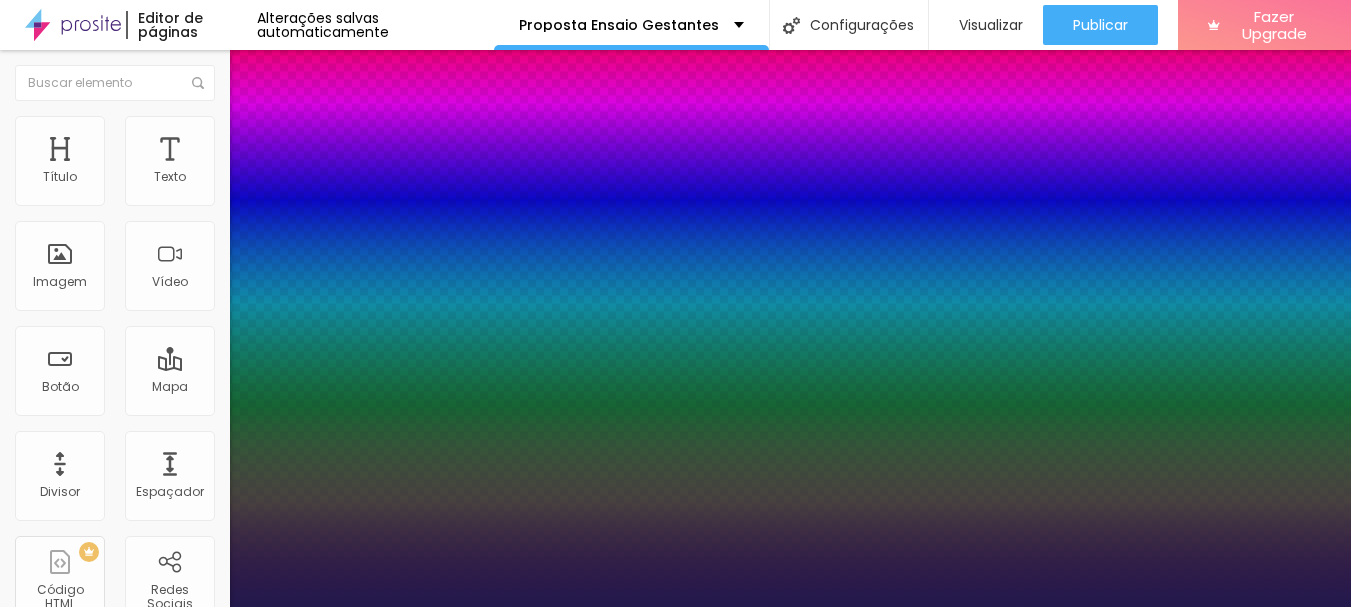 type on "1" 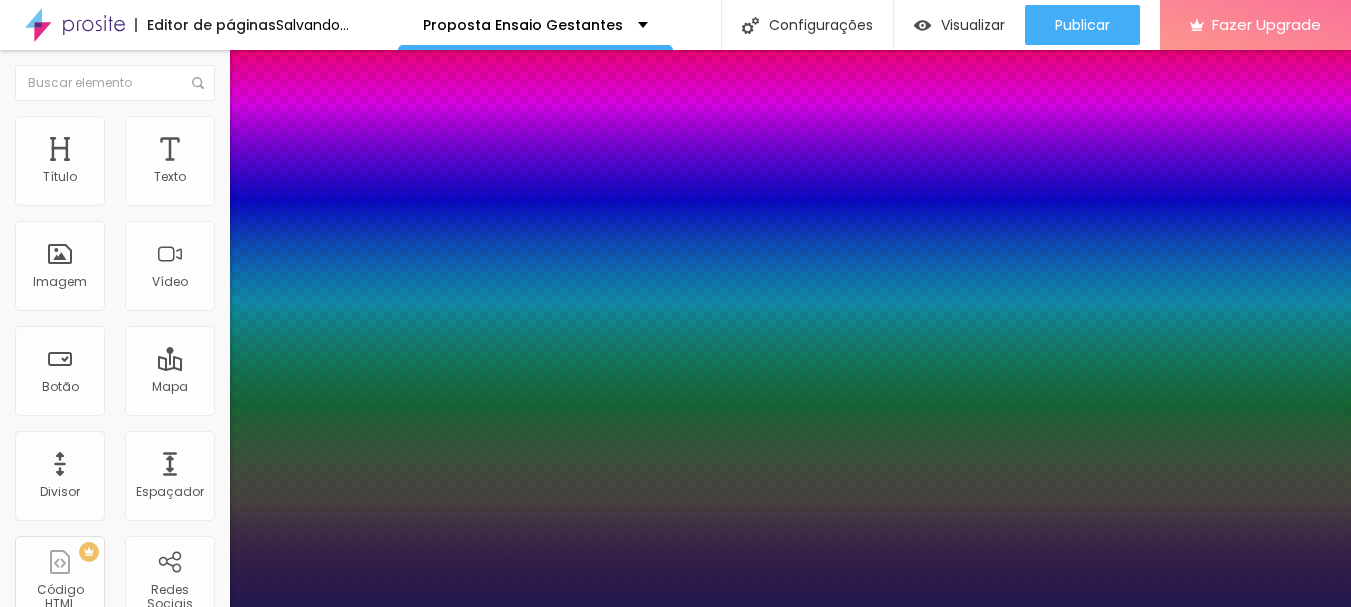 type on "1" 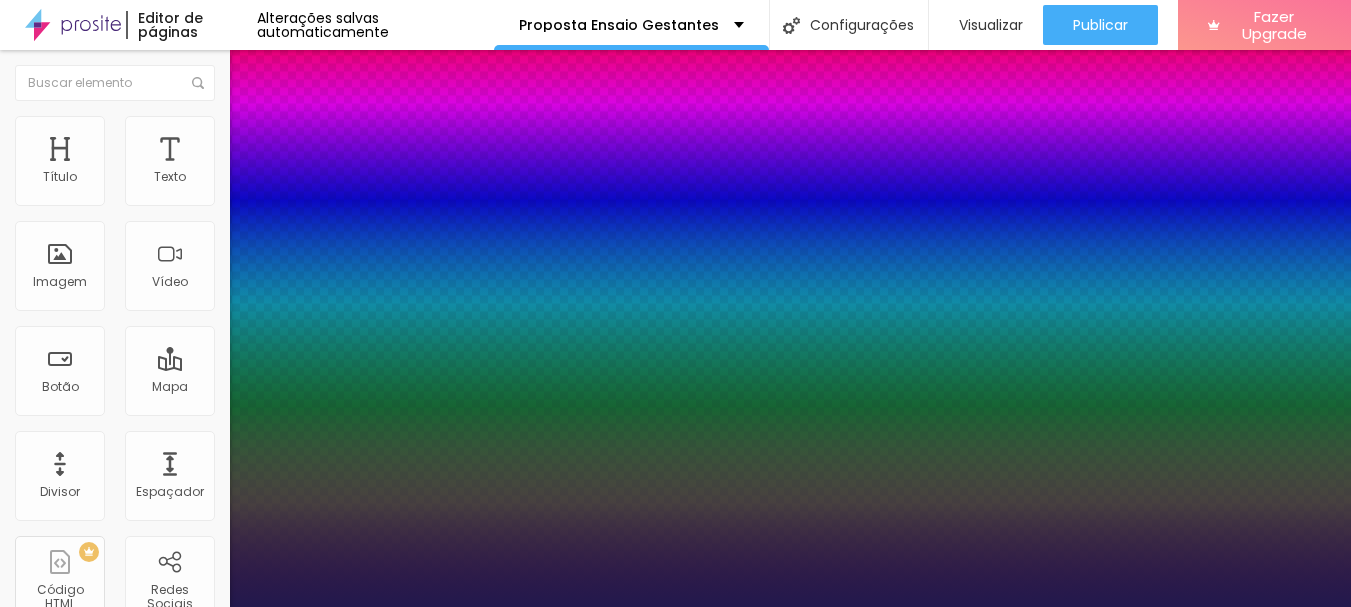 type on "23" 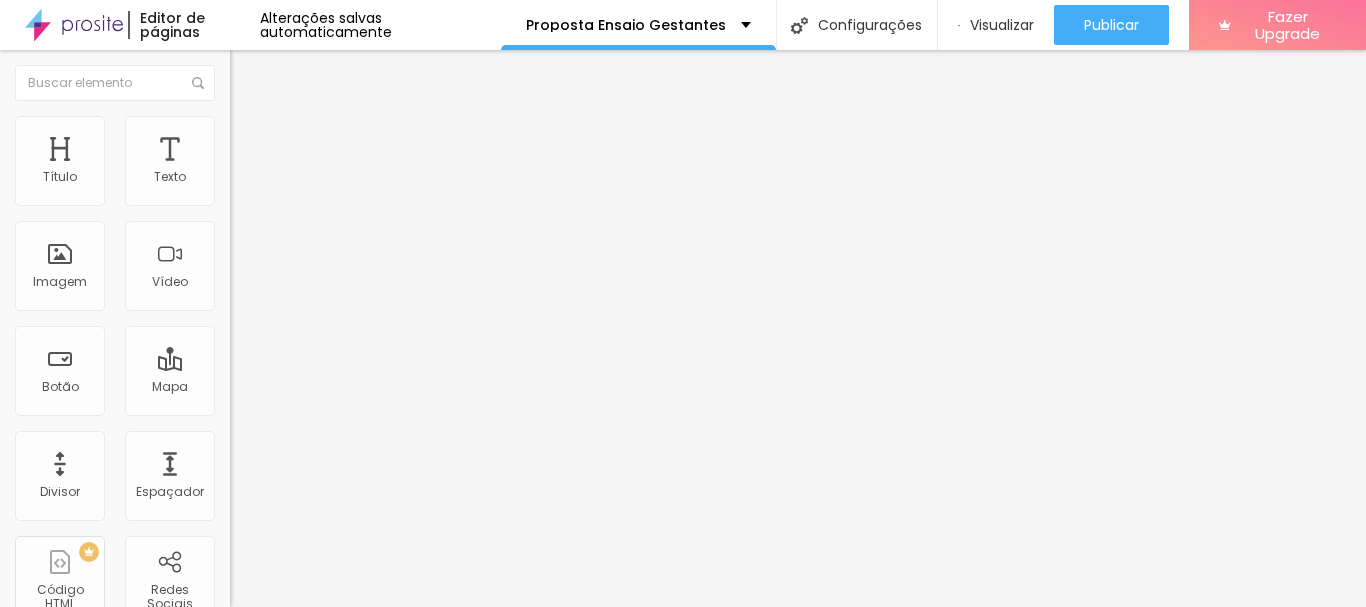 click at bounding box center [253, 73] 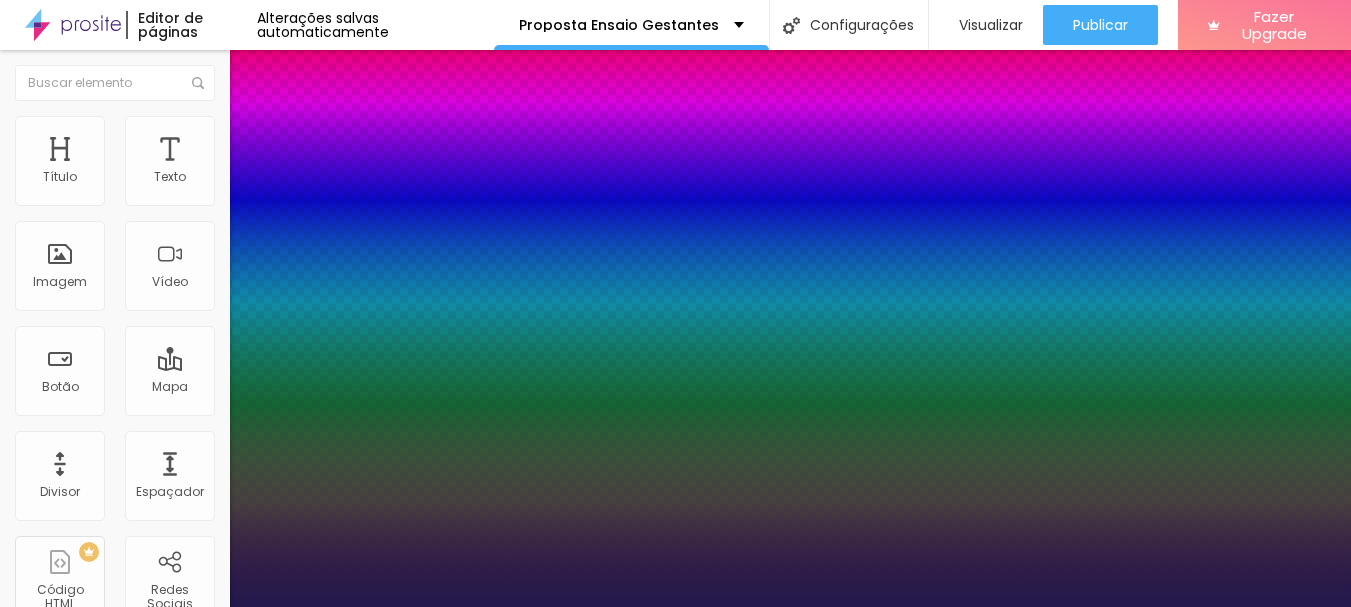 type on "1" 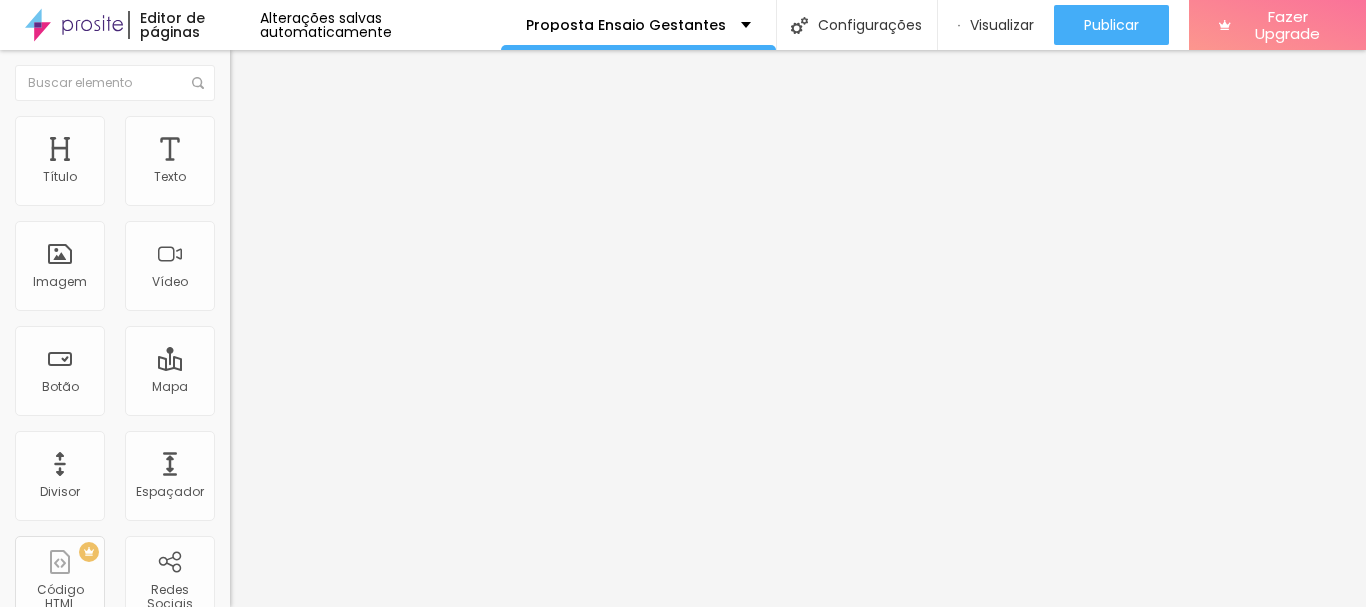 click on "Publicar" at bounding box center [1111, 25] 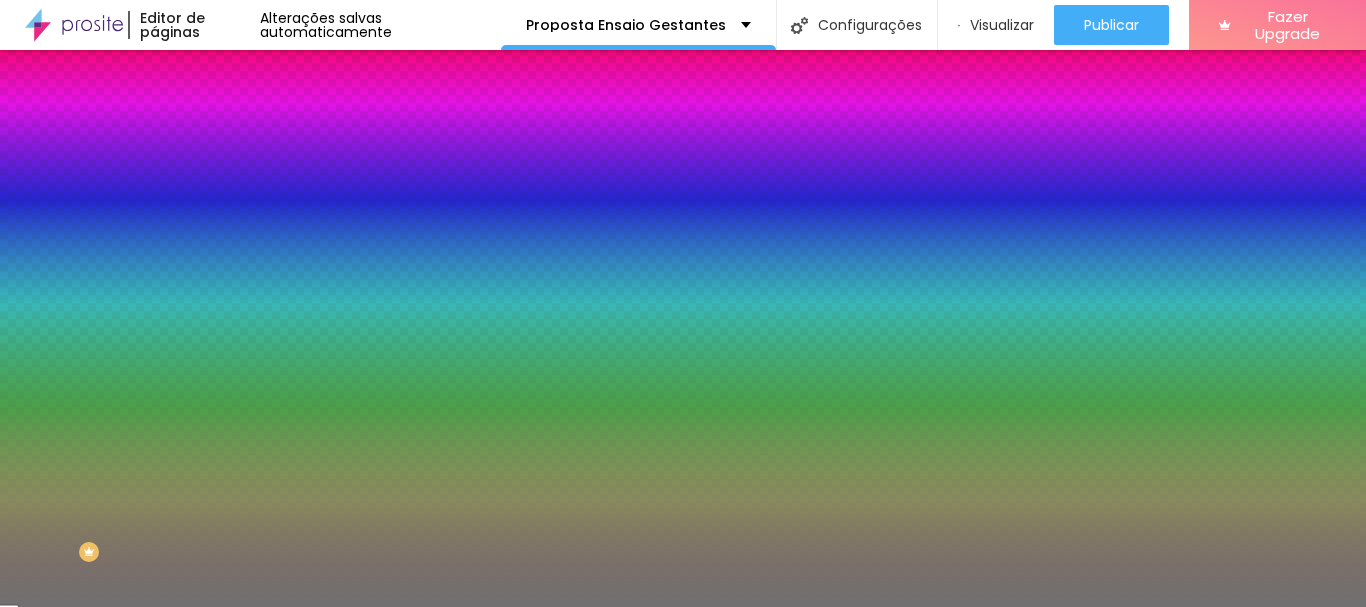 type on "13" 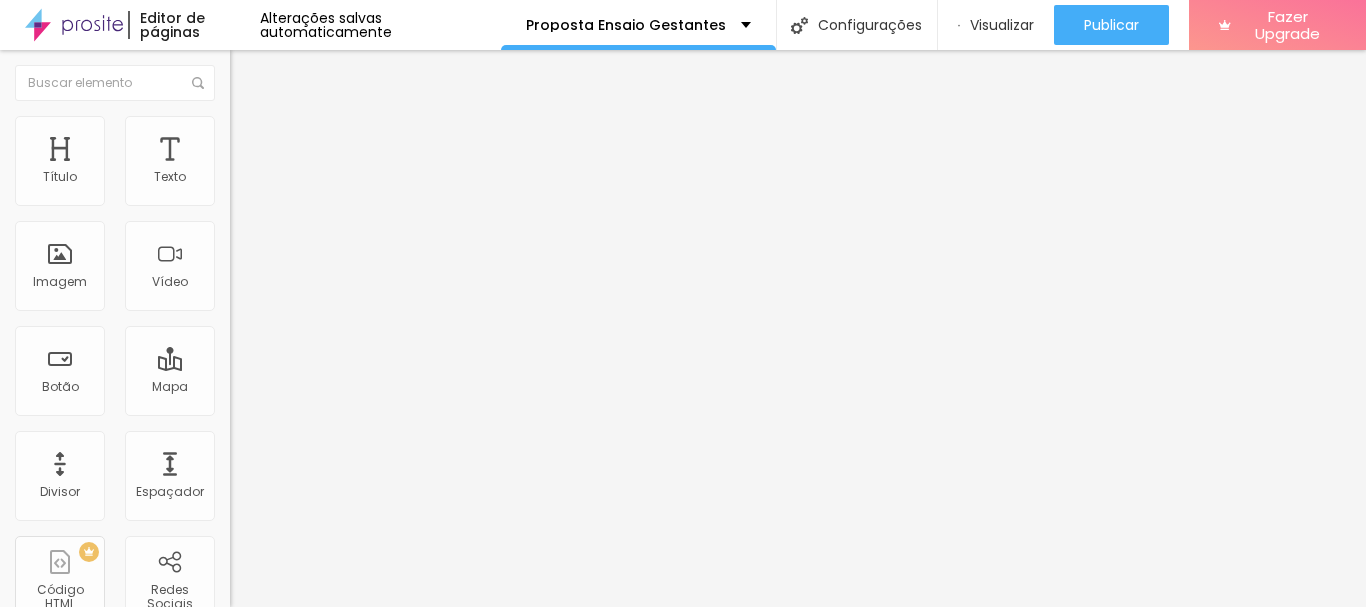 click on "Estilo" at bounding box center [345, 126] 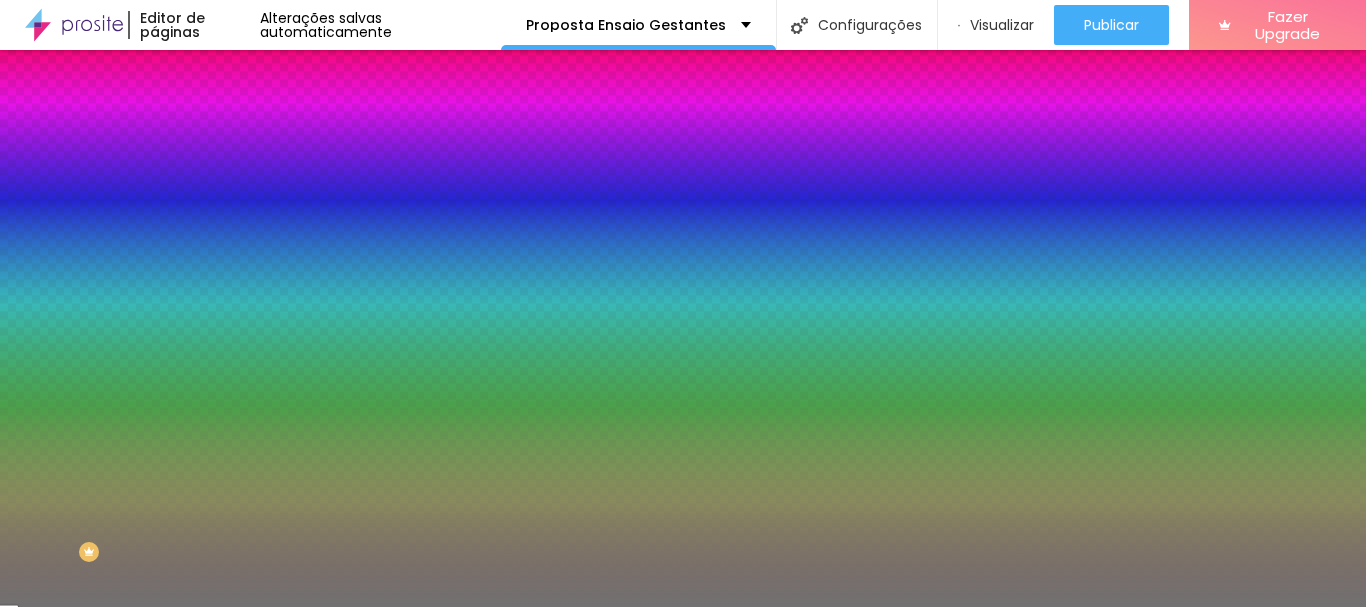 type on "13" 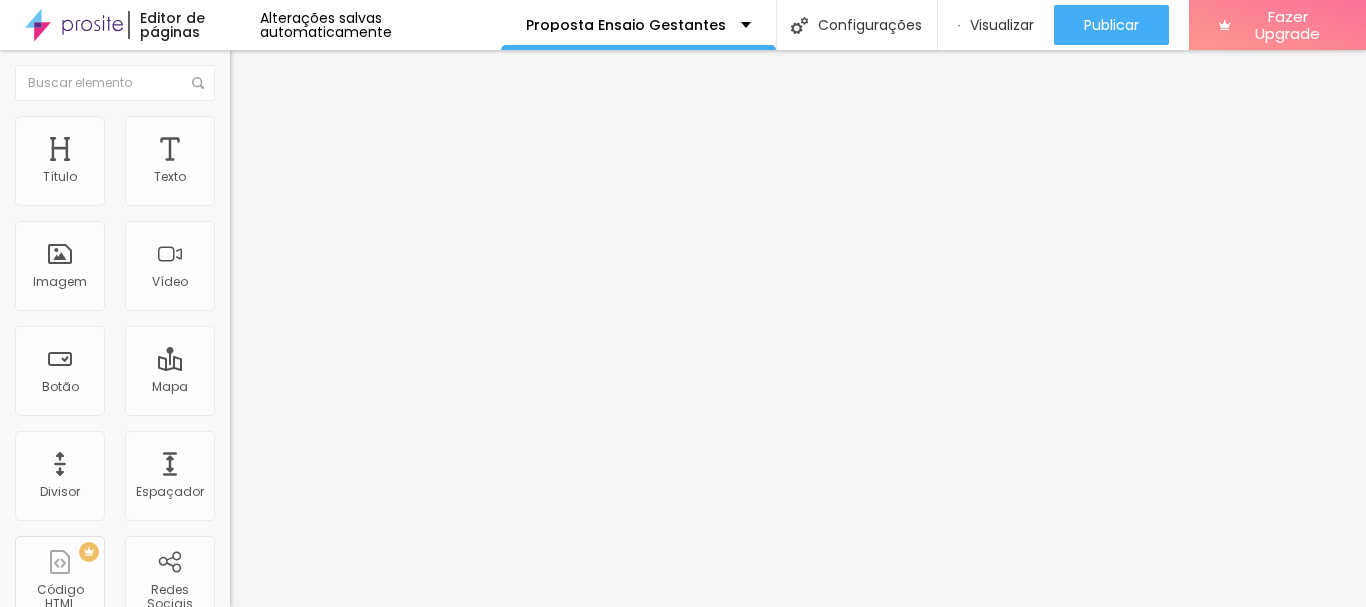 click on "Estilo" at bounding box center (345, 126) 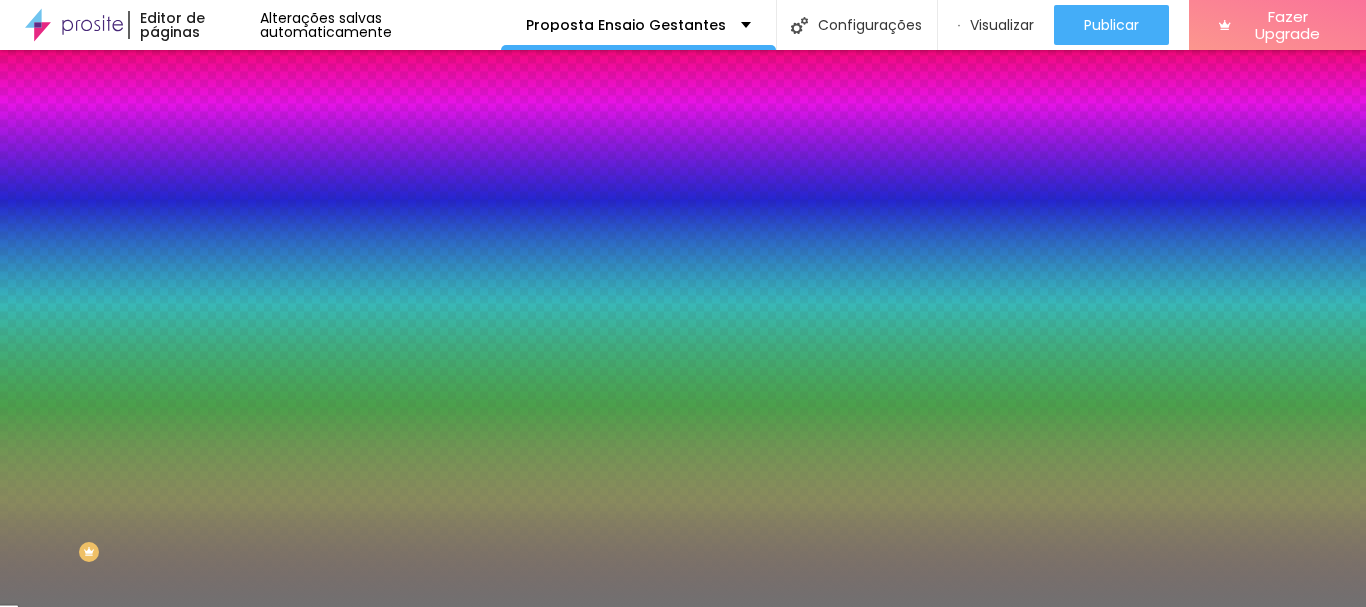 type on "10" 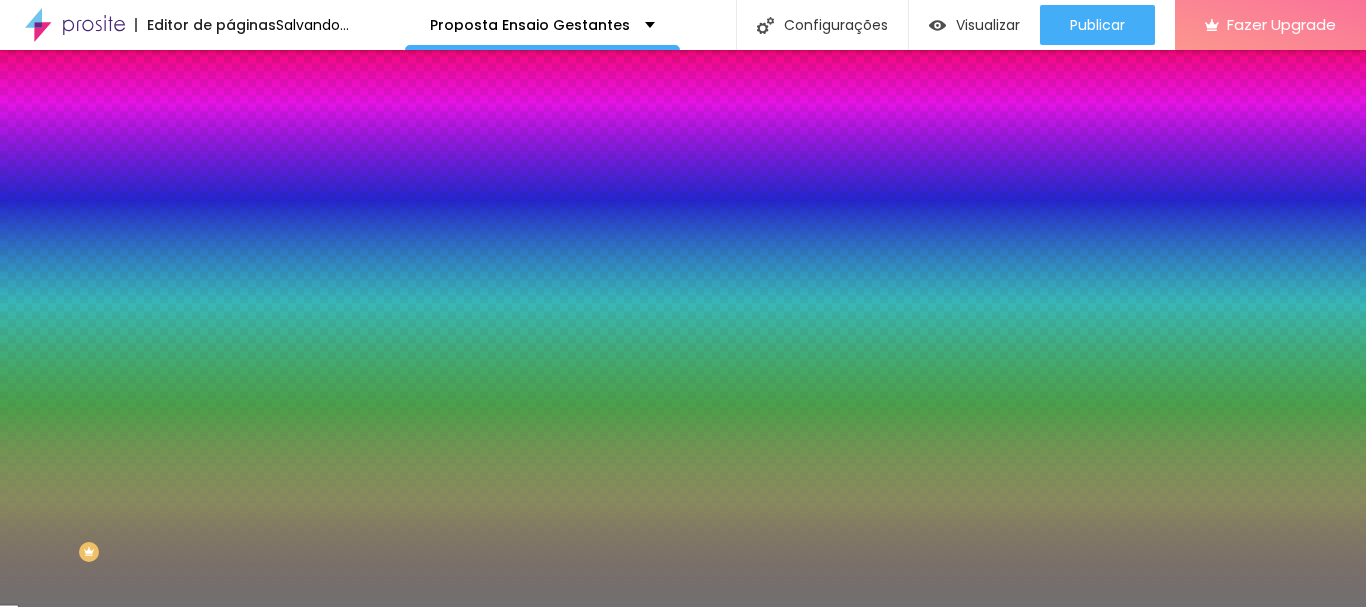 type on "8" 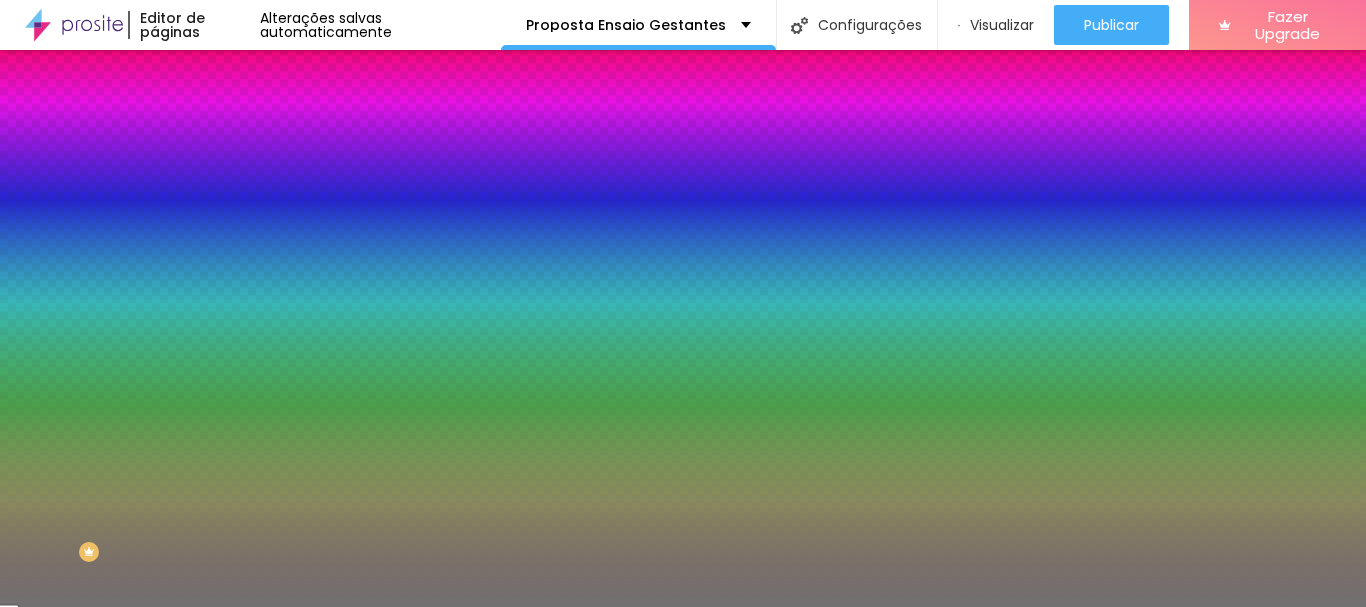type on "4" 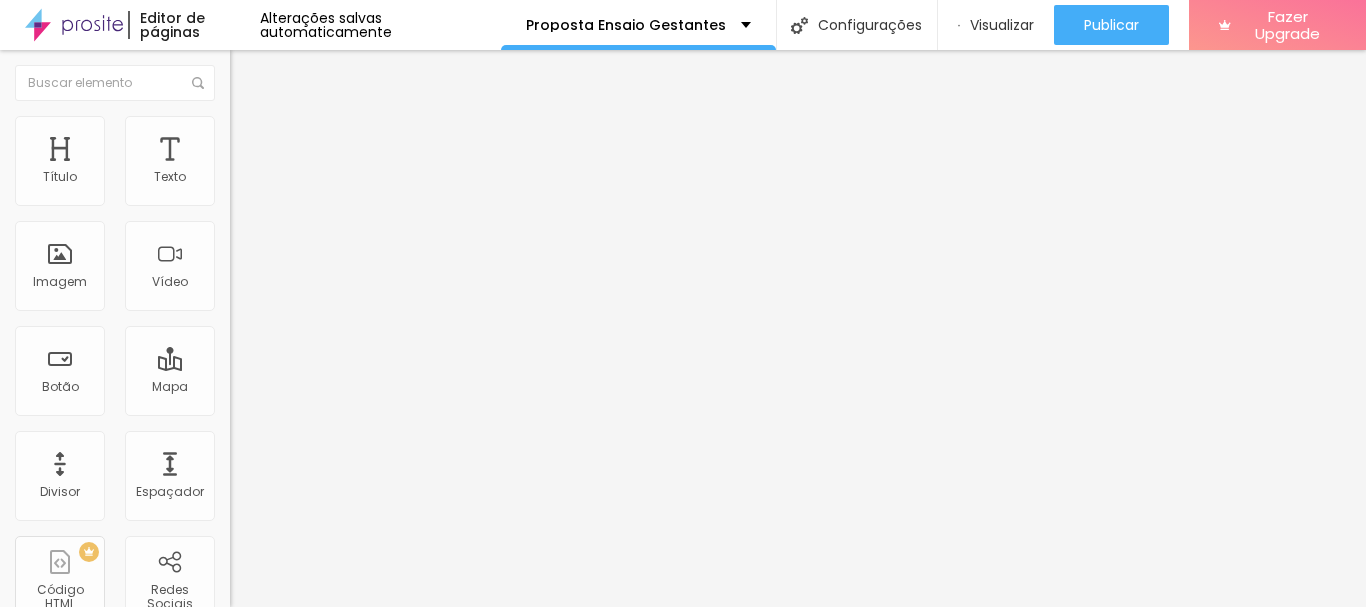 click on "Publicar" at bounding box center (1111, 25) 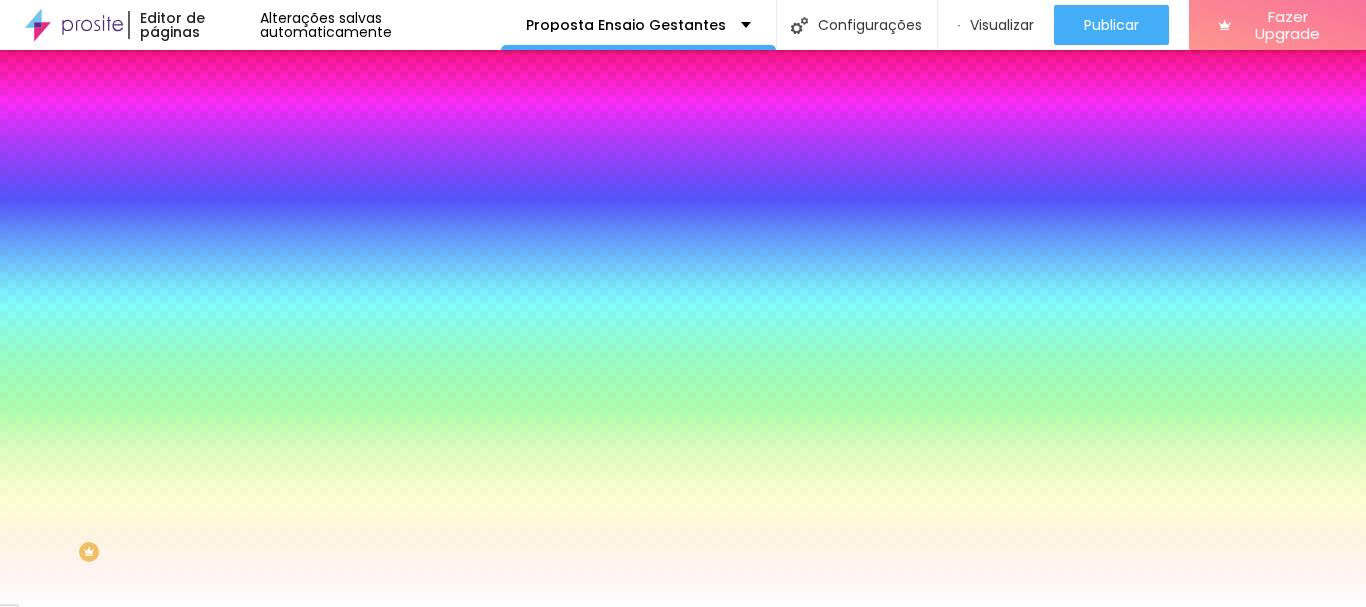 click at bounding box center [239, 105] 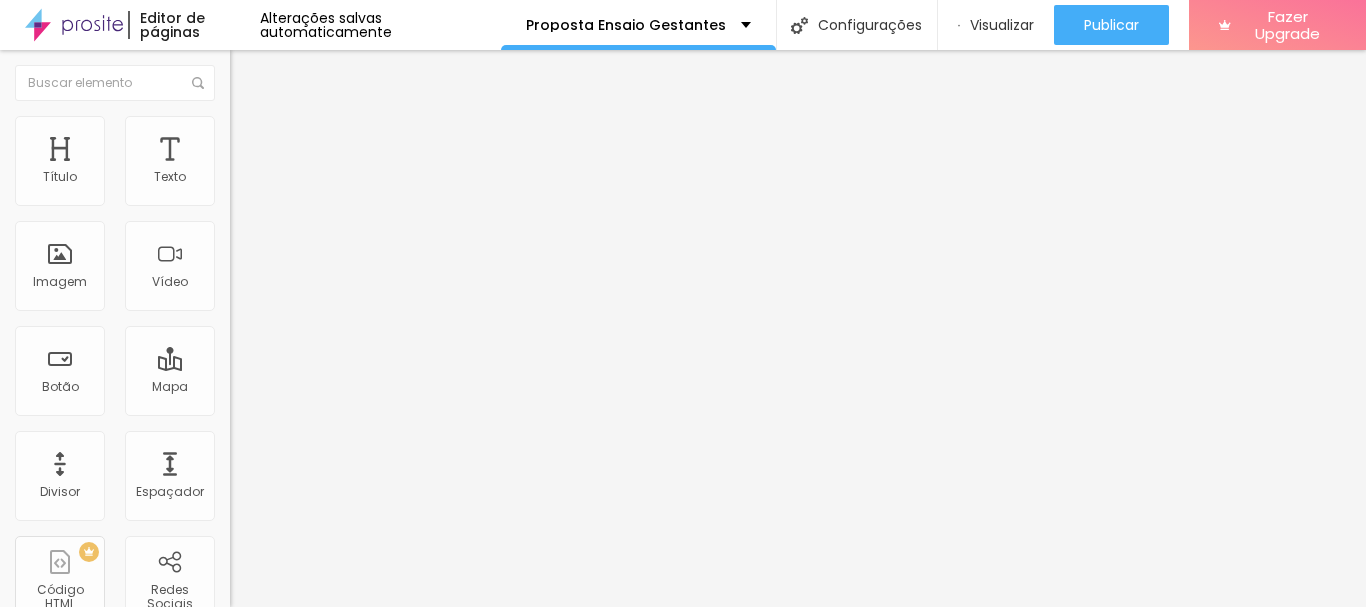 click at bounding box center (253, 73) 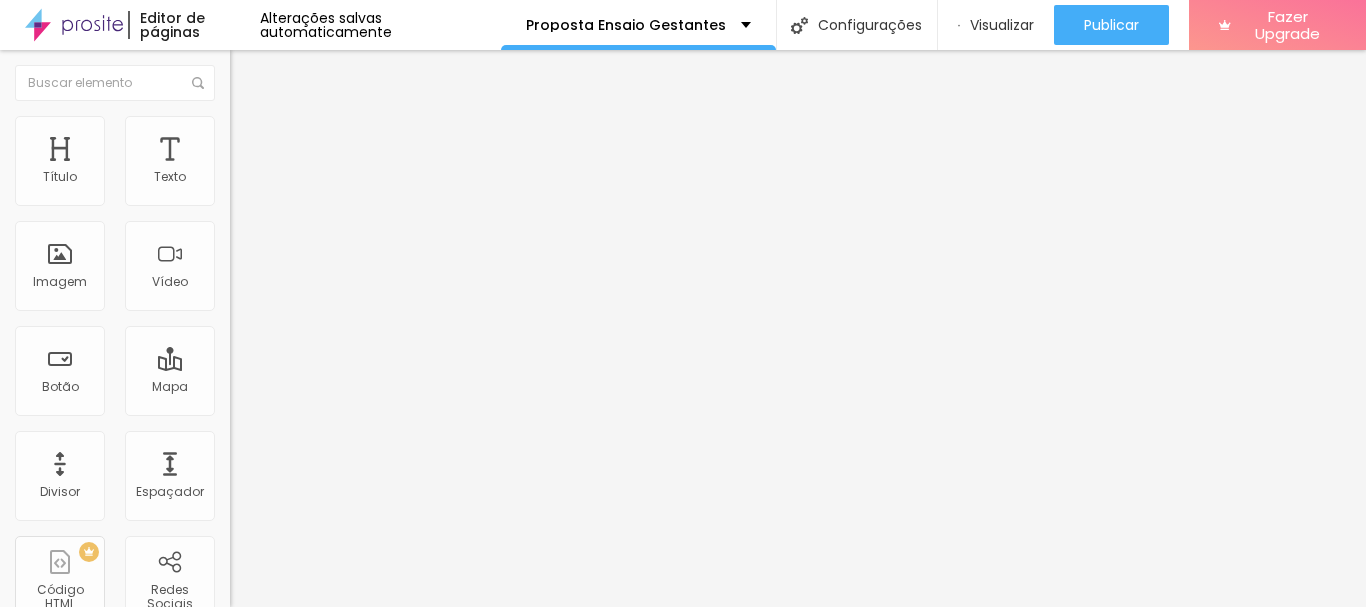click on "Adicionar imagem" at bounding box center [294, 163] 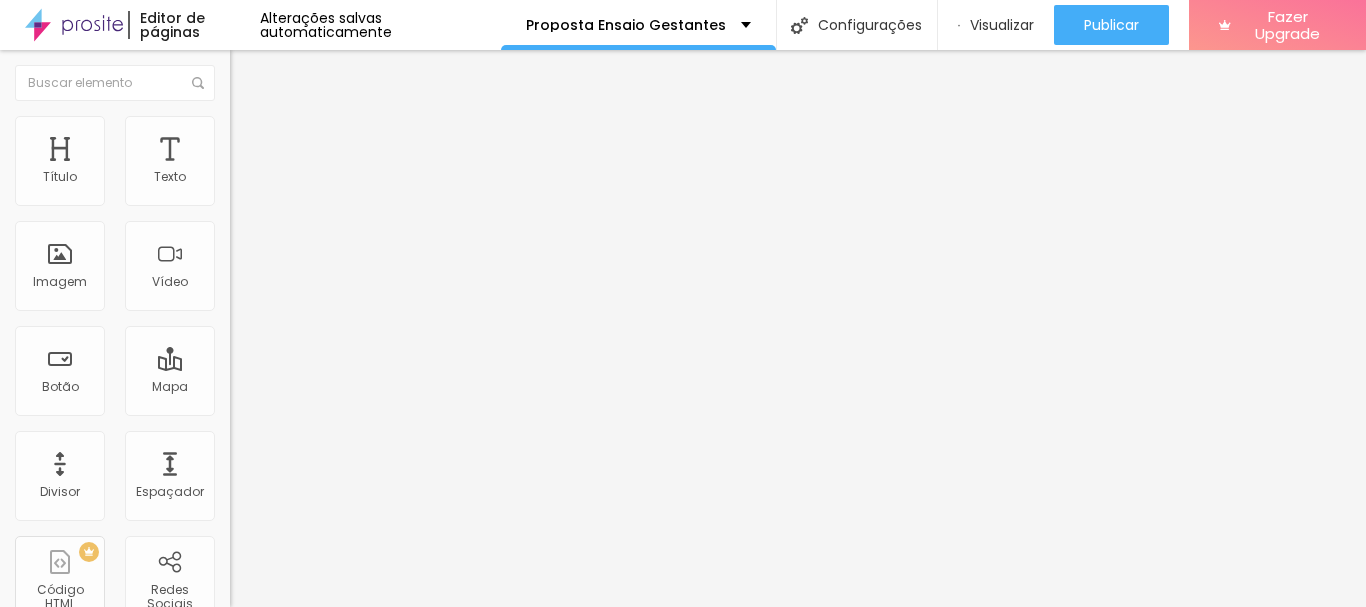 type on "95" 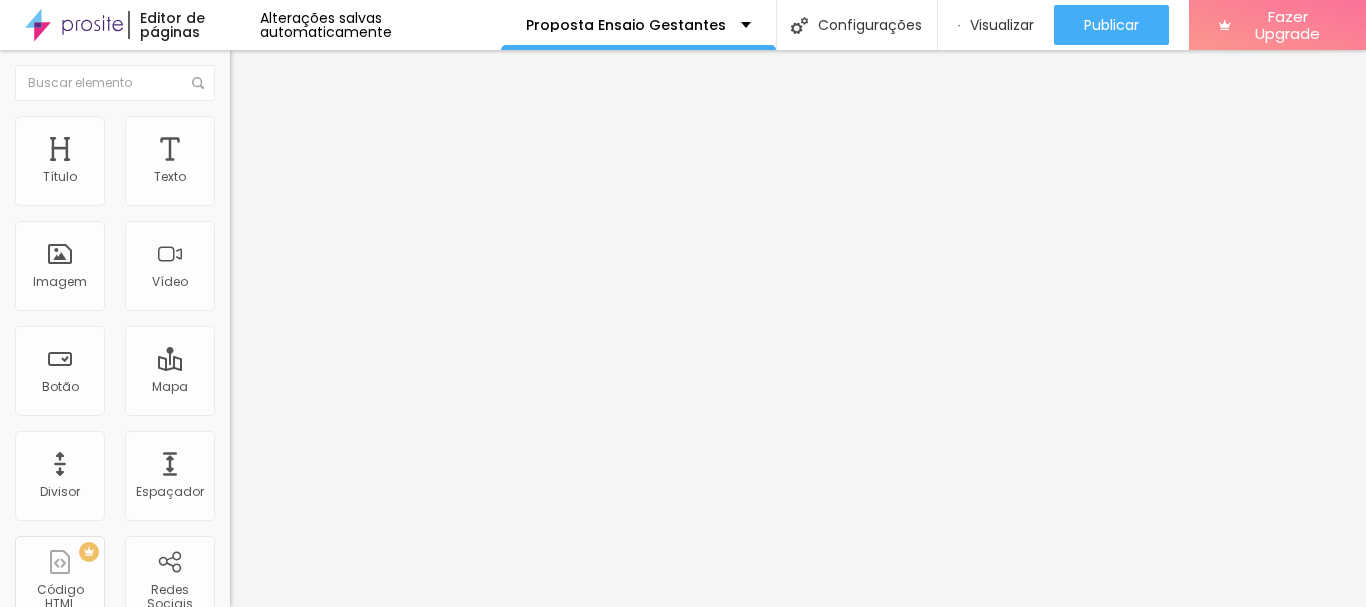 type on "90" 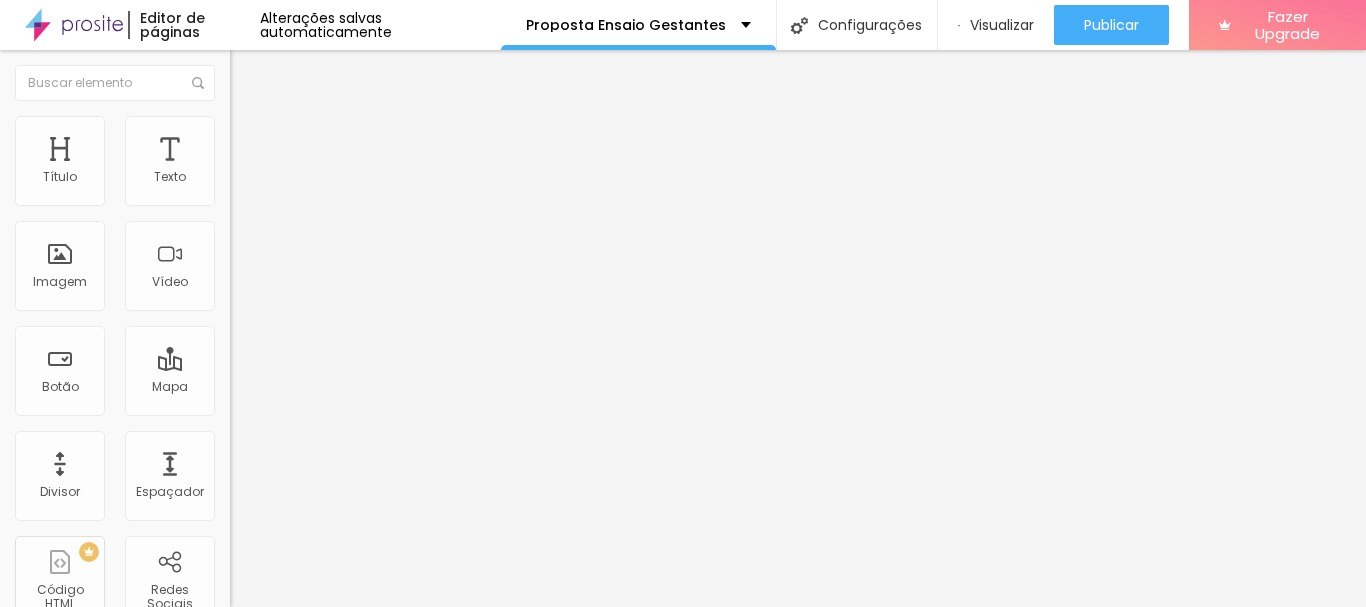 type on "90" 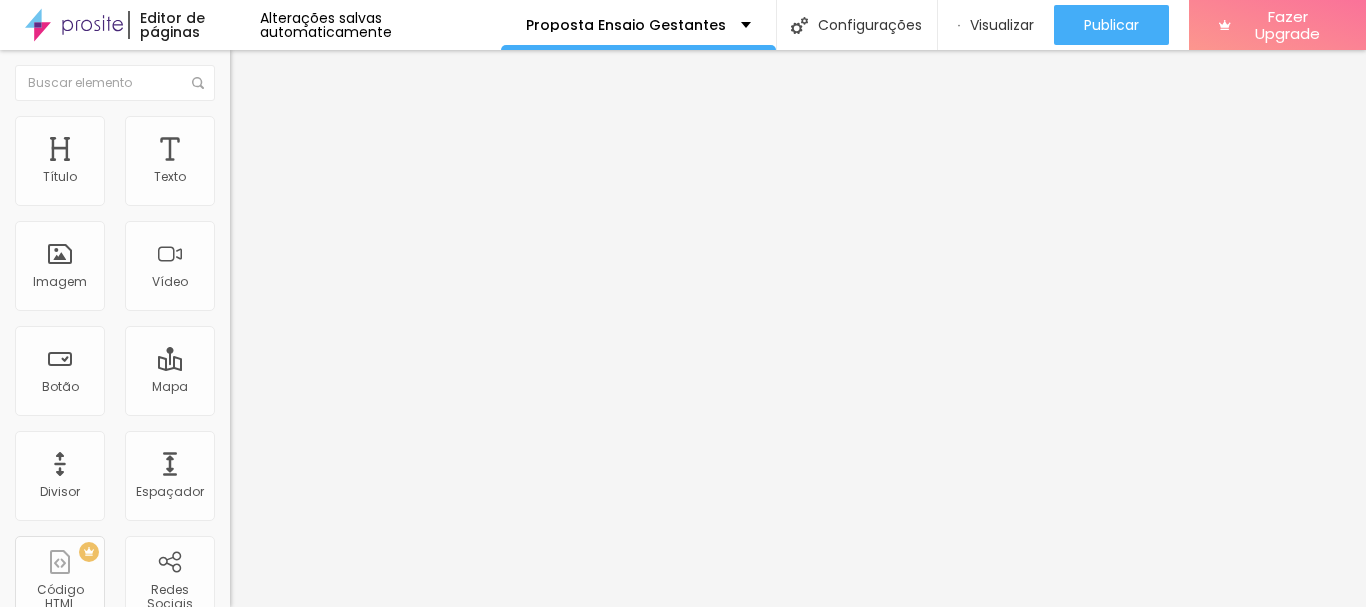 type on "85" 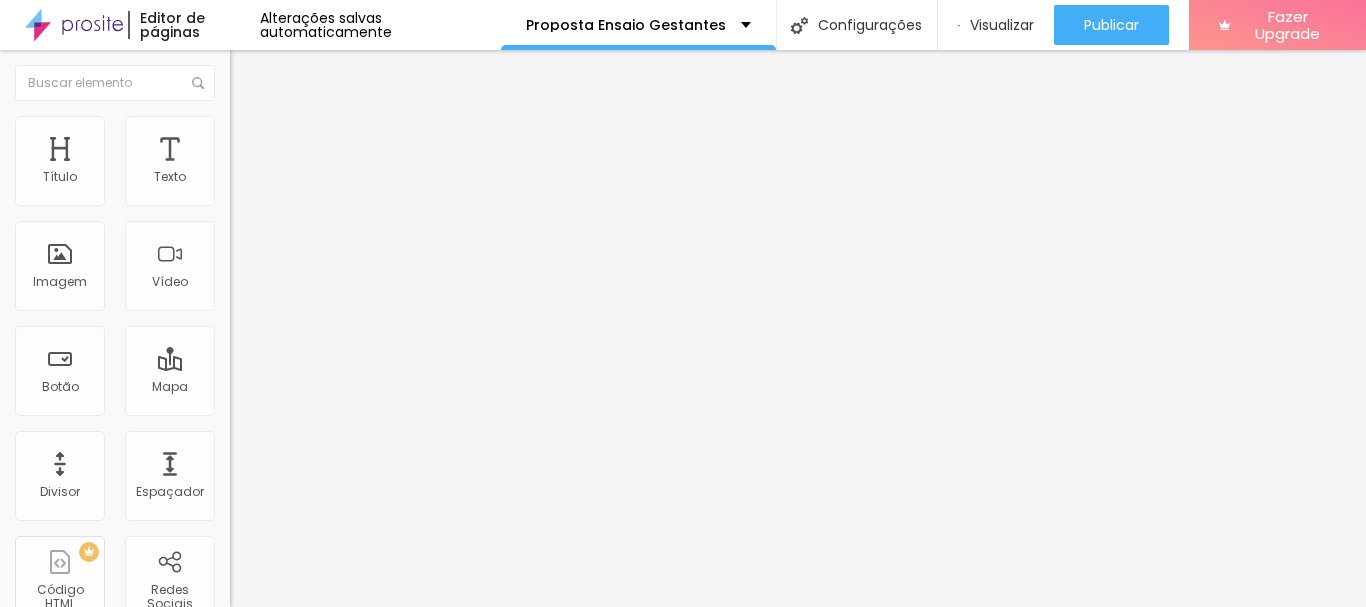 type on "85" 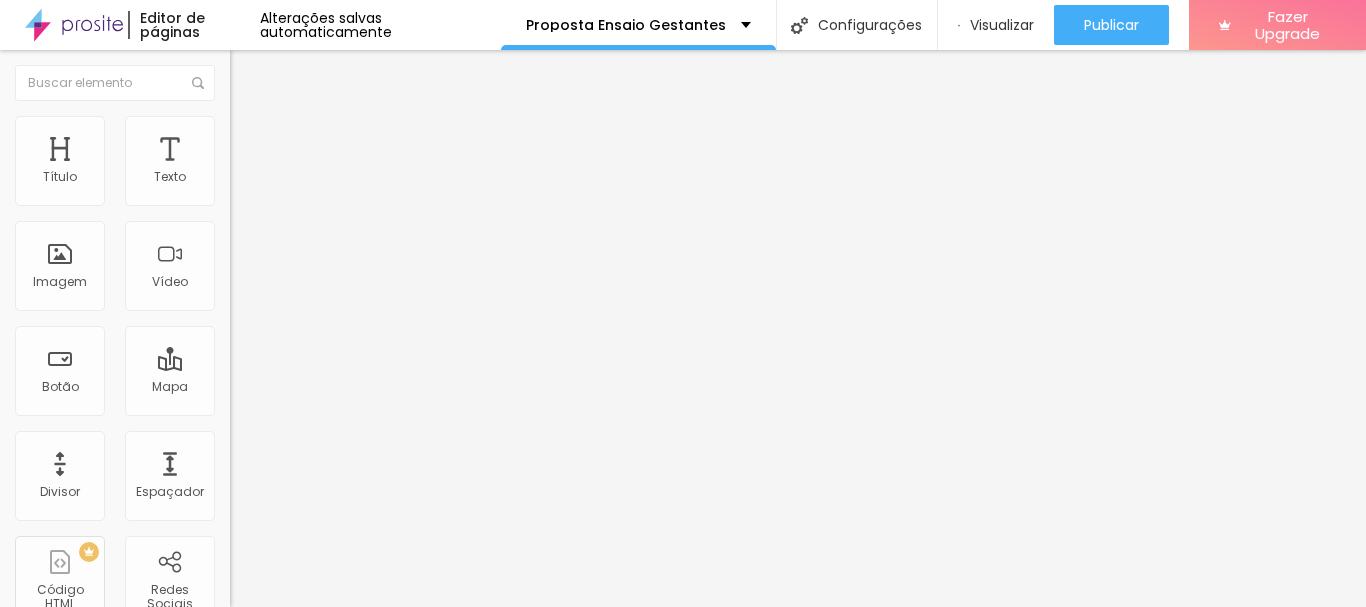type on "80" 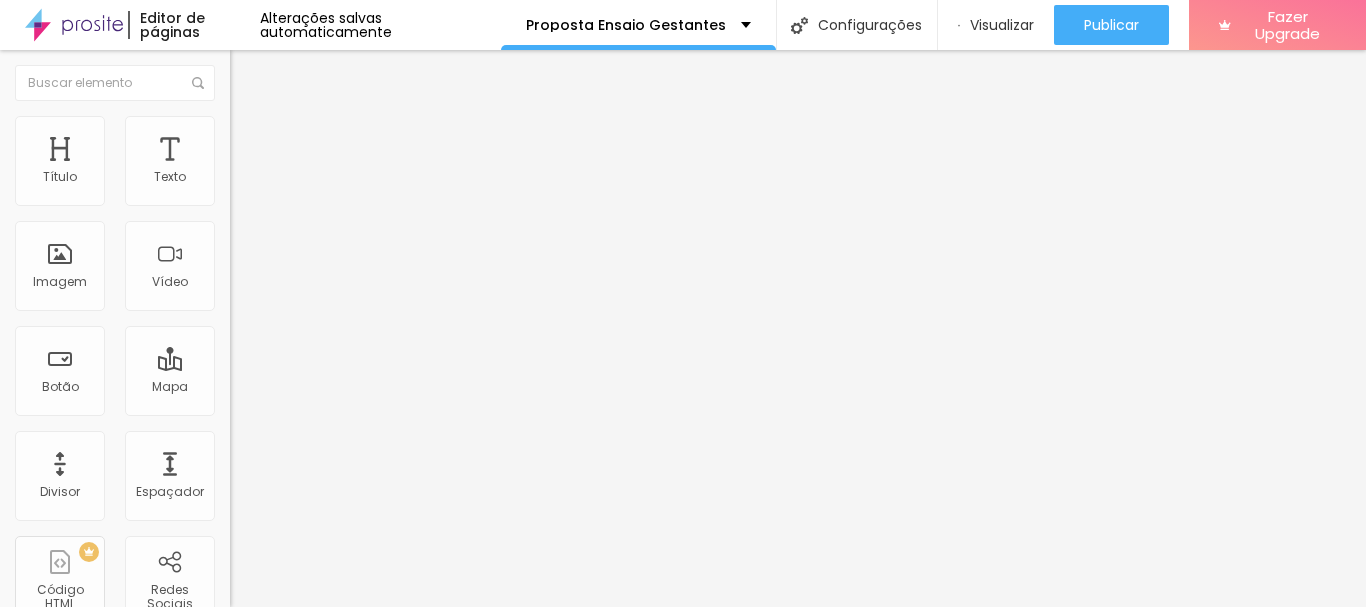type on "80" 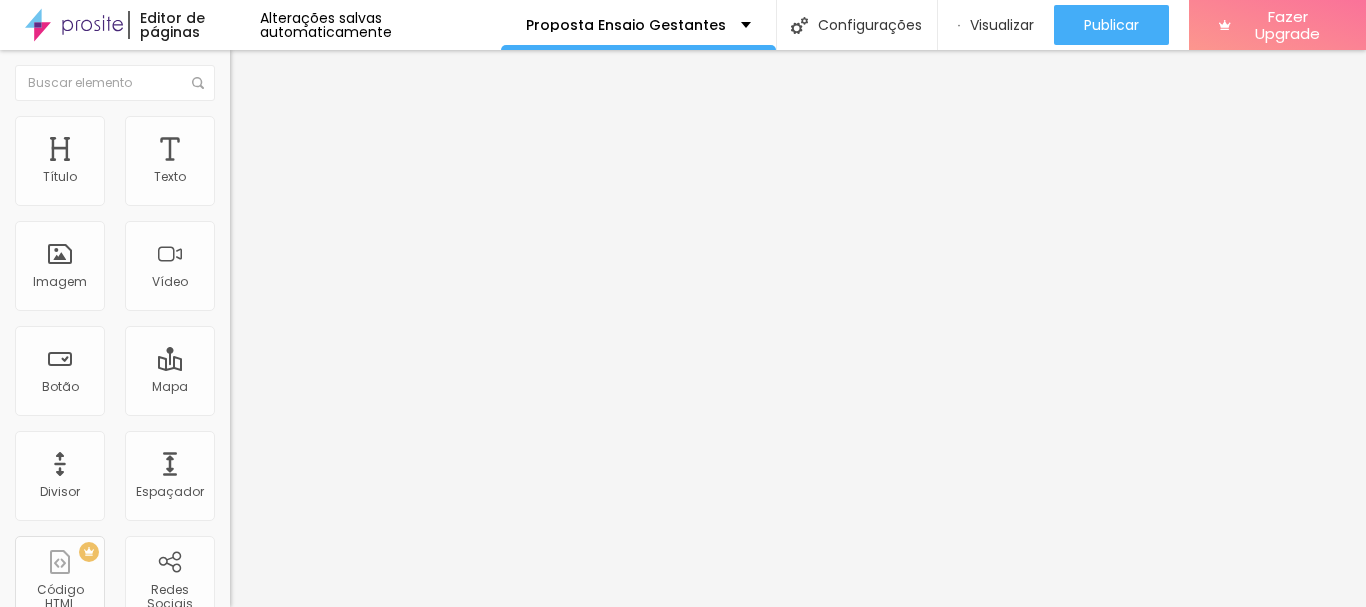 type on "85" 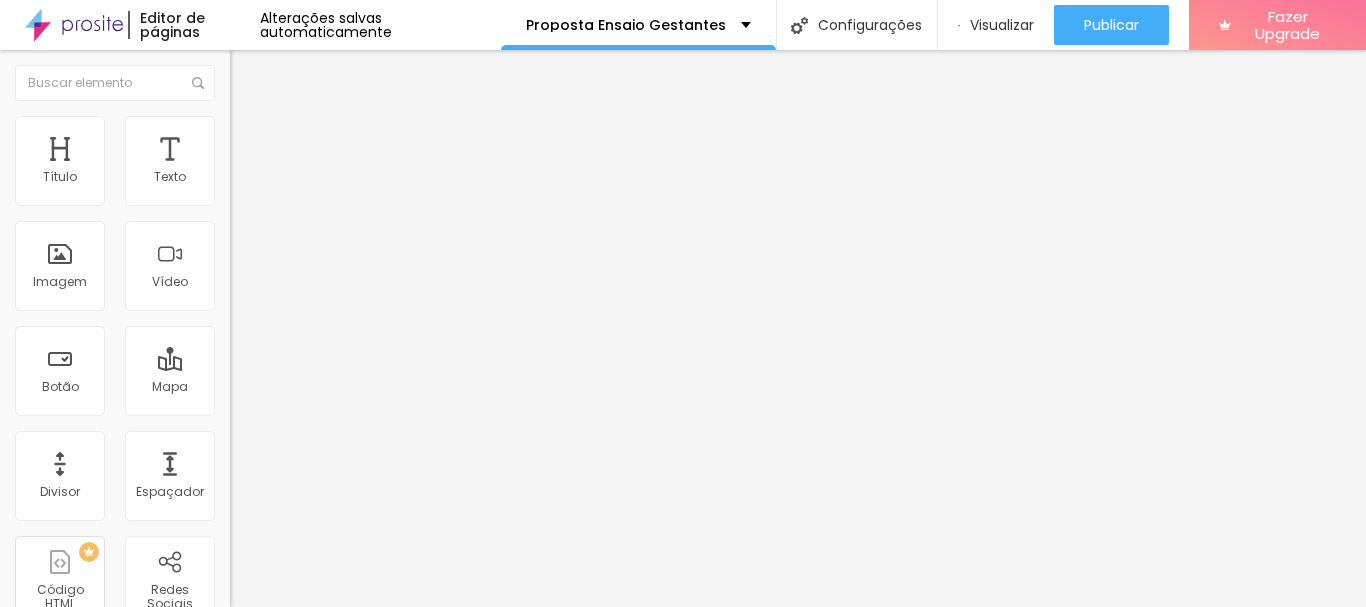 type on "85" 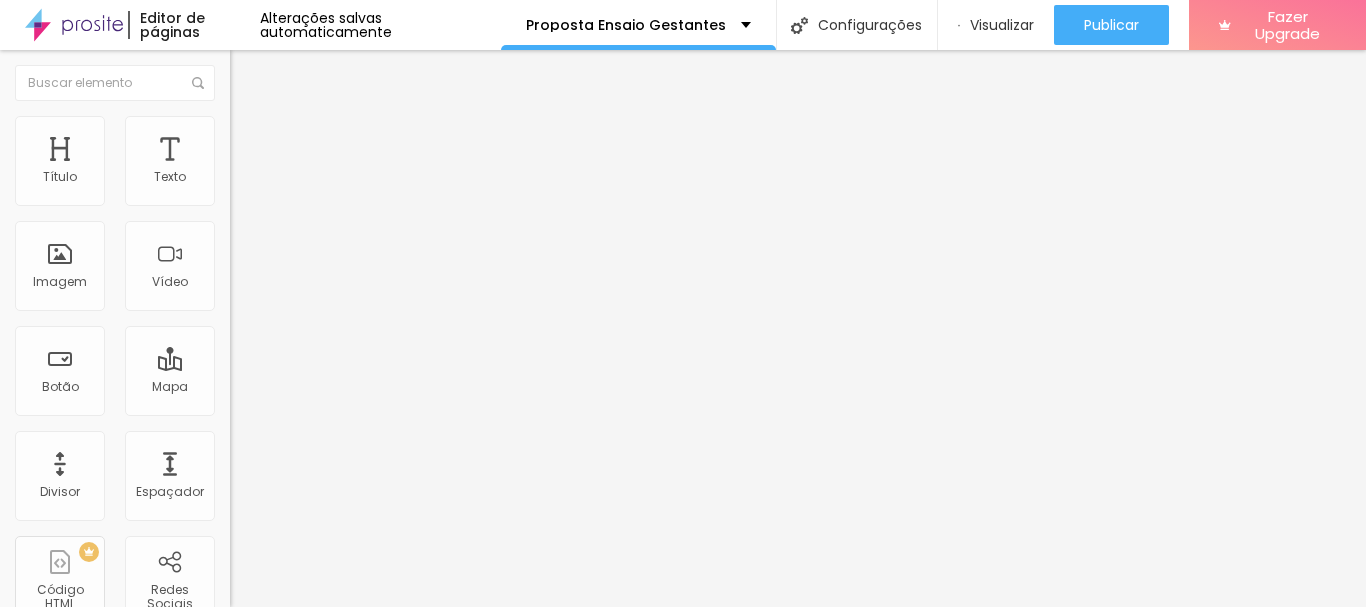 click on "Estilo" at bounding box center [263, 129] 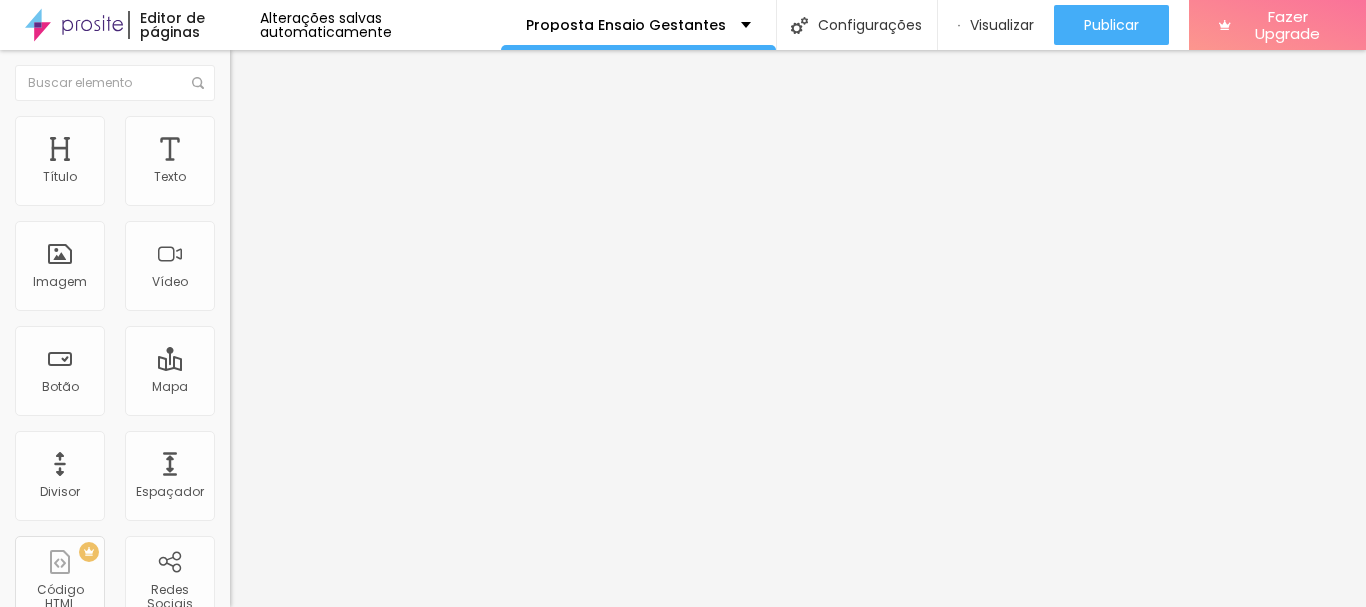 type on "5" 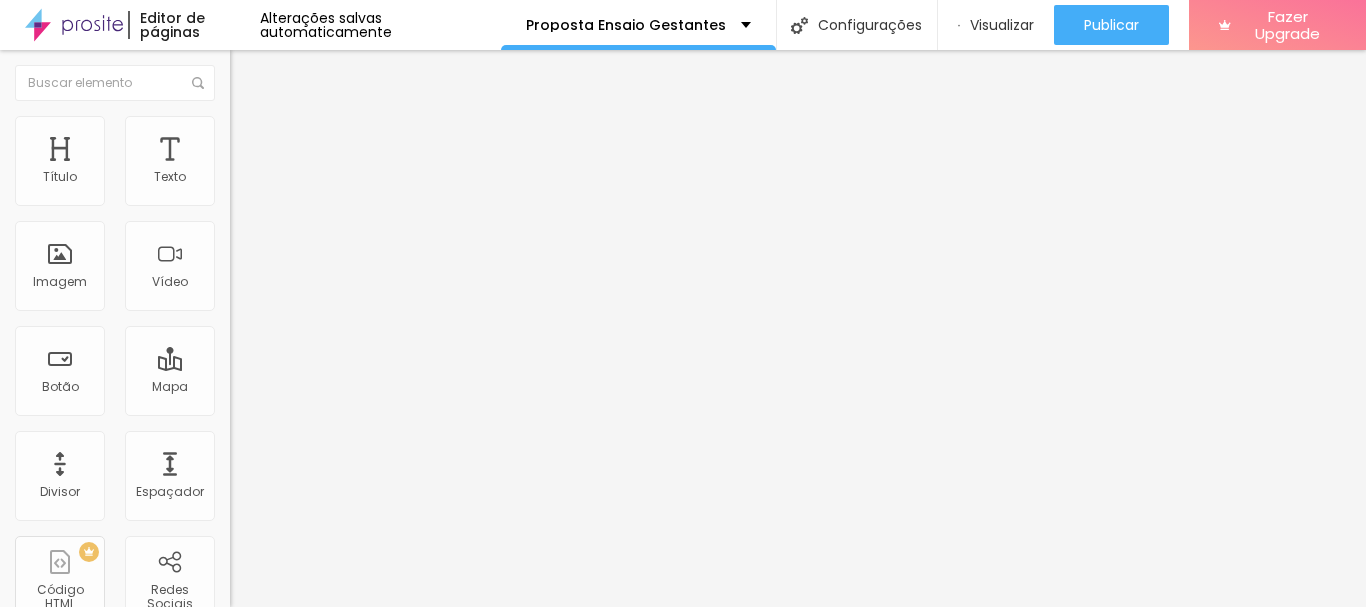 type on "25" 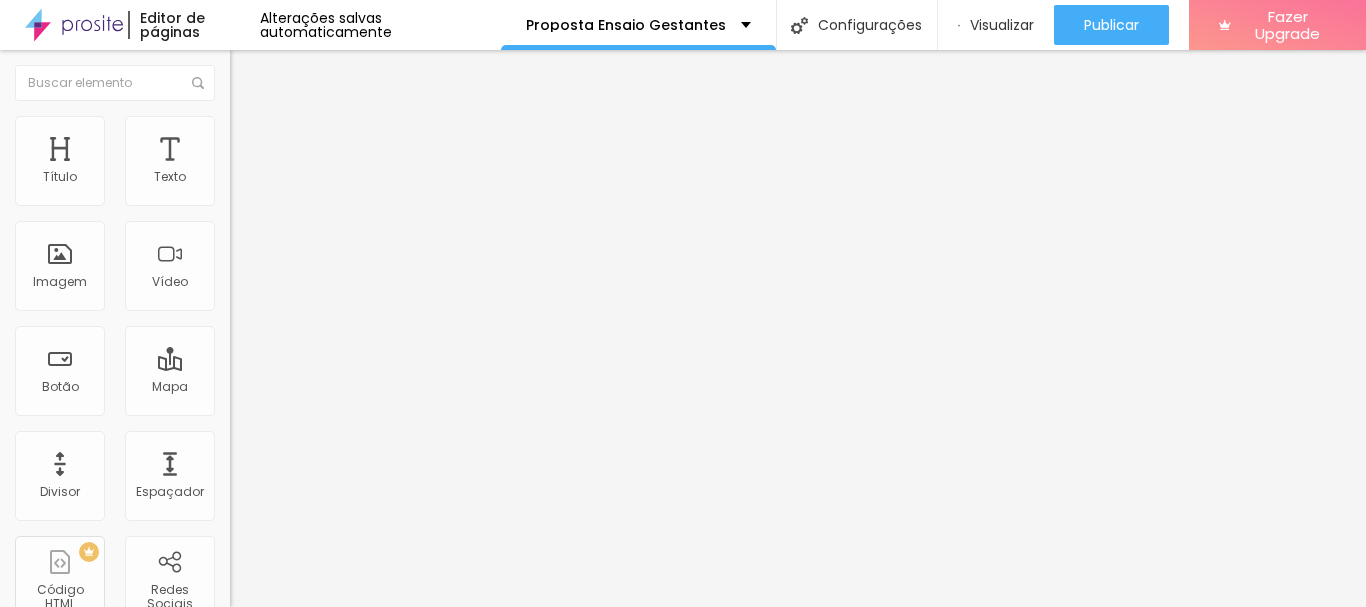 type on "25" 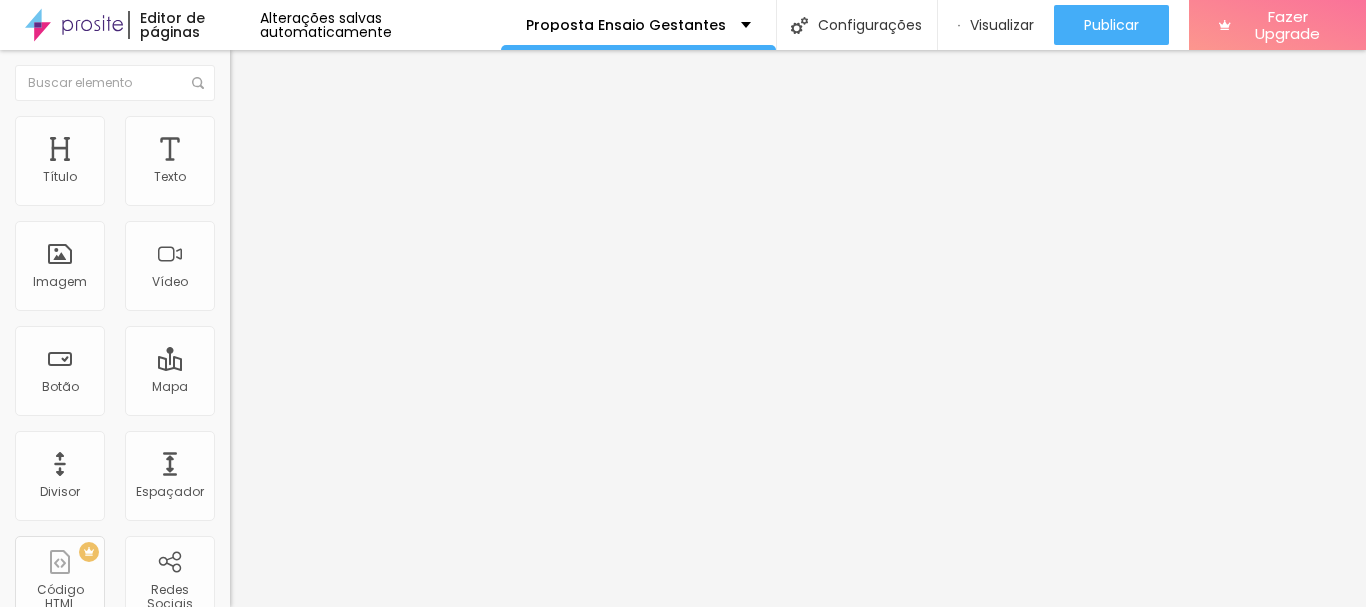 type on "23" 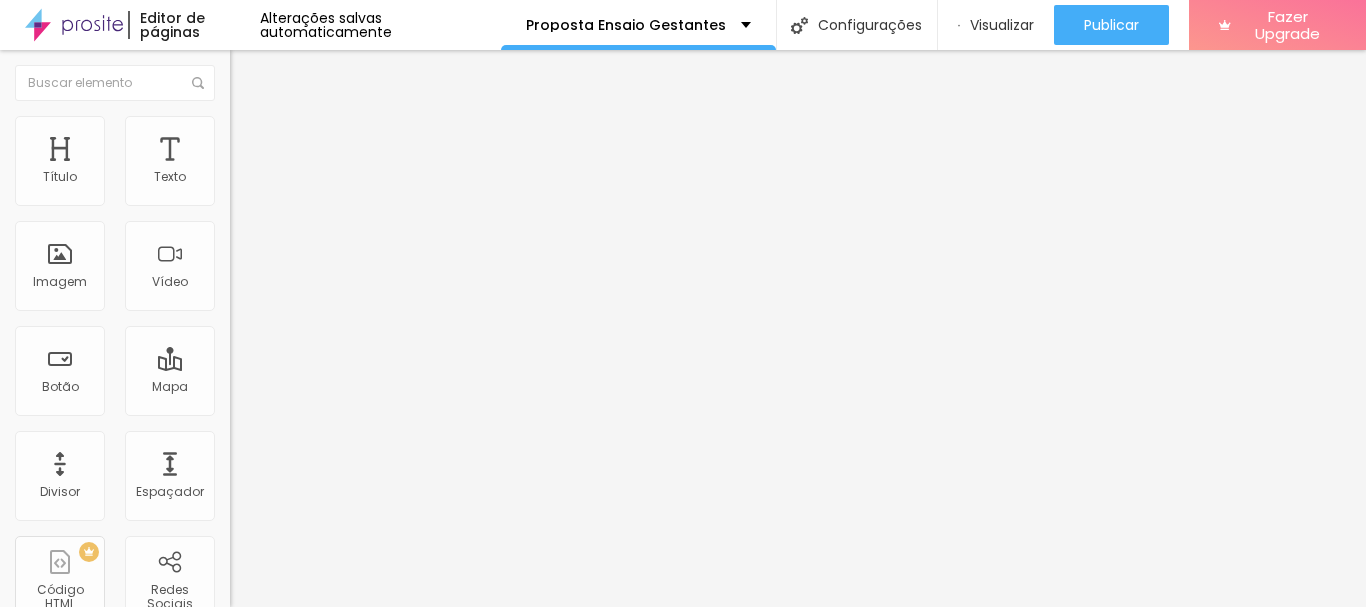 type on "23" 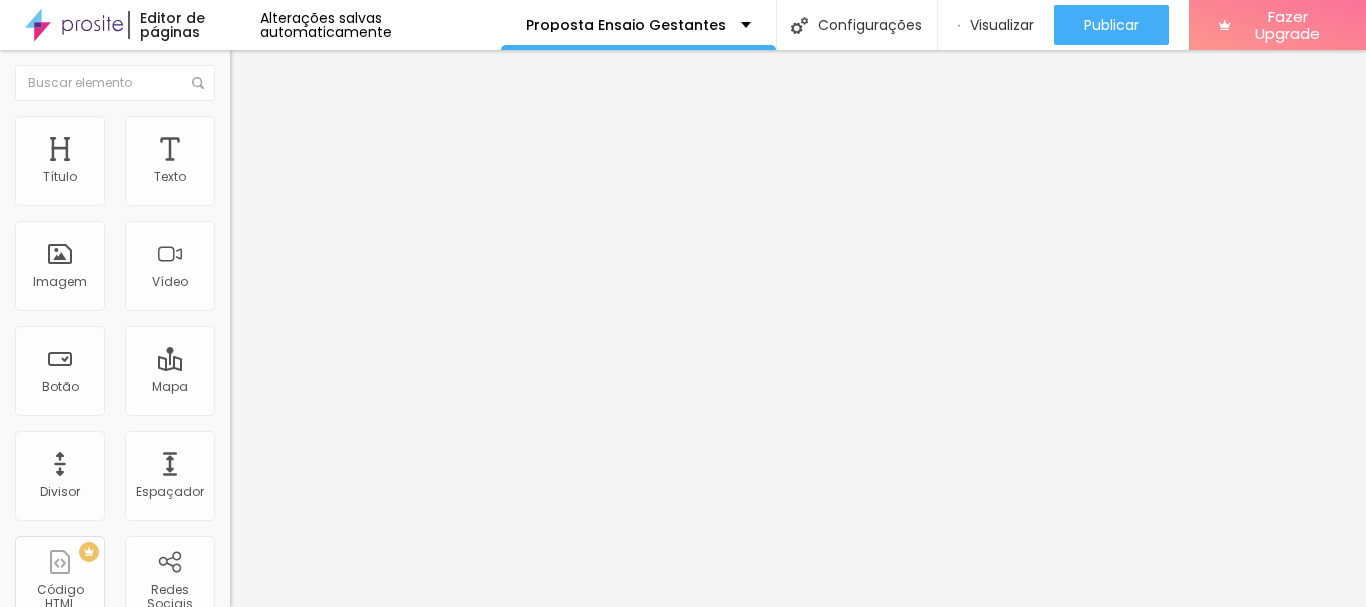 type on "18" 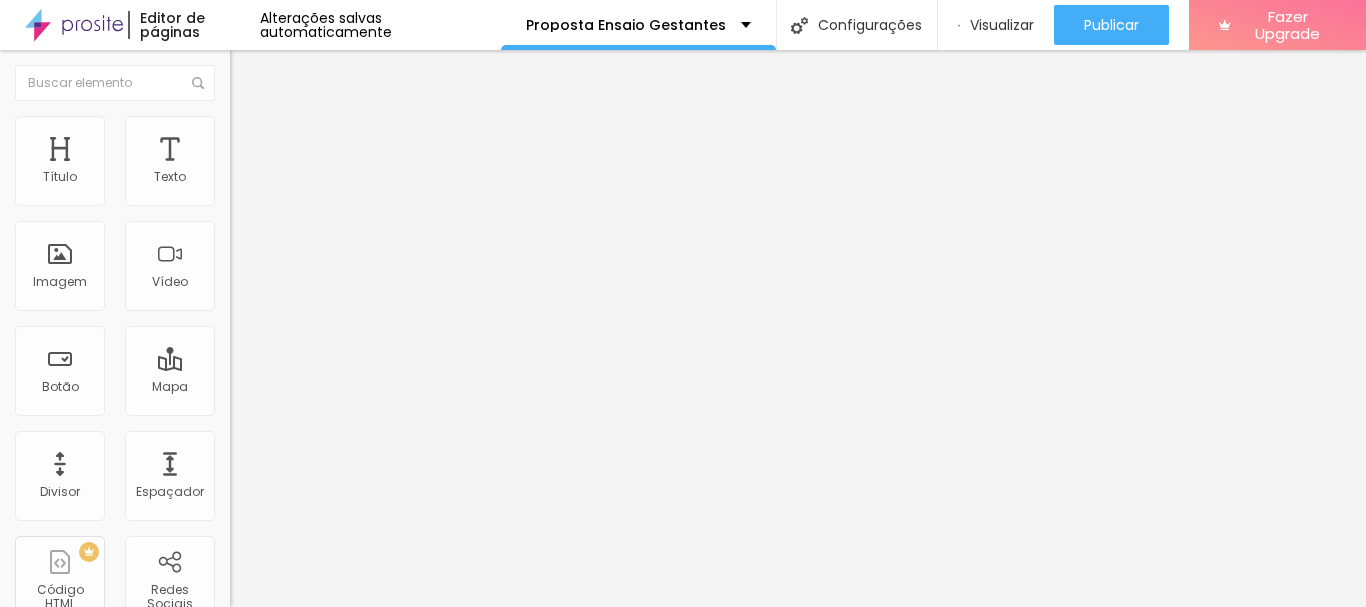 type on "16" 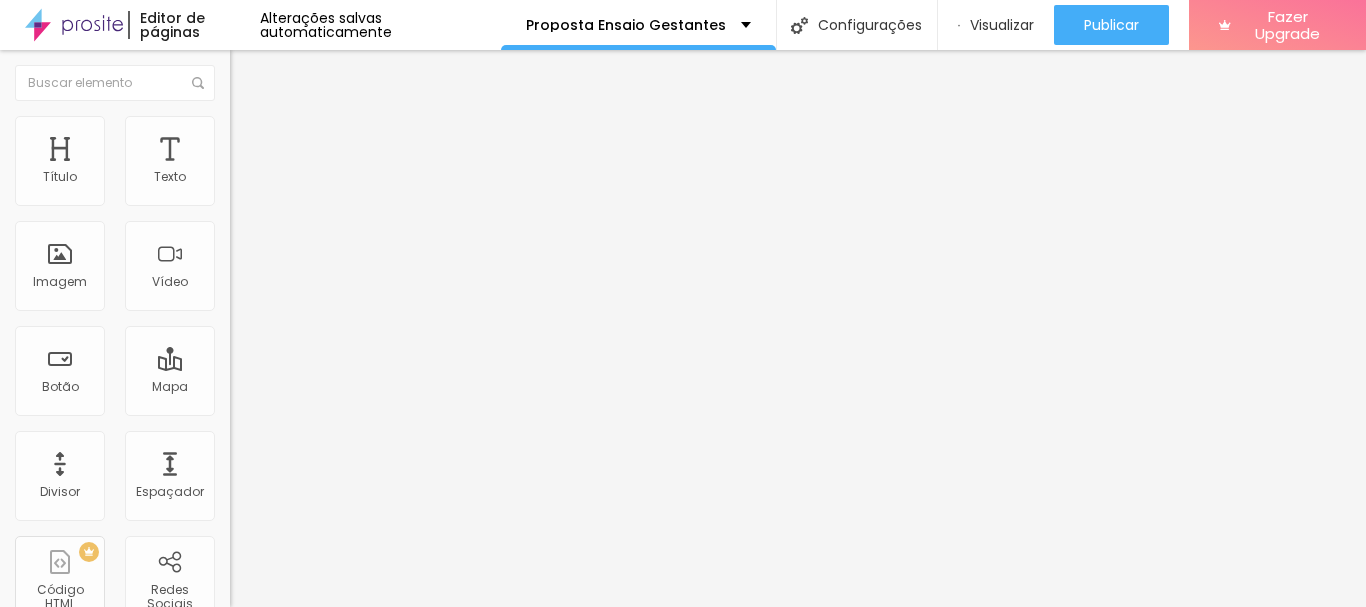 type on "15" 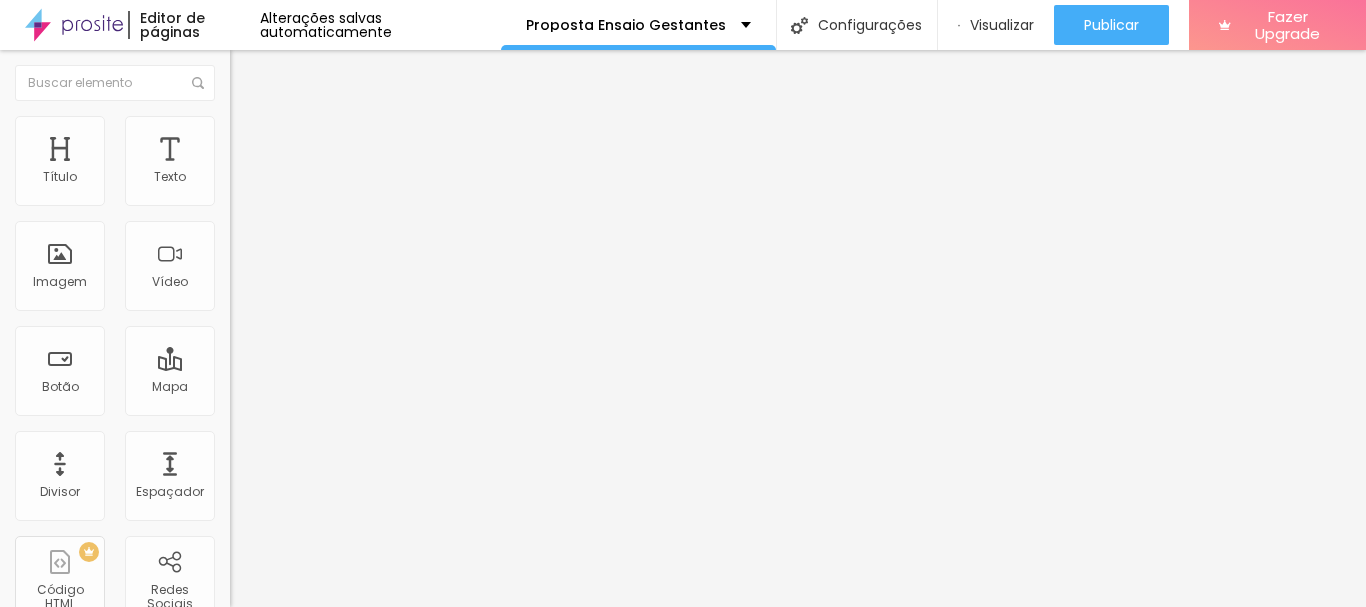 type on "15" 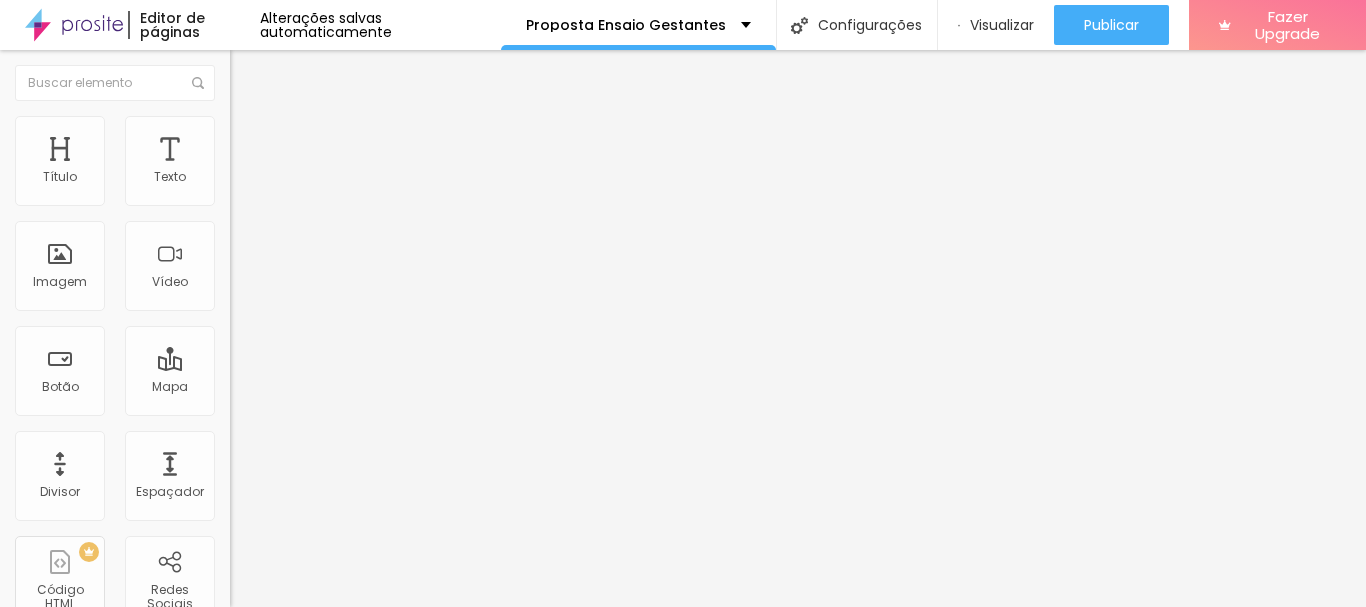 type on "16" 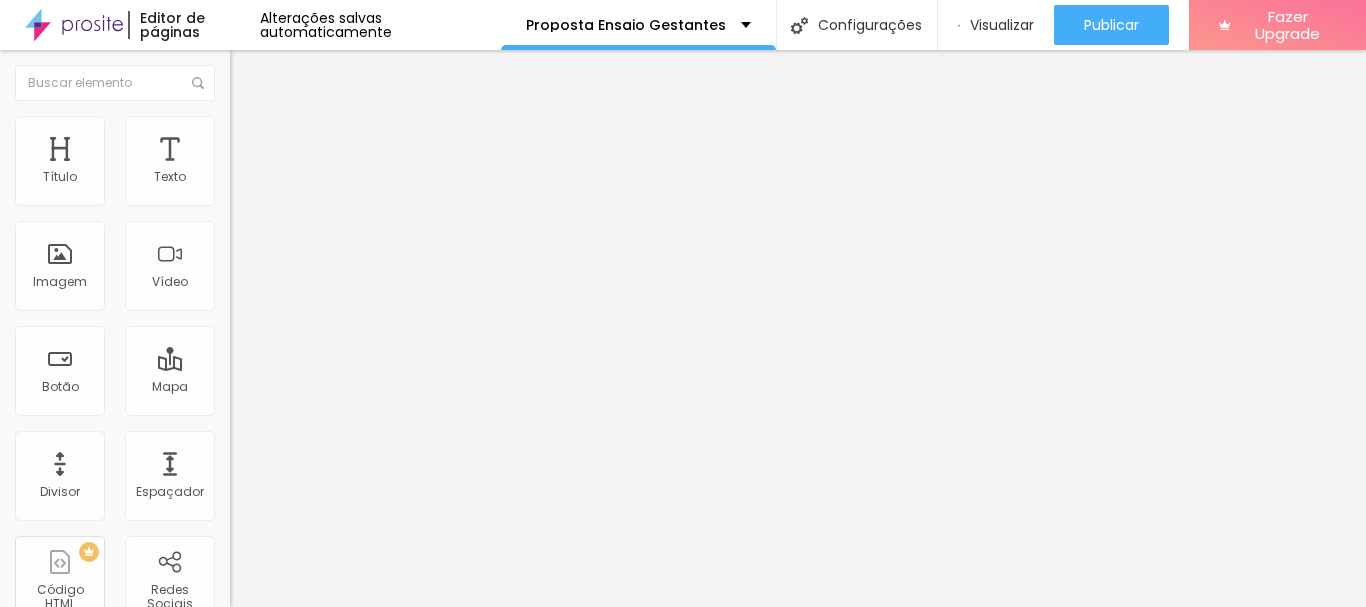 type on "18" 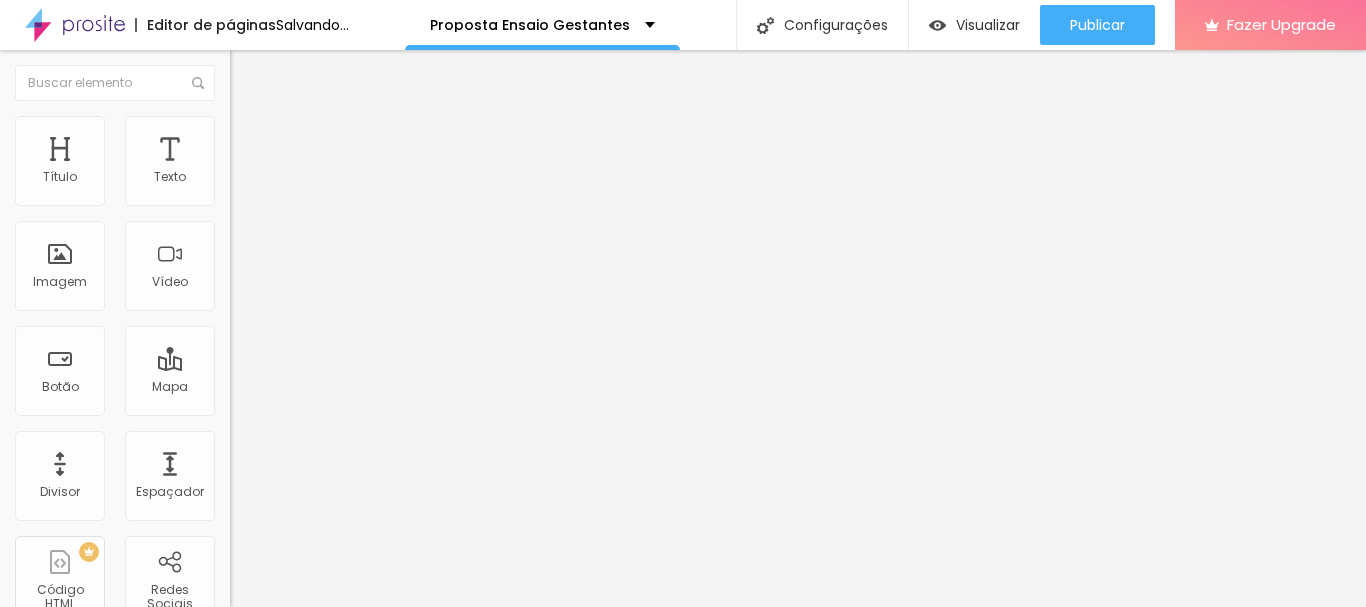 type on "20" 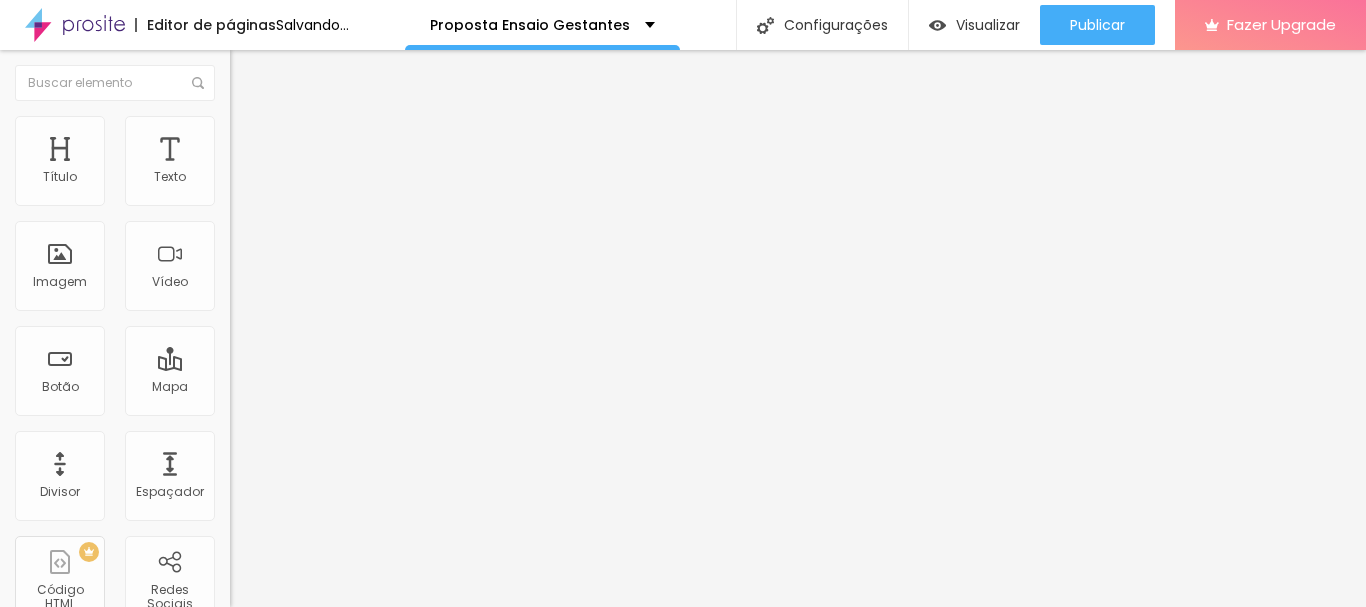 type on "20" 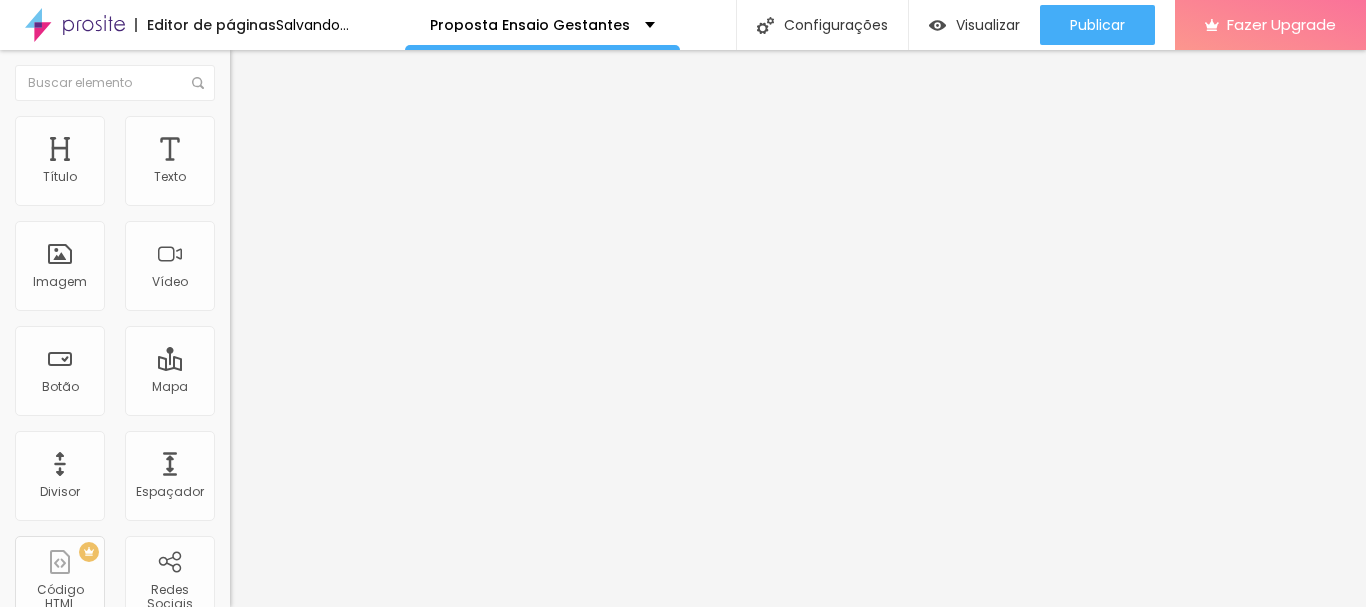 type on "18" 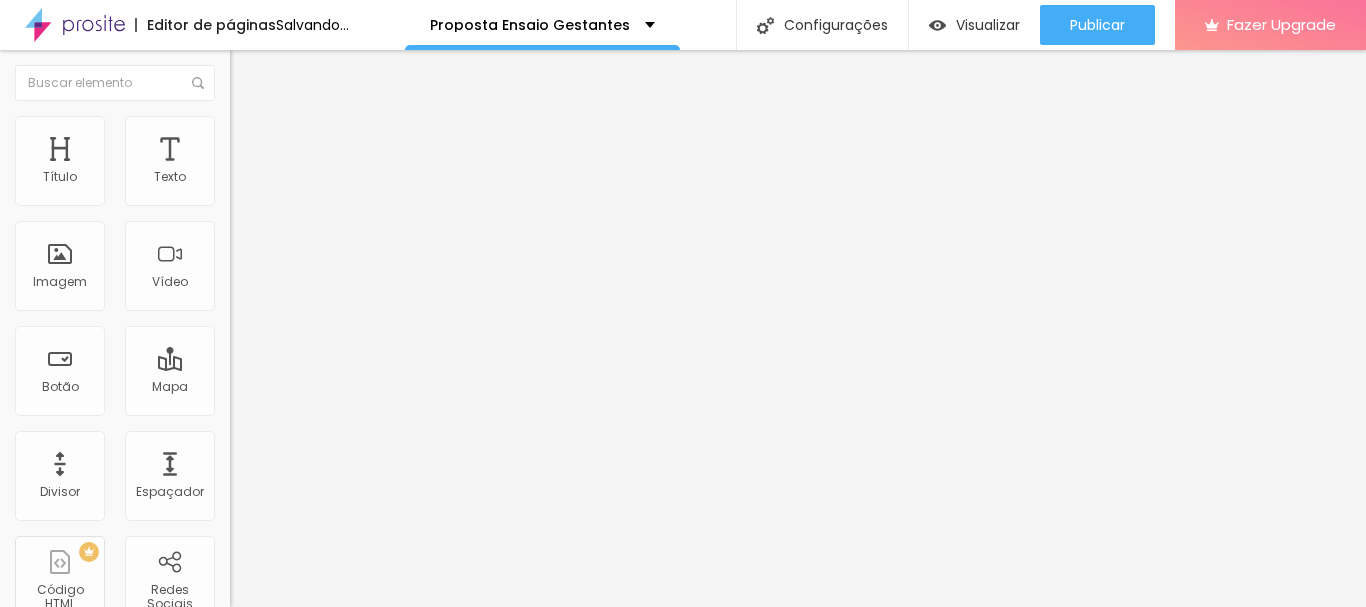 type on "18" 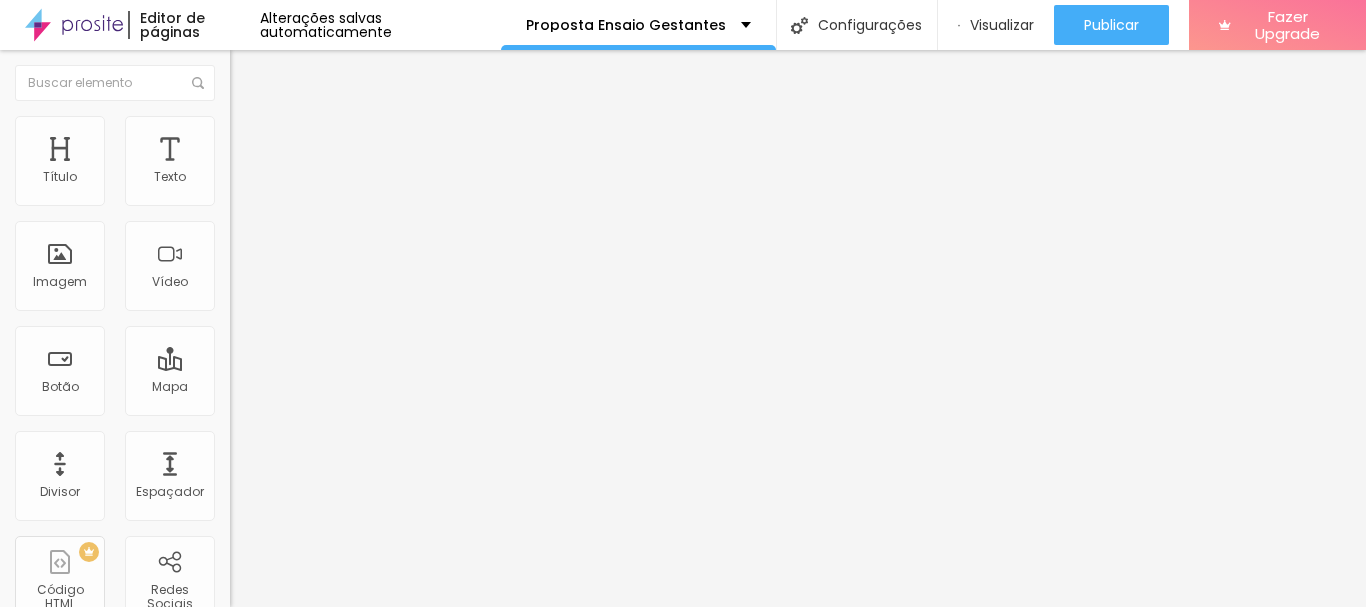 drag, startPoint x: 43, startPoint y: 248, endPoint x: 58, endPoint y: 248, distance: 15 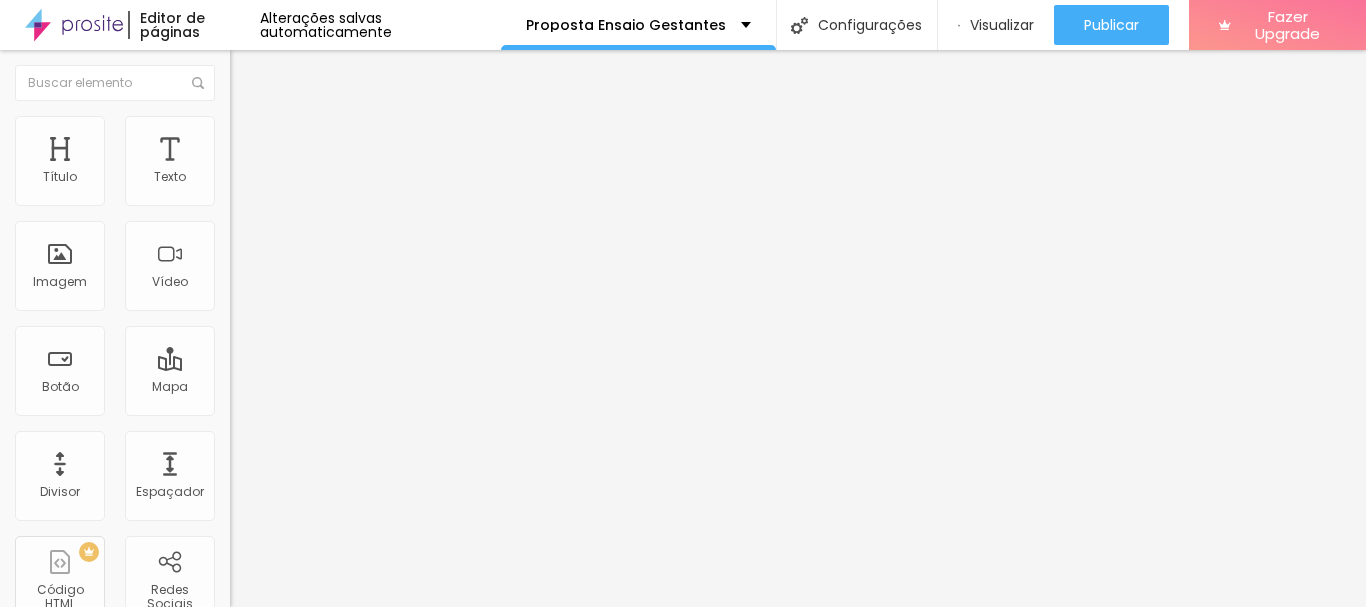 type on "18" 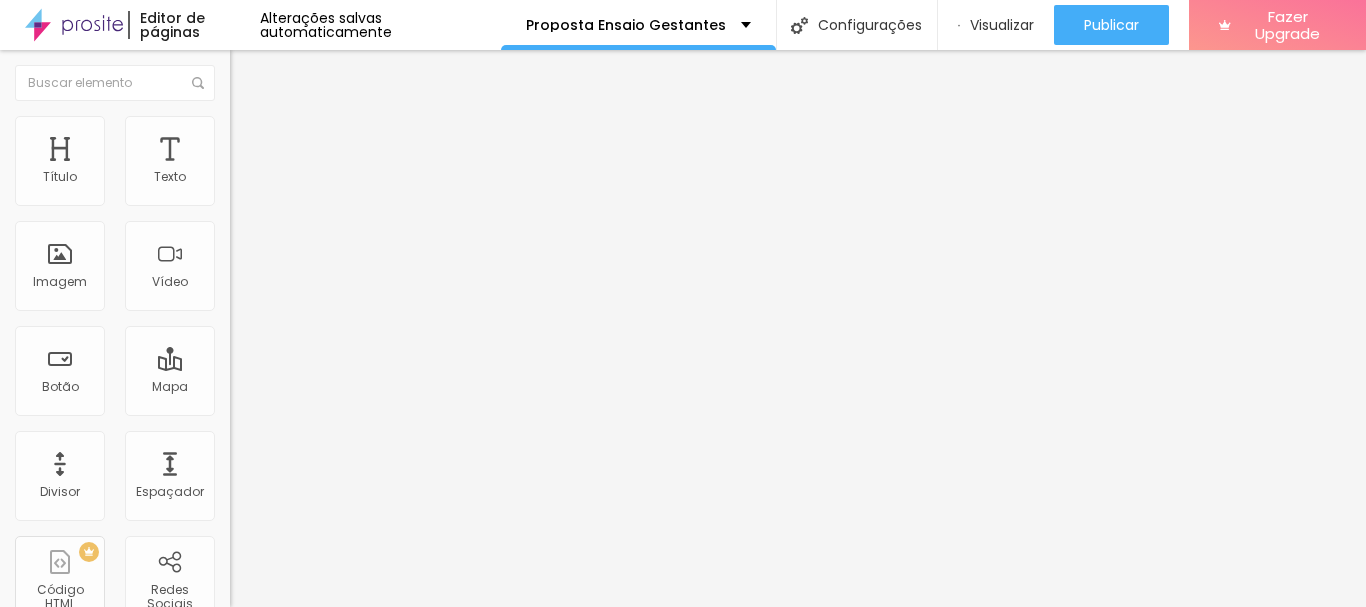 click on "Trocar imagem" at bounding box center [284, 163] 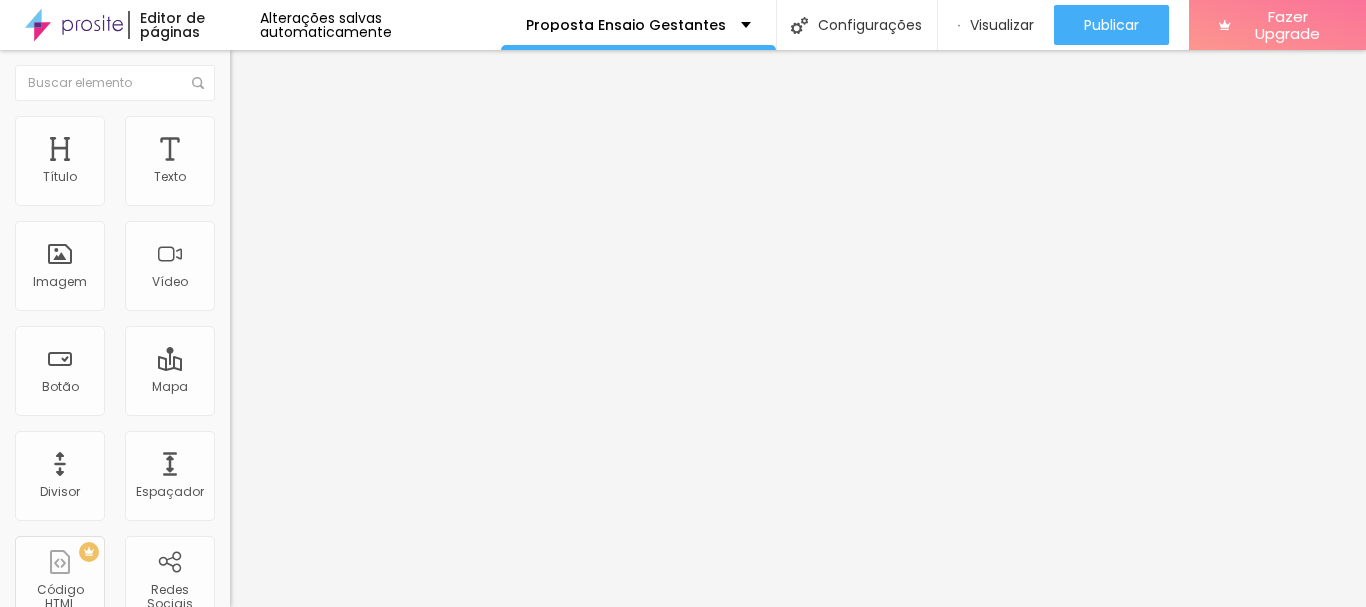 type on "10" 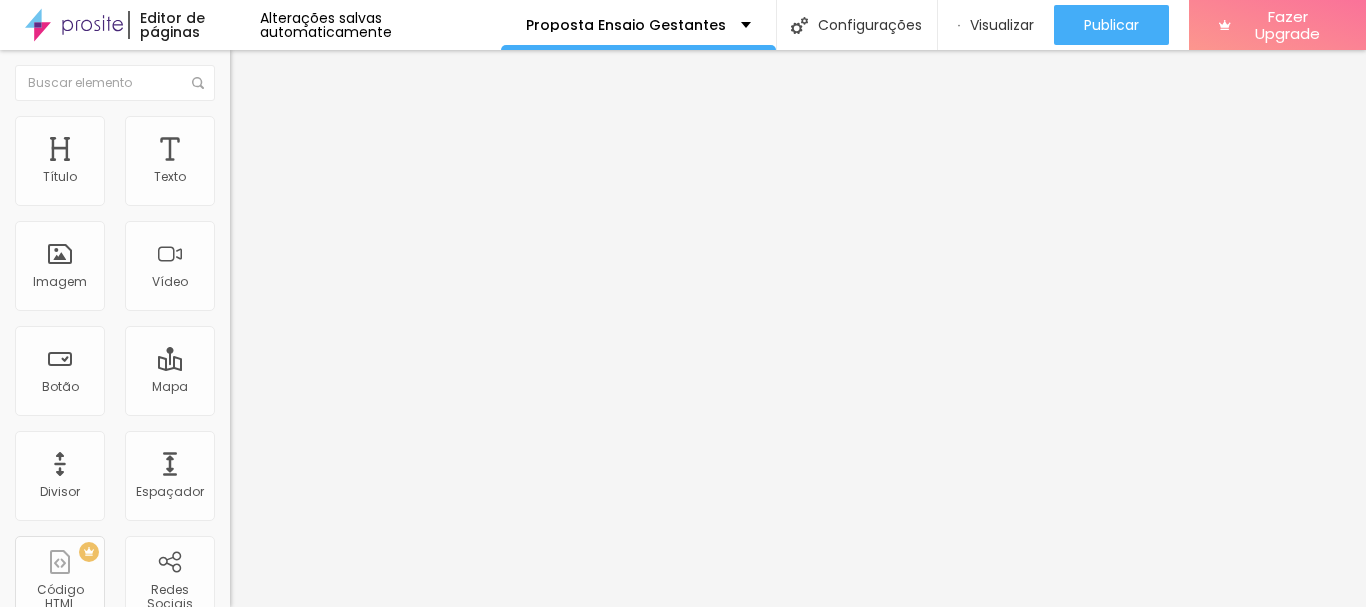 type on "11" 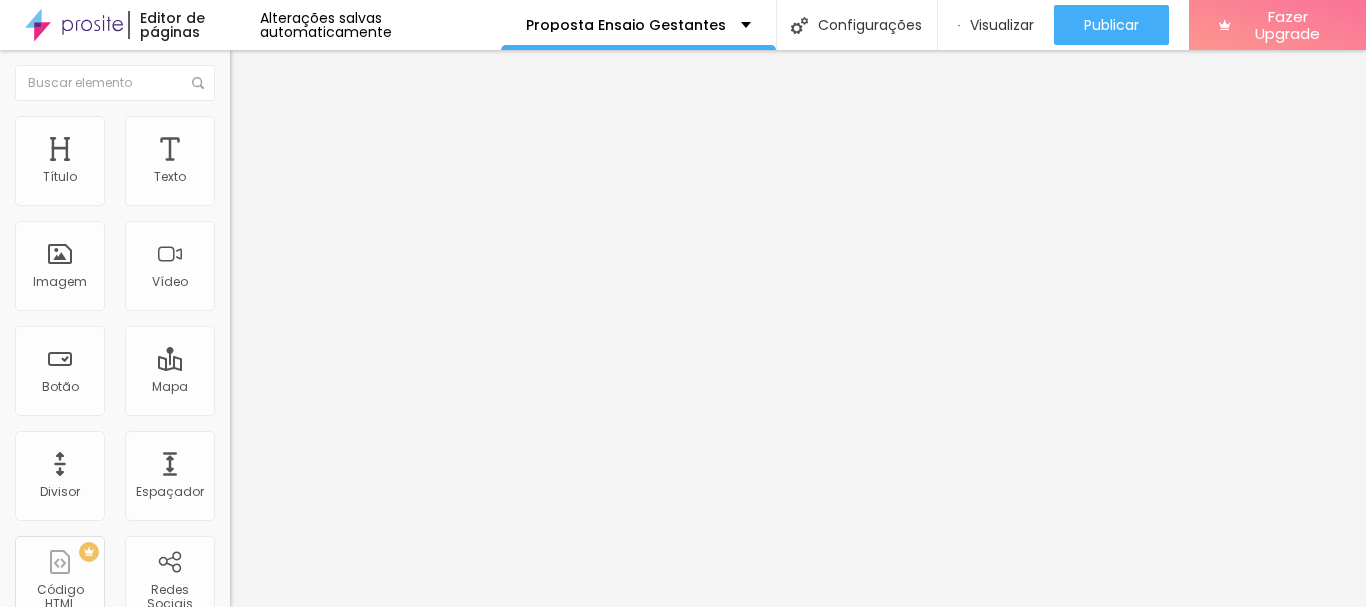 type on "11" 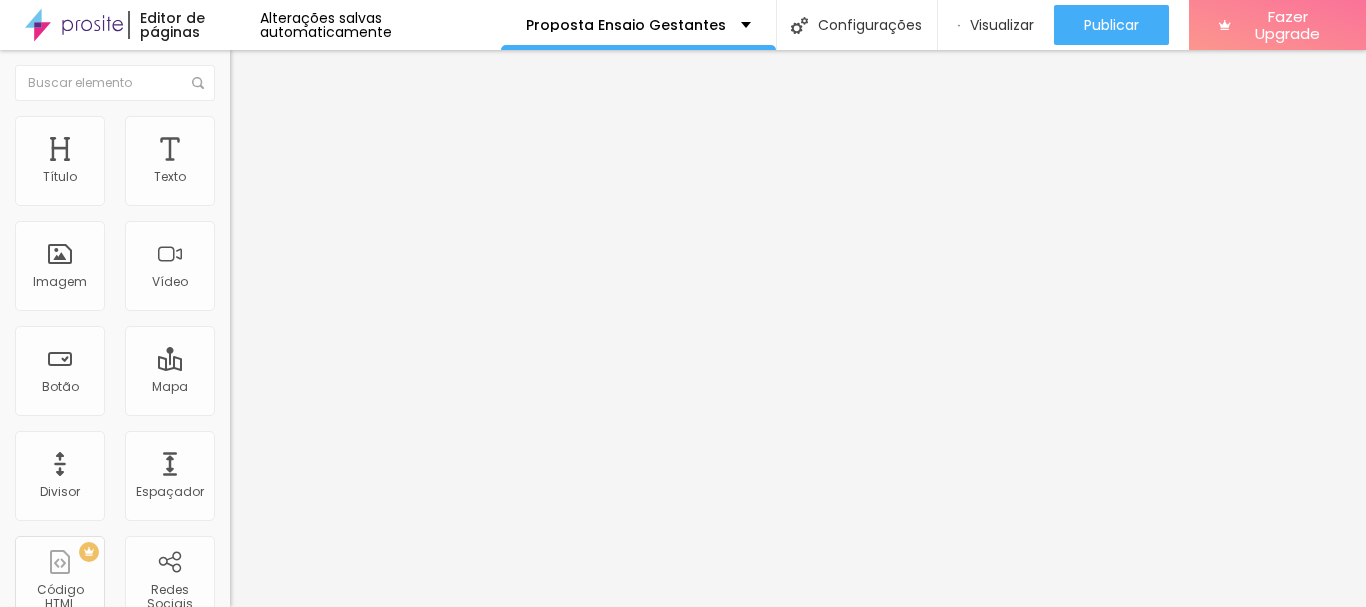 type on "13" 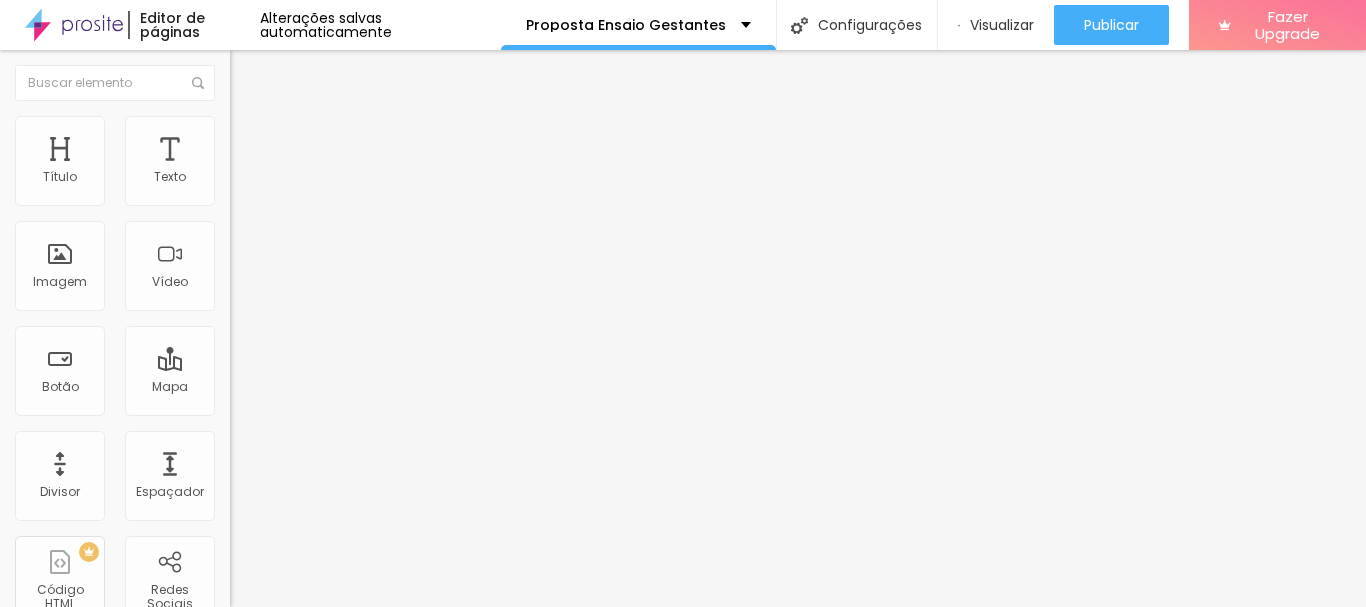 type on "13" 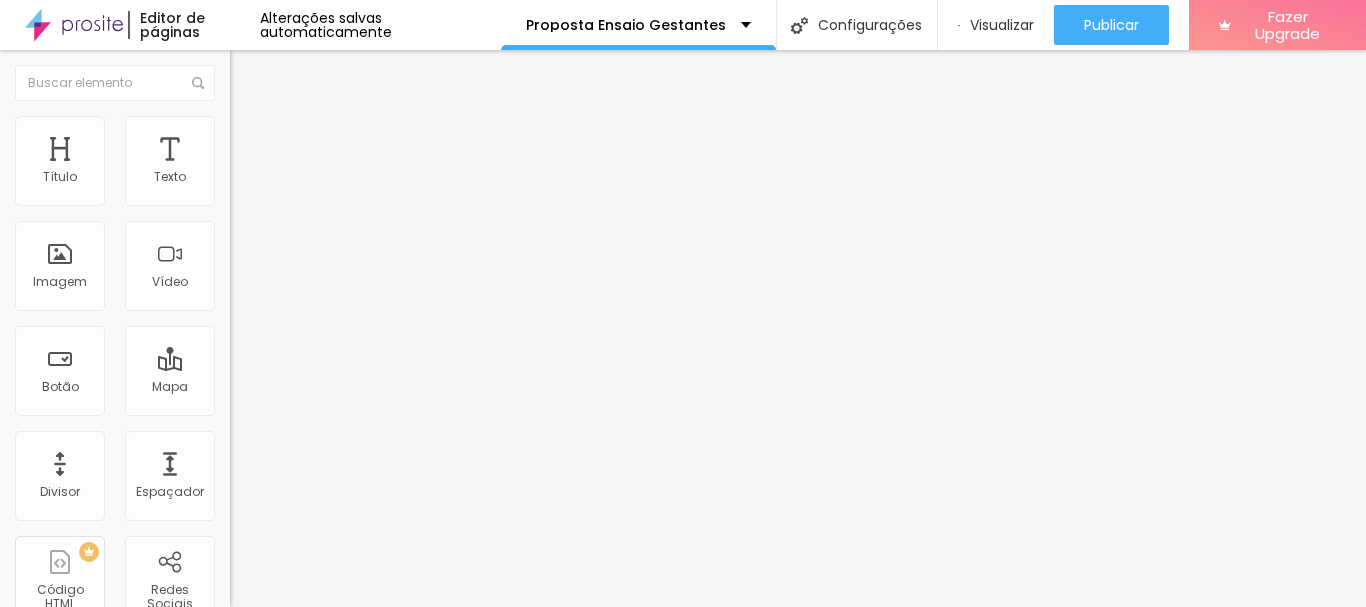 type on "33" 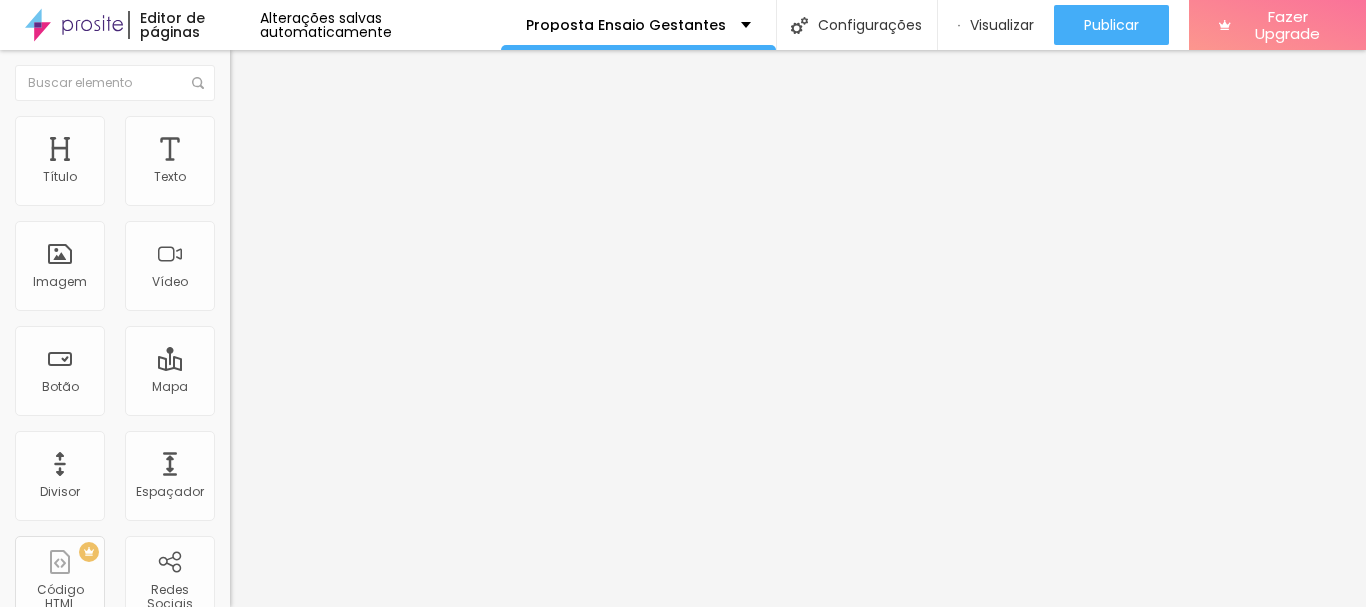 type on "33" 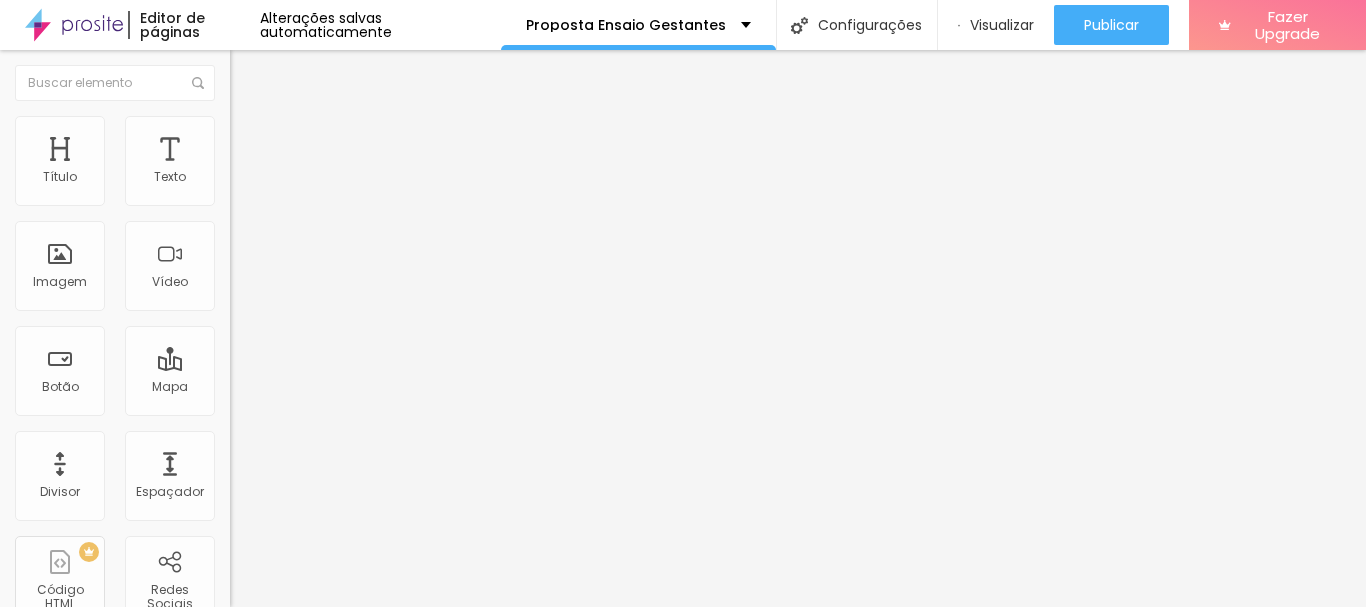 click on "Estilo" at bounding box center [345, 126] 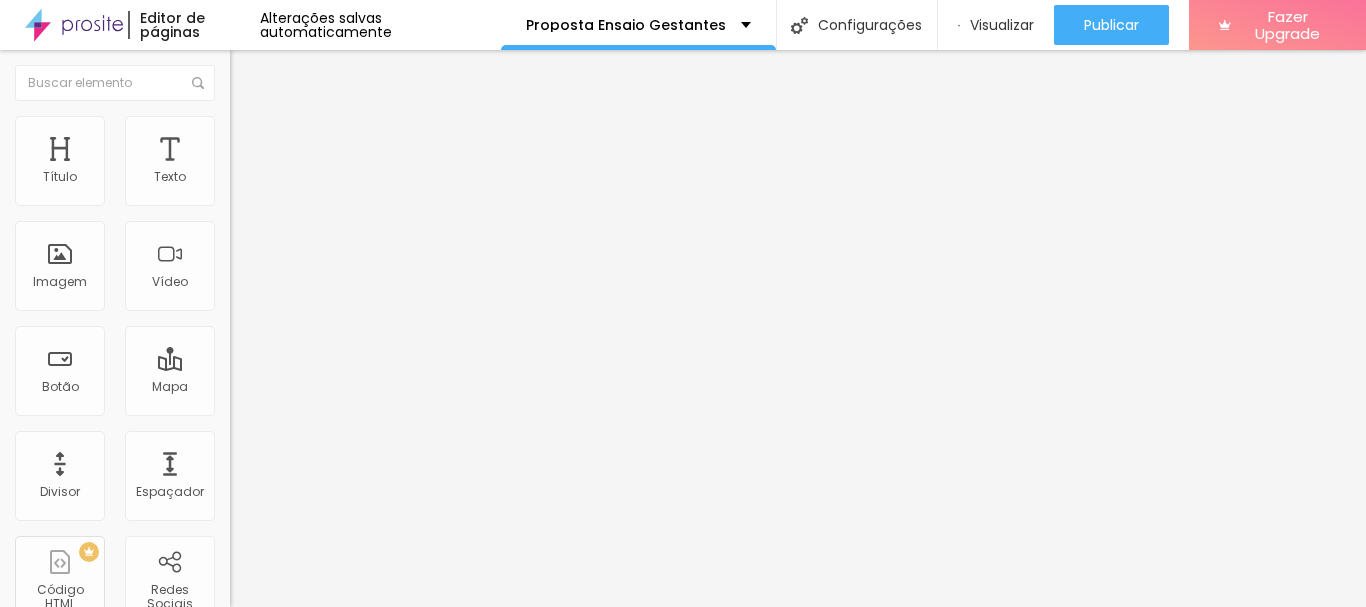 drag, startPoint x: 196, startPoint y: 247, endPoint x: 227, endPoint y: 250, distance: 31.144823 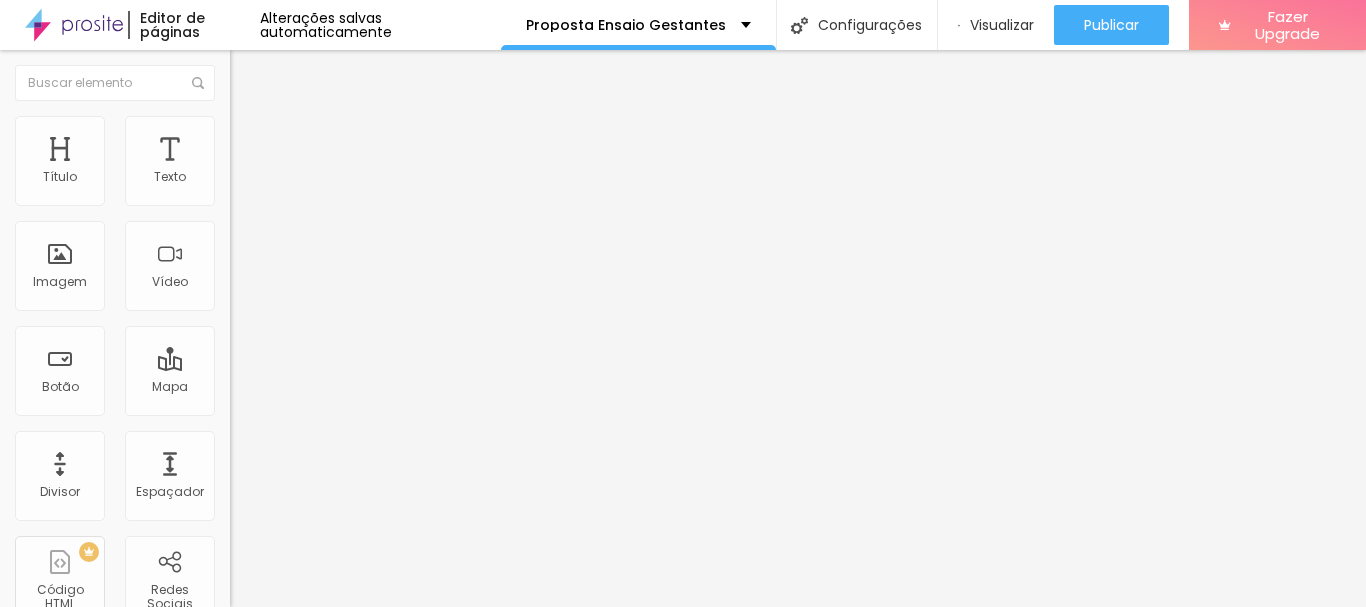 click on "Estilo" at bounding box center (345, 126) 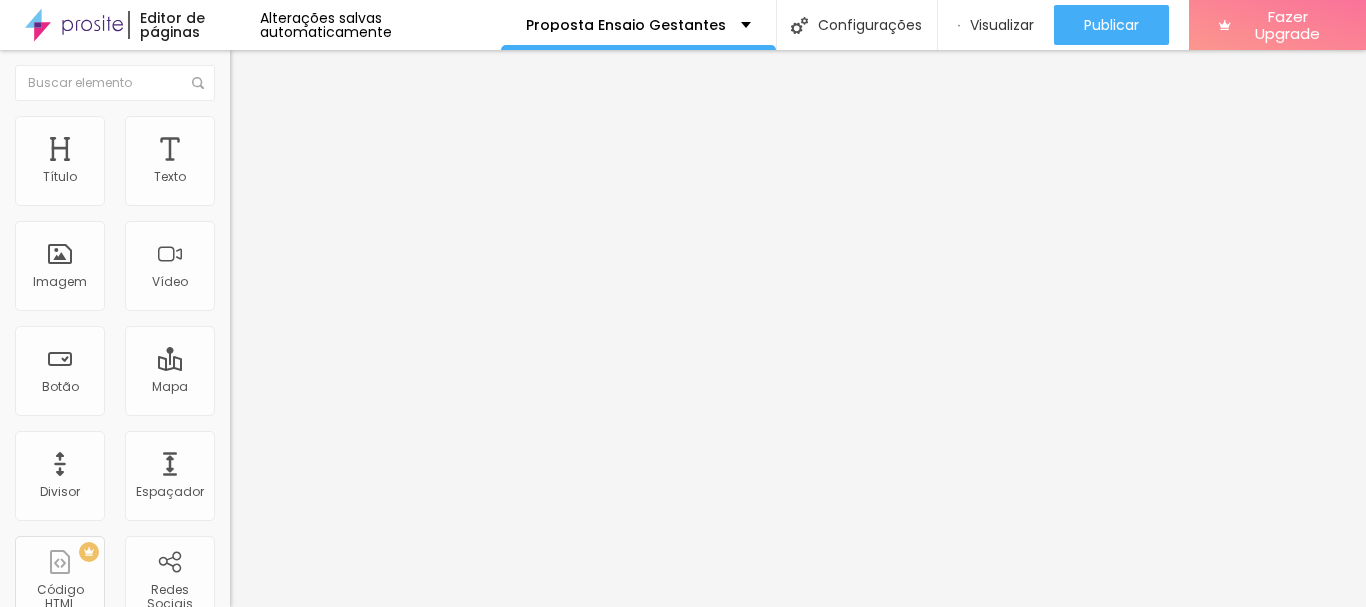drag, startPoint x: 200, startPoint y: 250, endPoint x: 218, endPoint y: 251, distance: 18.027756 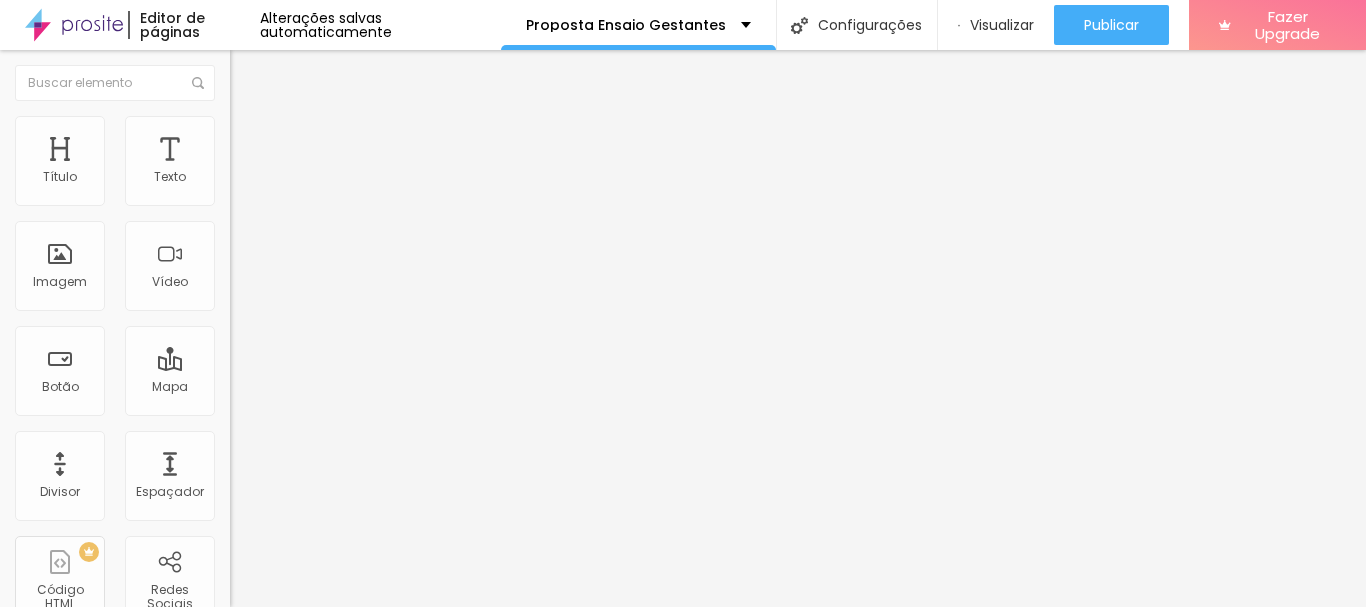 type on "31" 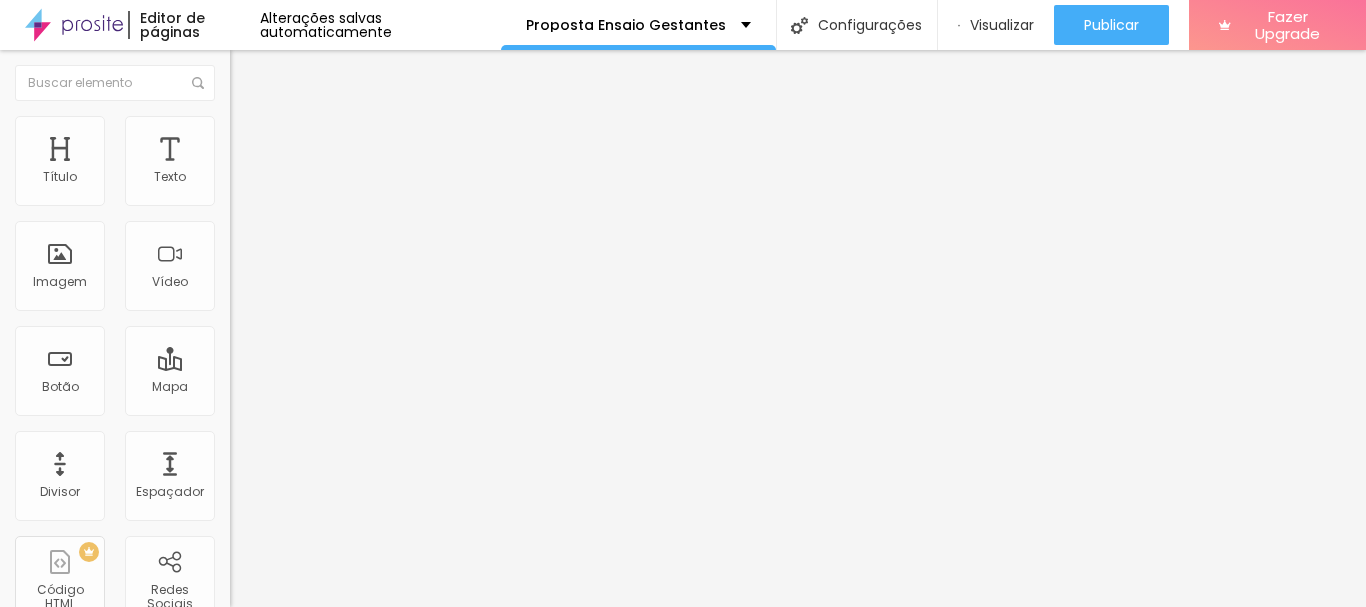 drag, startPoint x: 200, startPoint y: 252, endPoint x: 217, endPoint y: 252, distance: 17 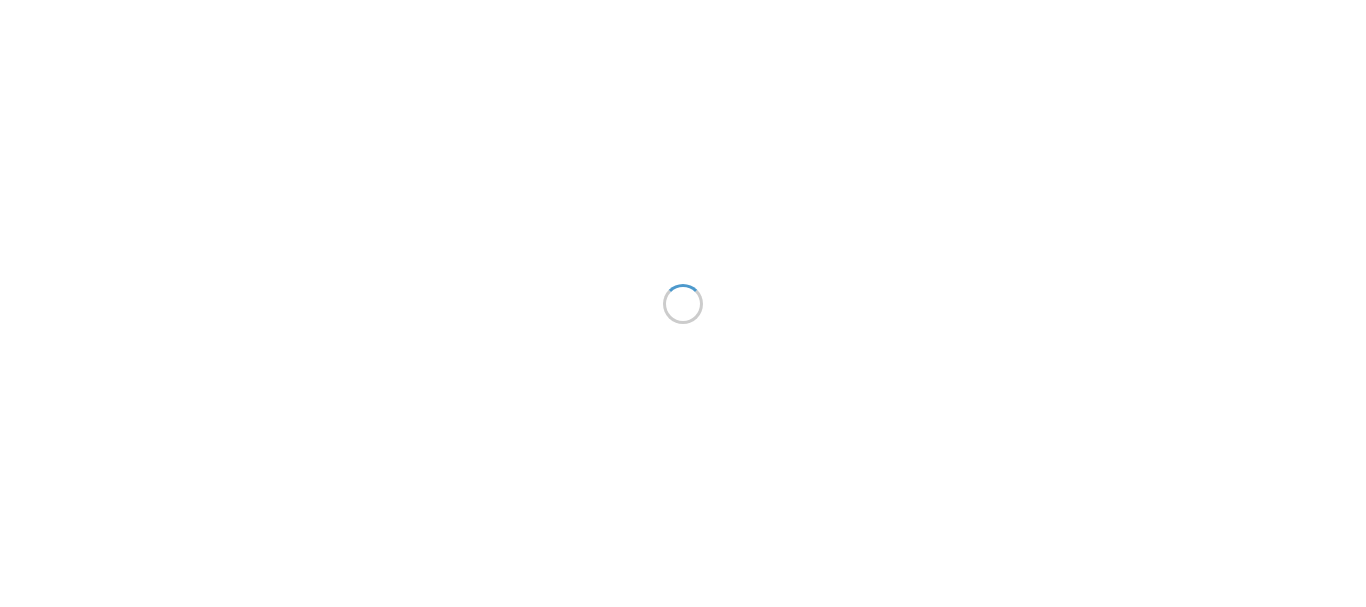 scroll, scrollTop: 0, scrollLeft: 0, axis: both 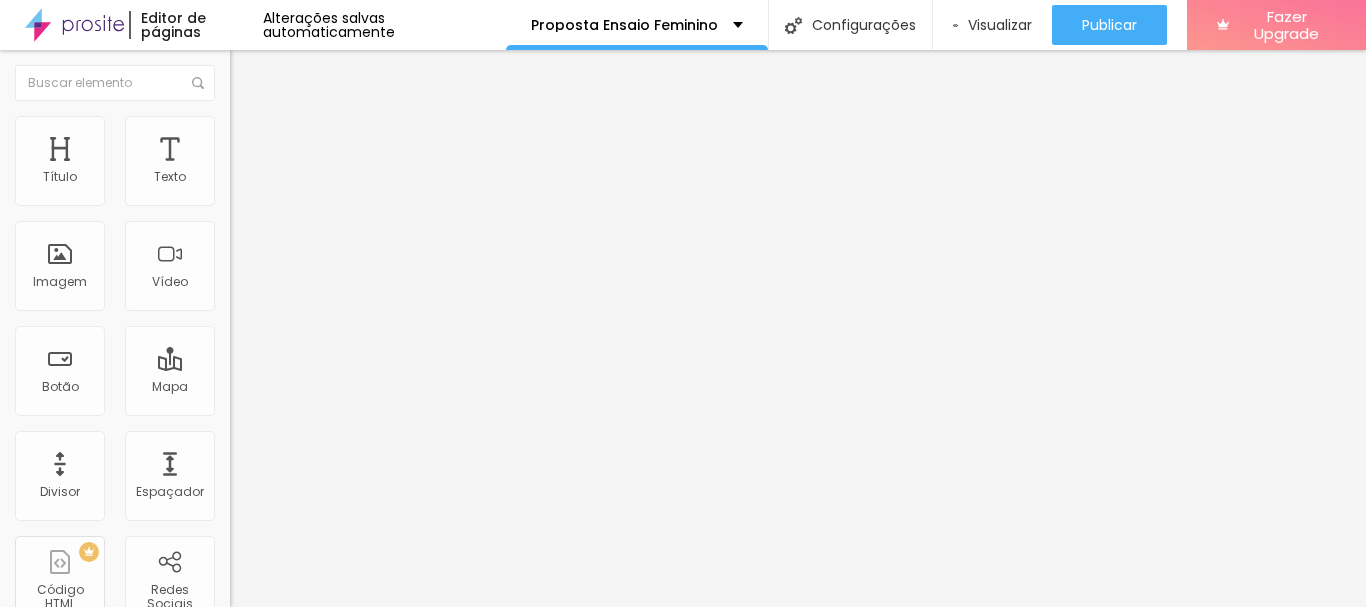 click at bounding box center (253, 73) 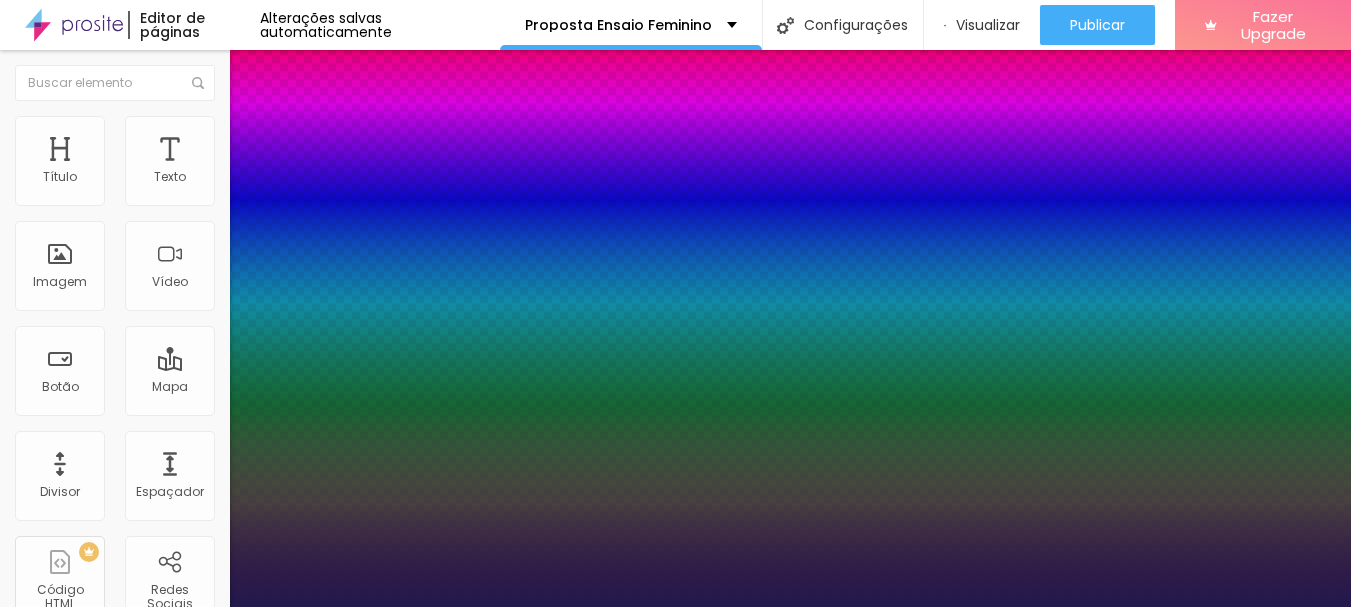 type on "1" 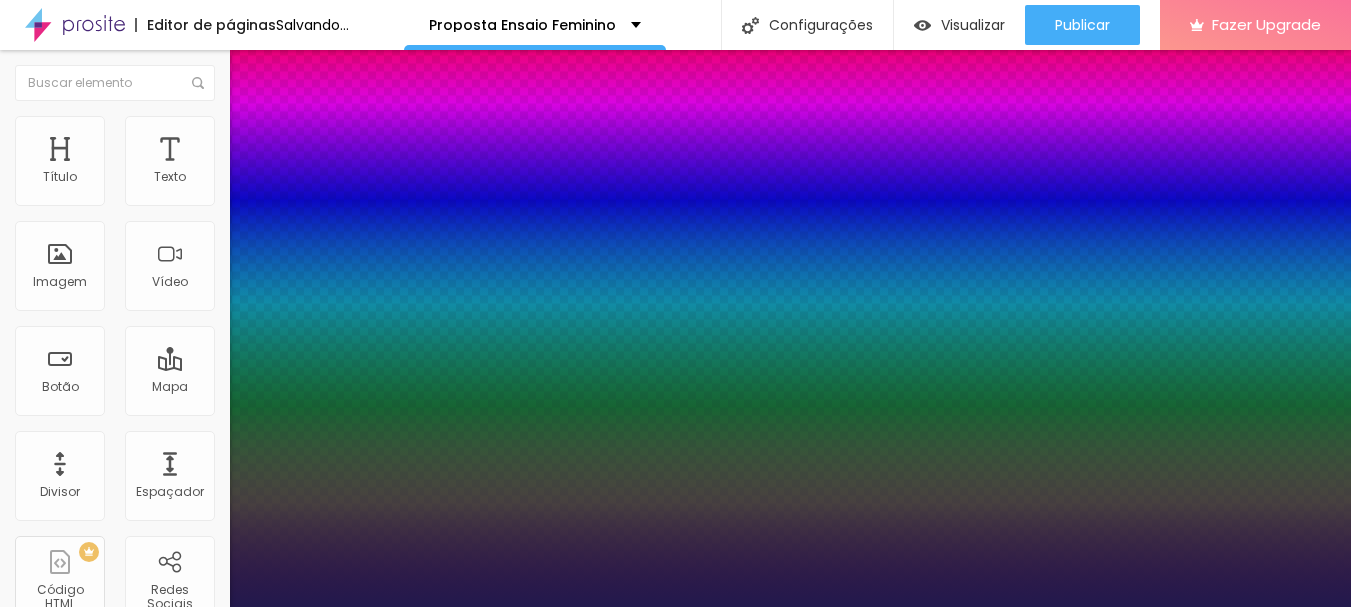 type on "23" 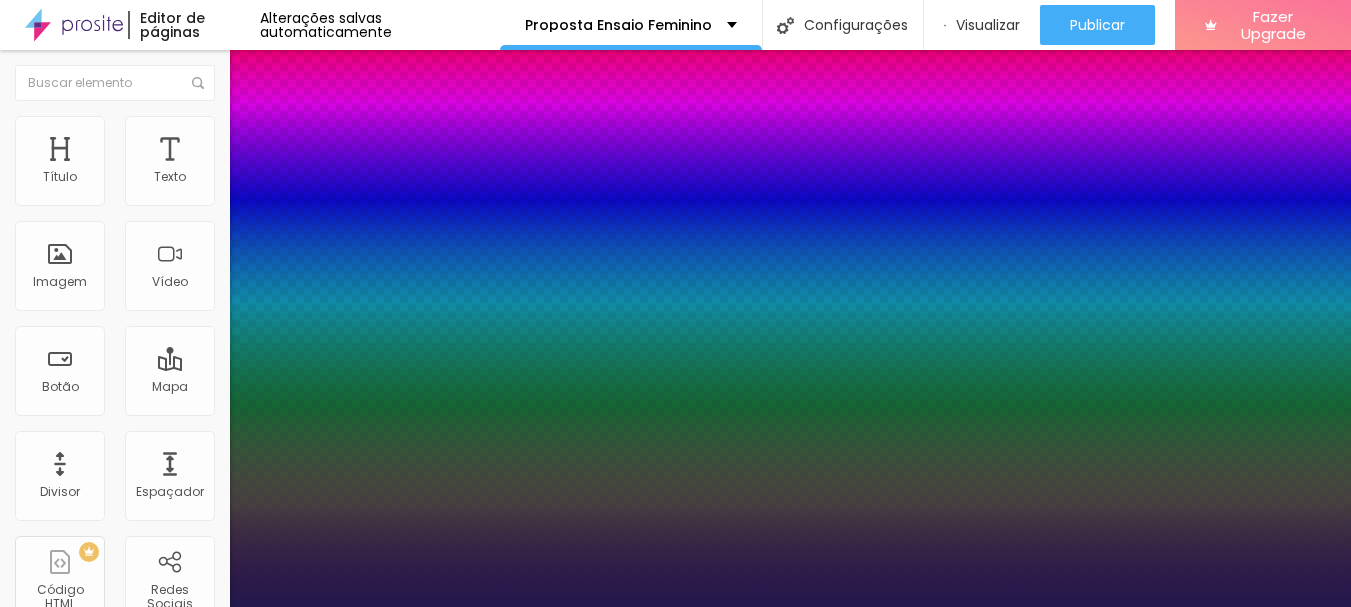 type on "23" 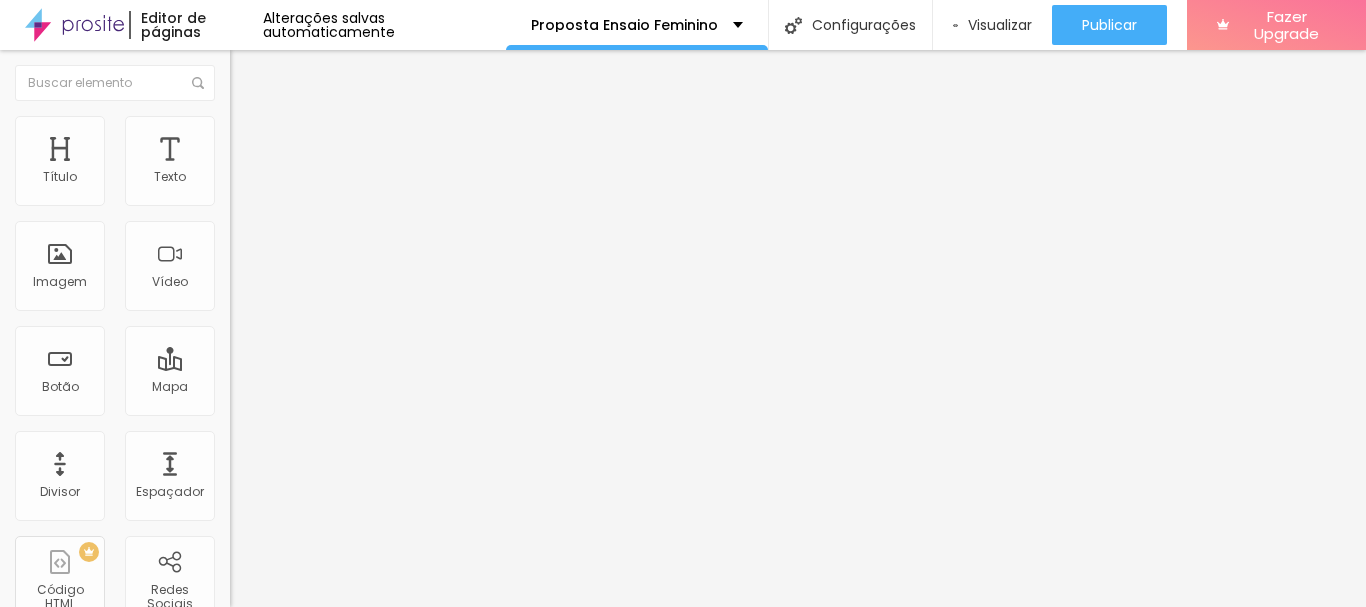 click on "Publicar" at bounding box center (1109, 25) 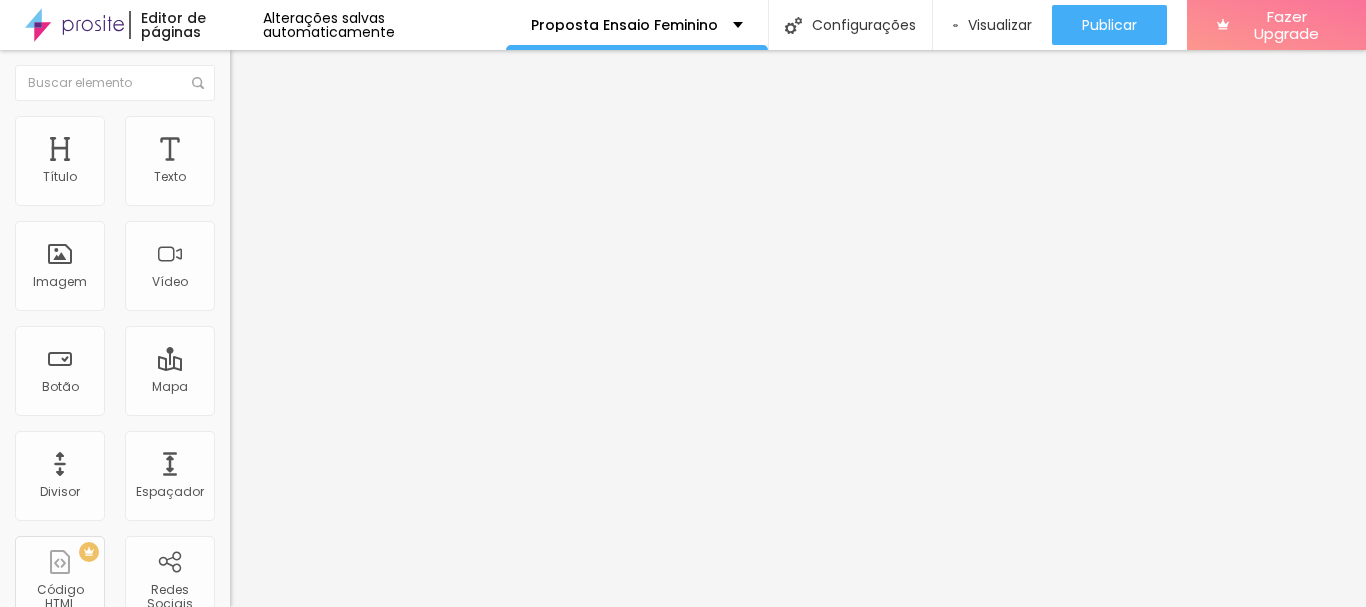 click on "Publicar" at bounding box center (1109, 25) 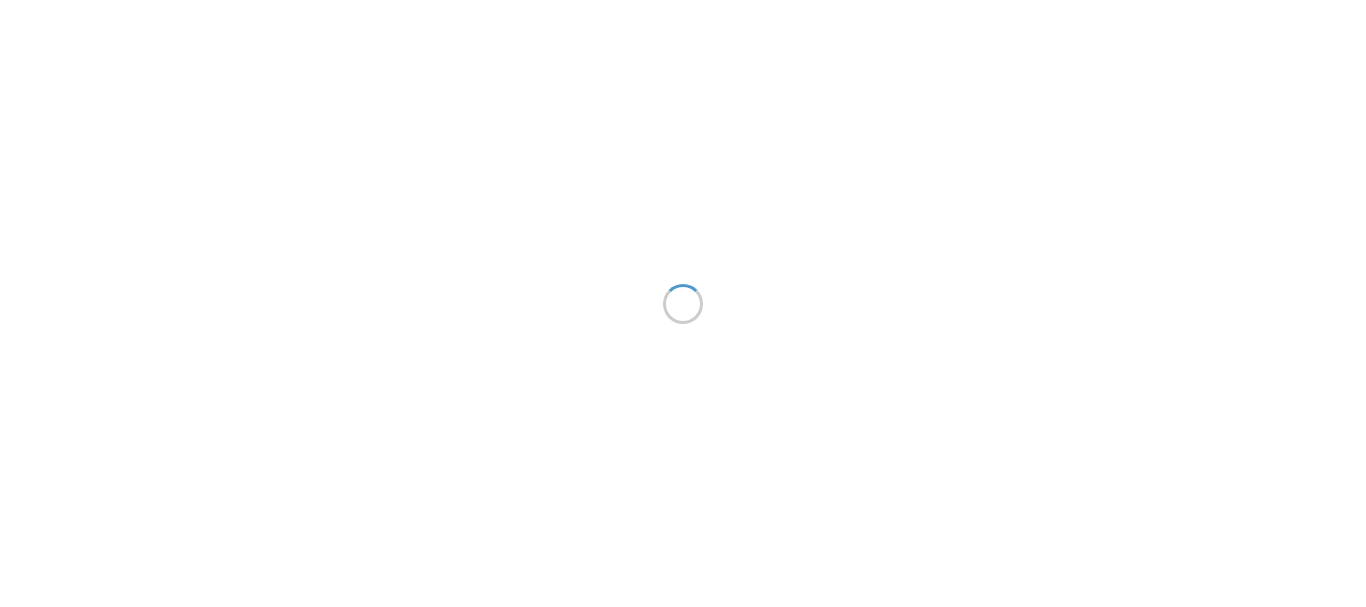 scroll, scrollTop: 0, scrollLeft: 0, axis: both 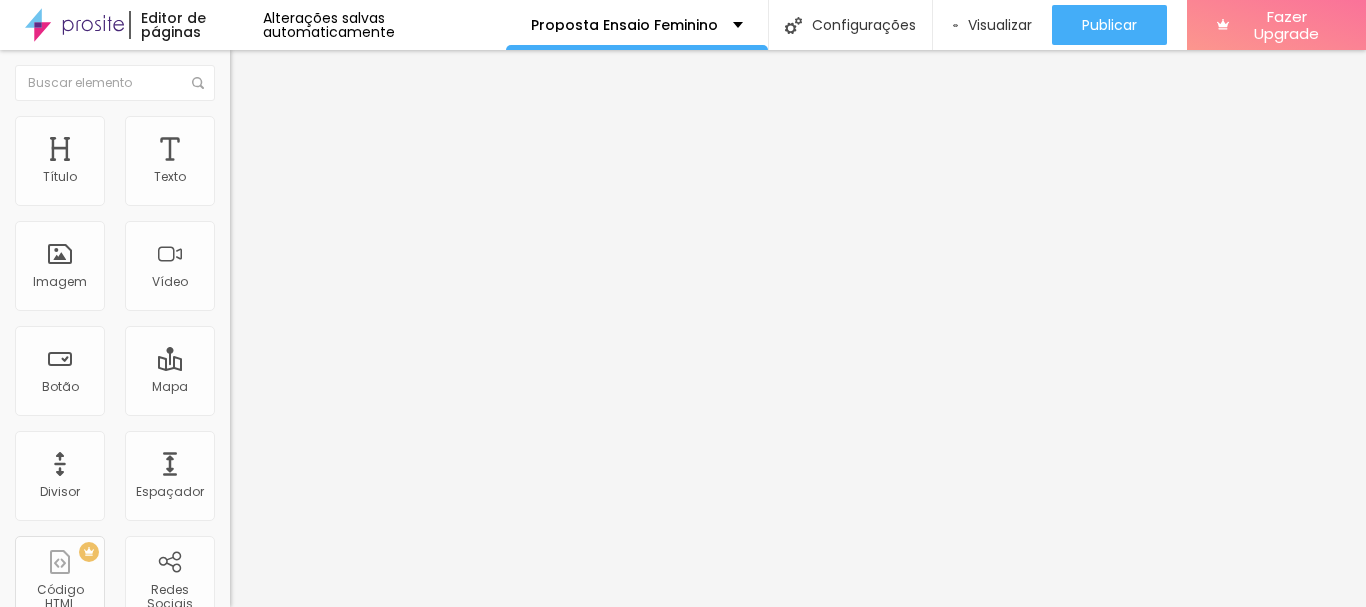 click on "Publicar" at bounding box center (1109, 25) 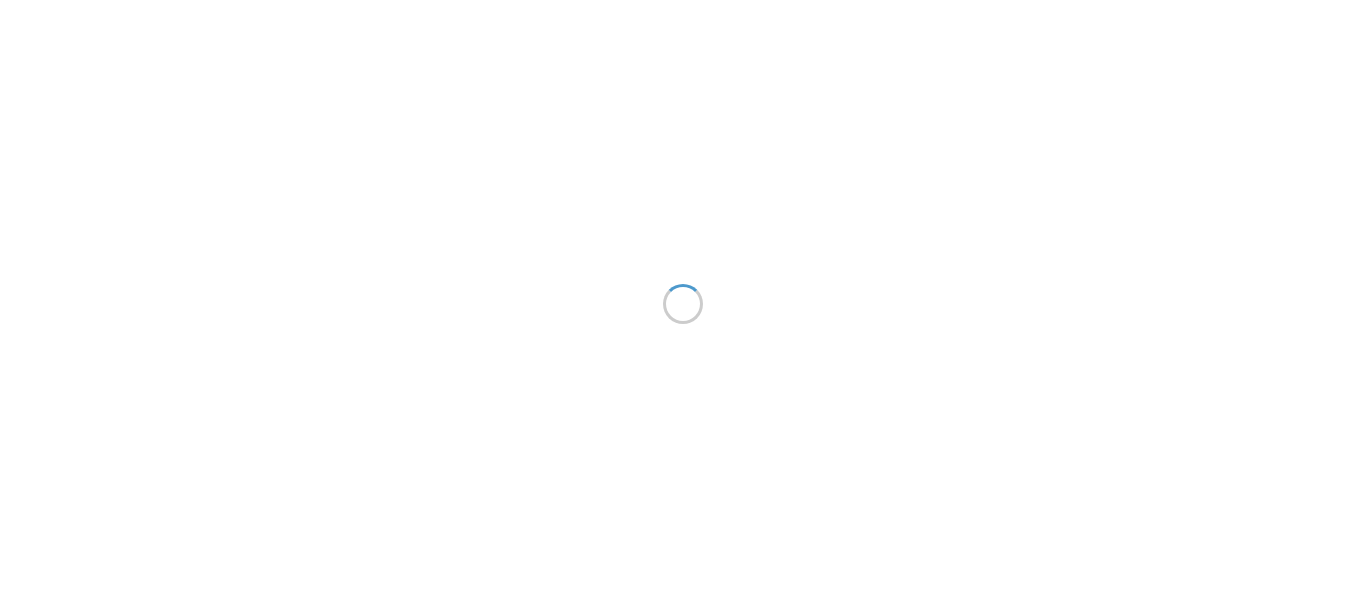 scroll, scrollTop: 0, scrollLeft: 0, axis: both 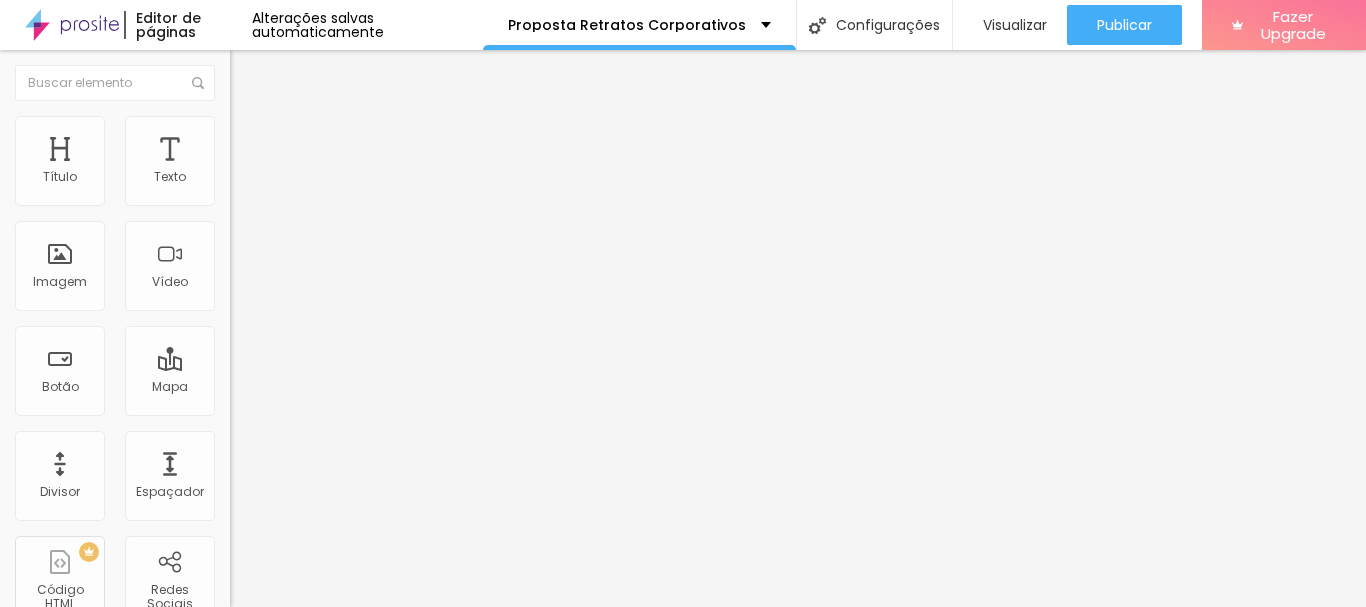 click on "25 Tamanho do texto" at bounding box center (345, 277) 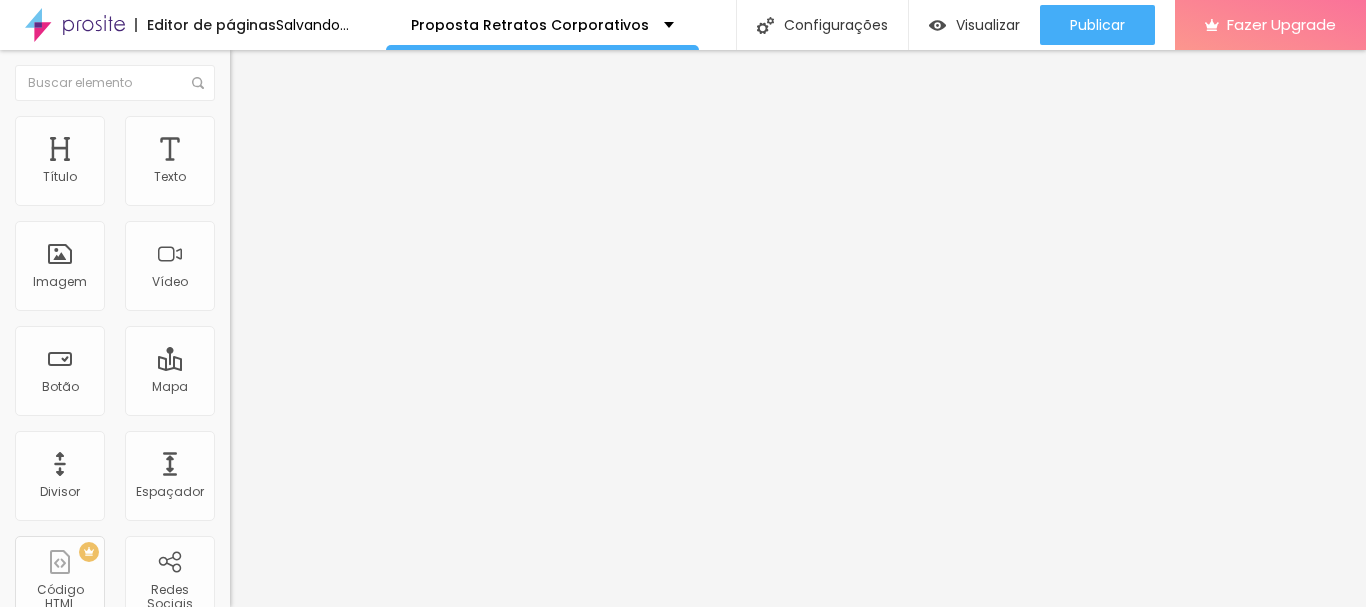 type on "23" 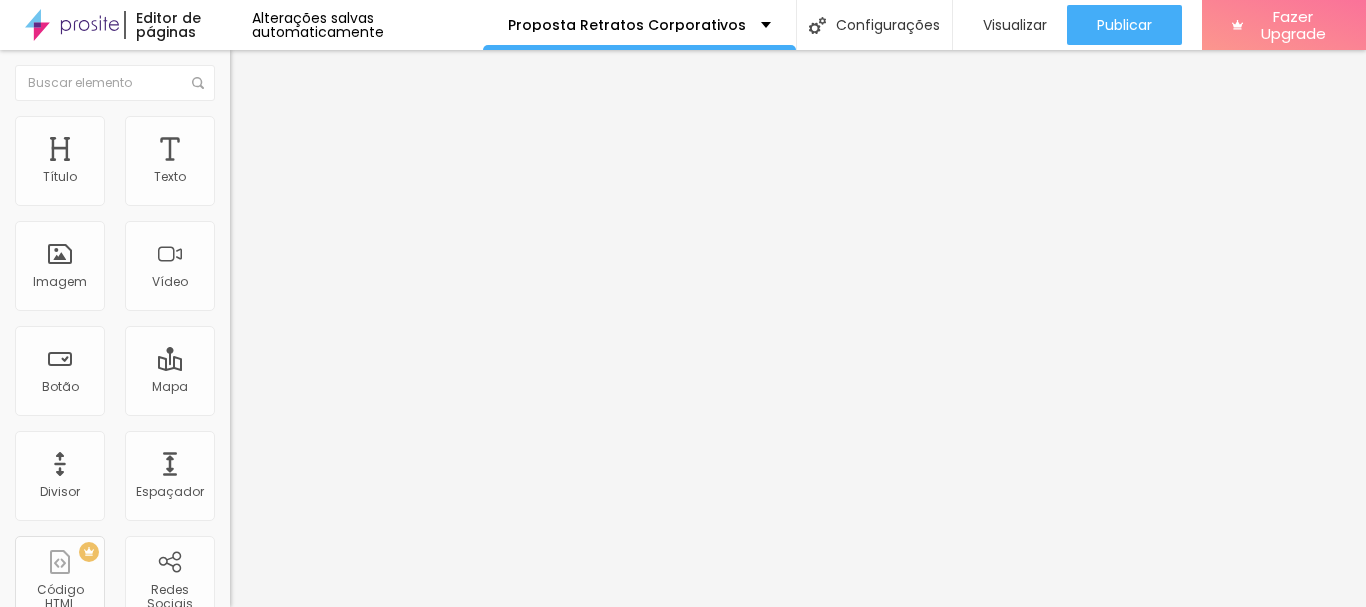 drag, startPoint x: 194, startPoint y: 194, endPoint x: 216, endPoint y: 196, distance: 22.090721 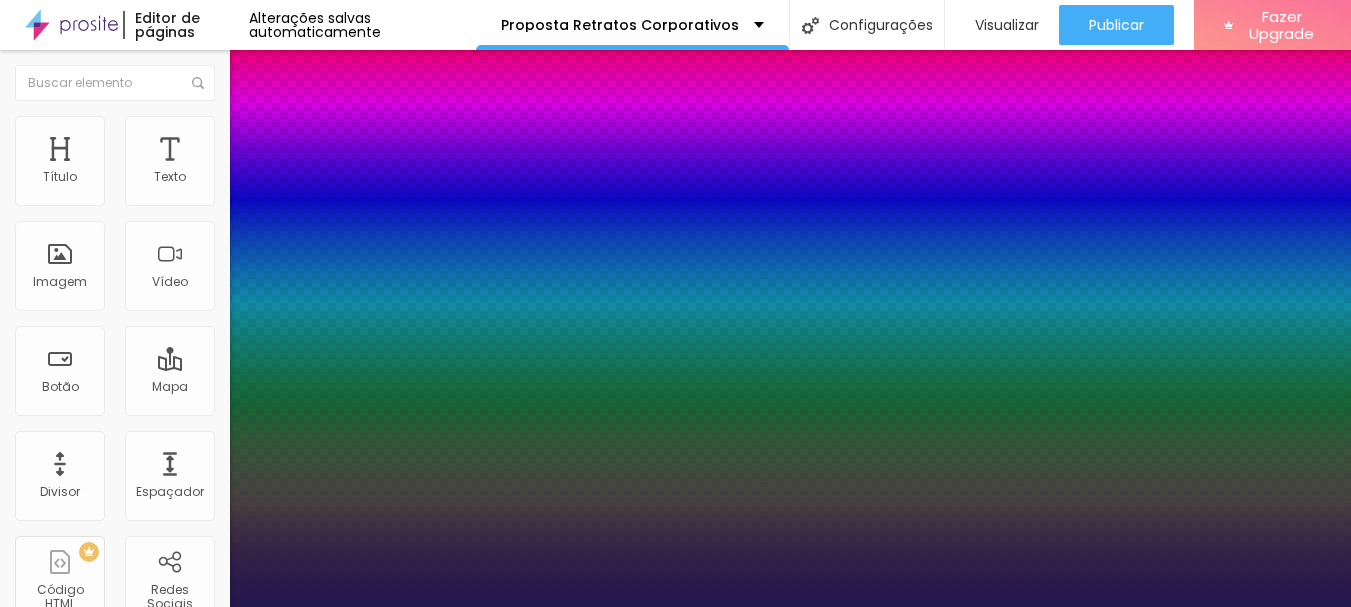 type on "1" 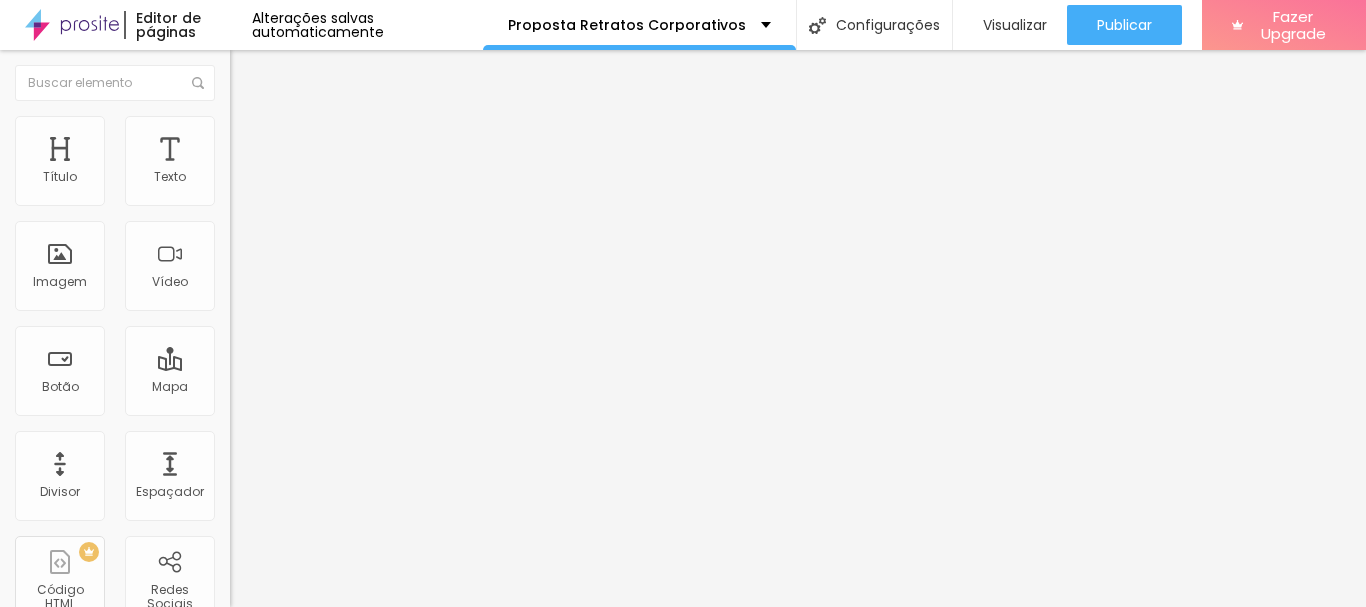 click on "Publicar" at bounding box center [1124, 25] 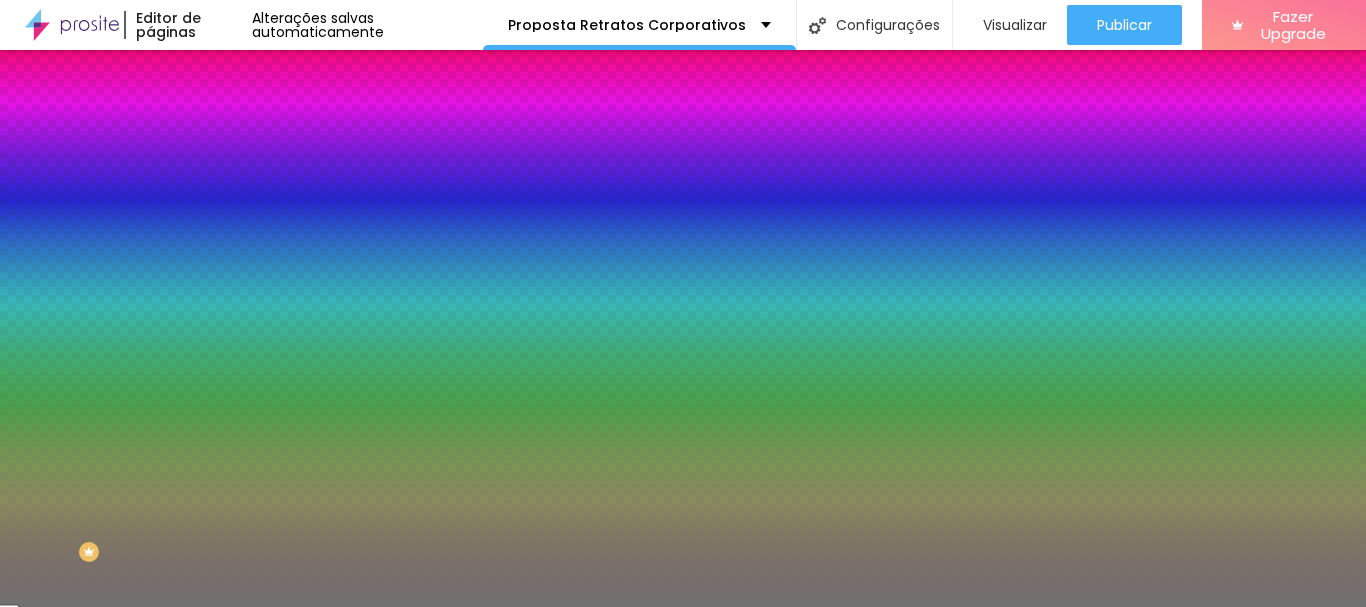 type on "8" 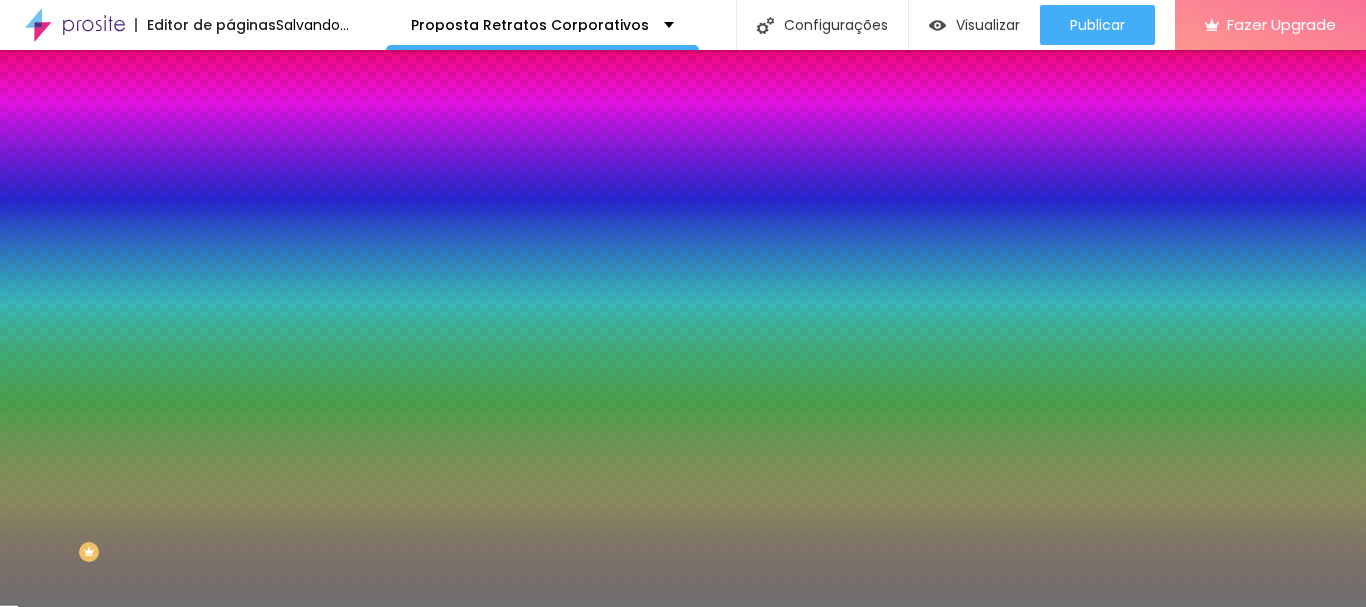 drag, startPoint x: 91, startPoint y: 320, endPoint x: 47, endPoint y: 319, distance: 44.011364 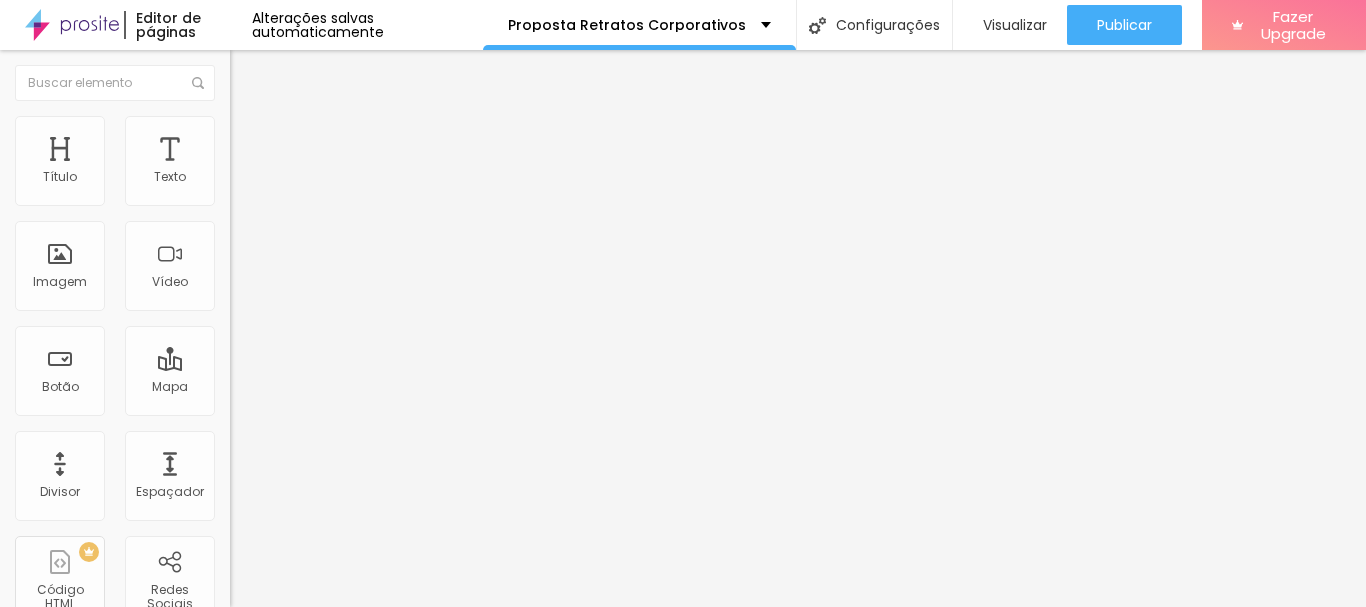 click on "Estilo" at bounding box center (263, 129) 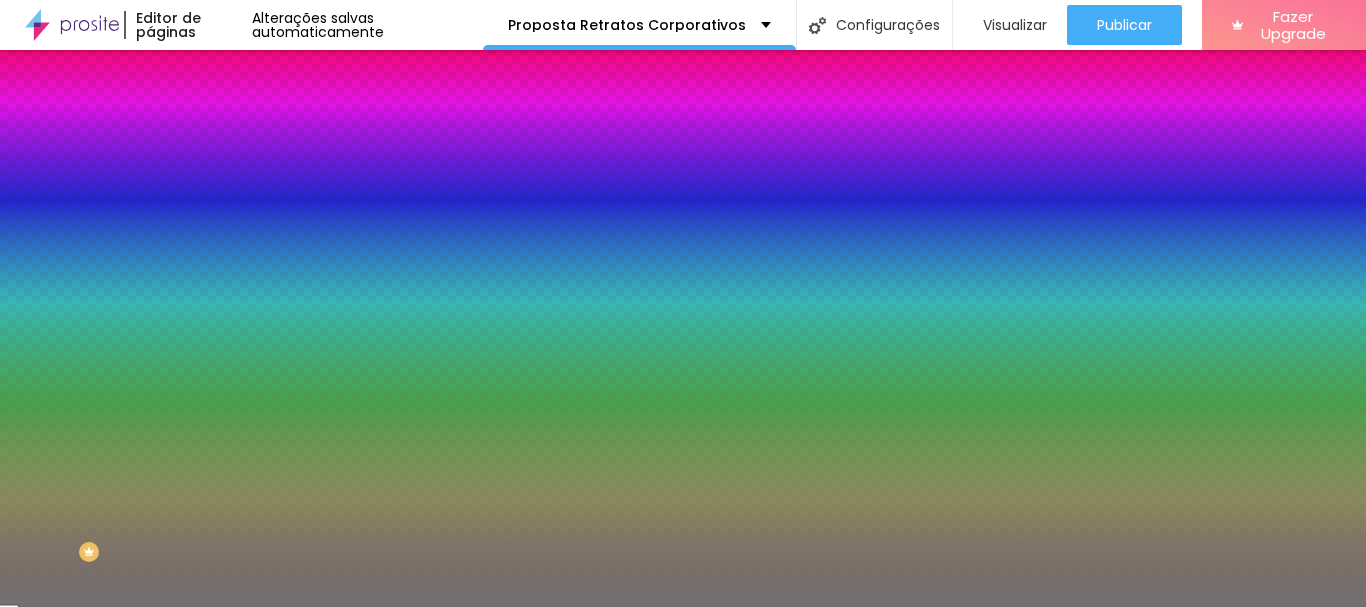 type on "8" 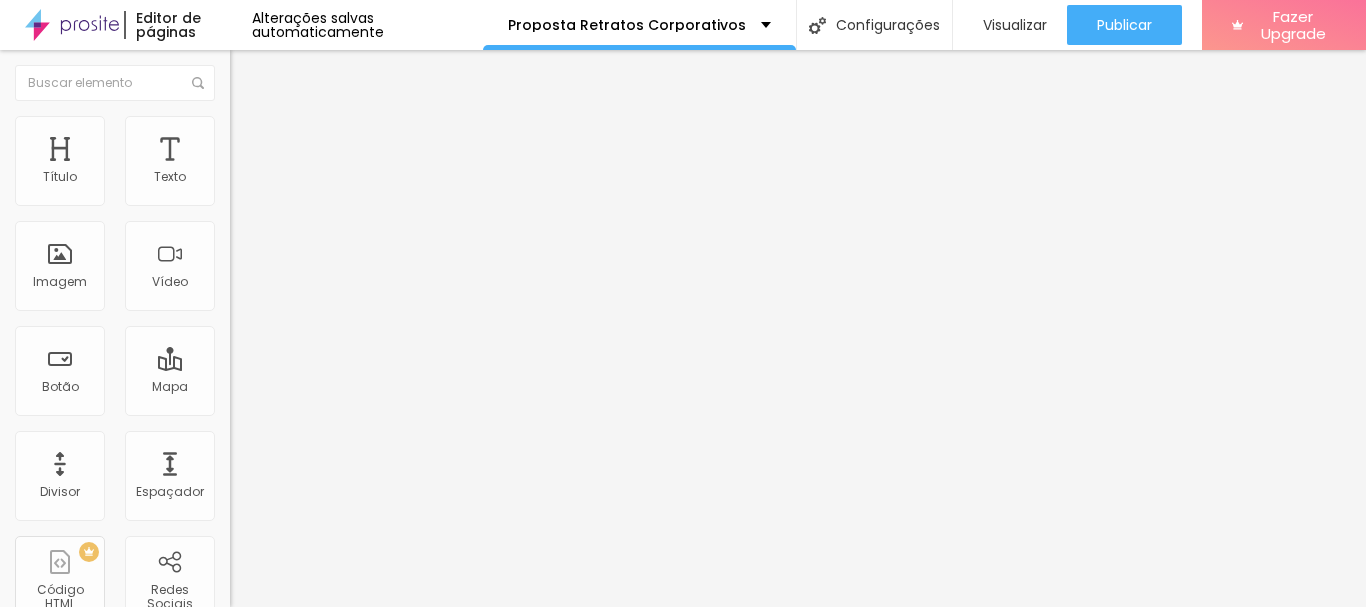 click at bounding box center (239, 125) 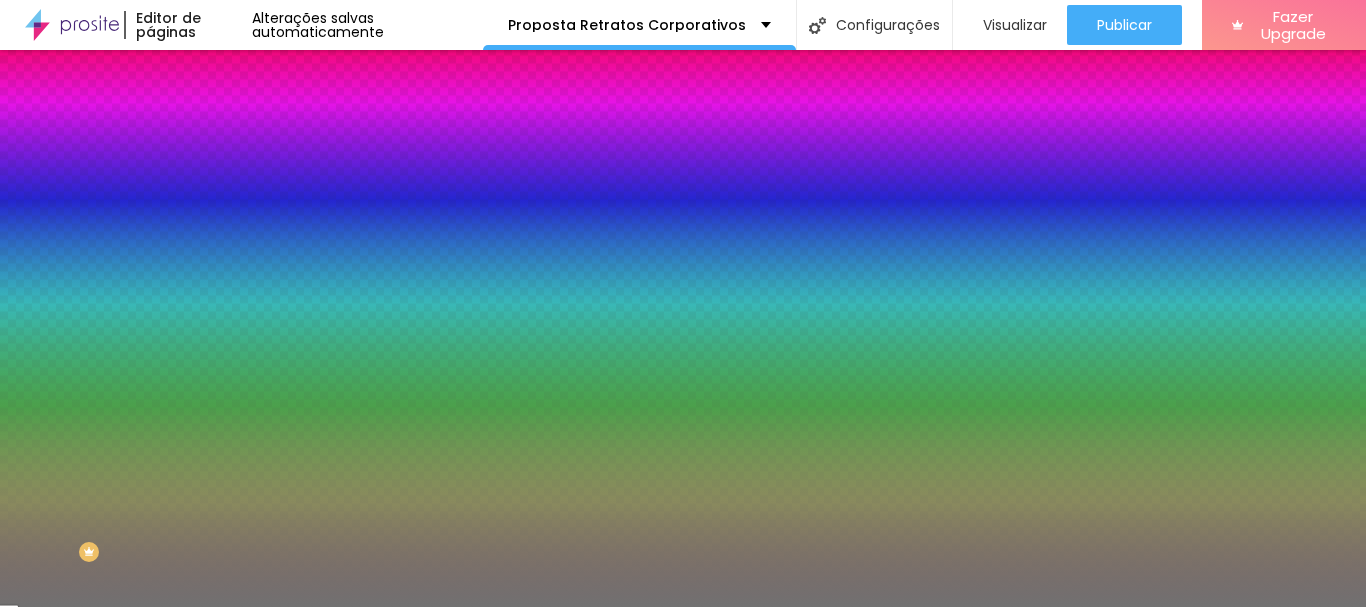 type on "9" 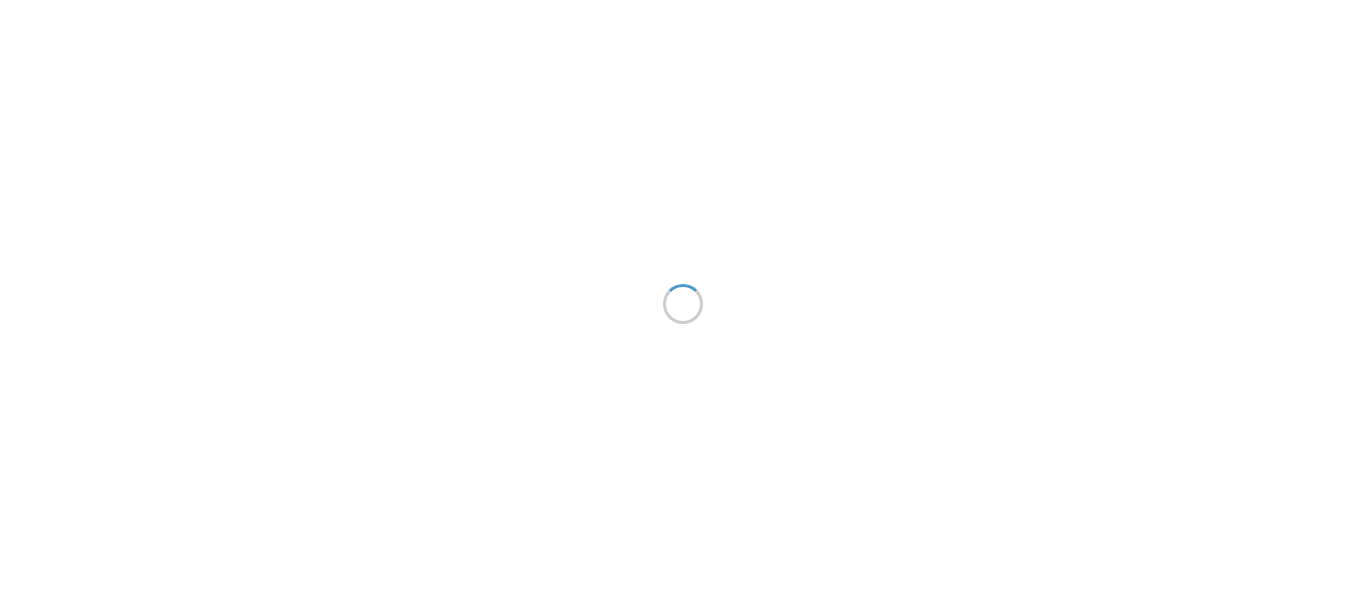 scroll, scrollTop: 0, scrollLeft: 0, axis: both 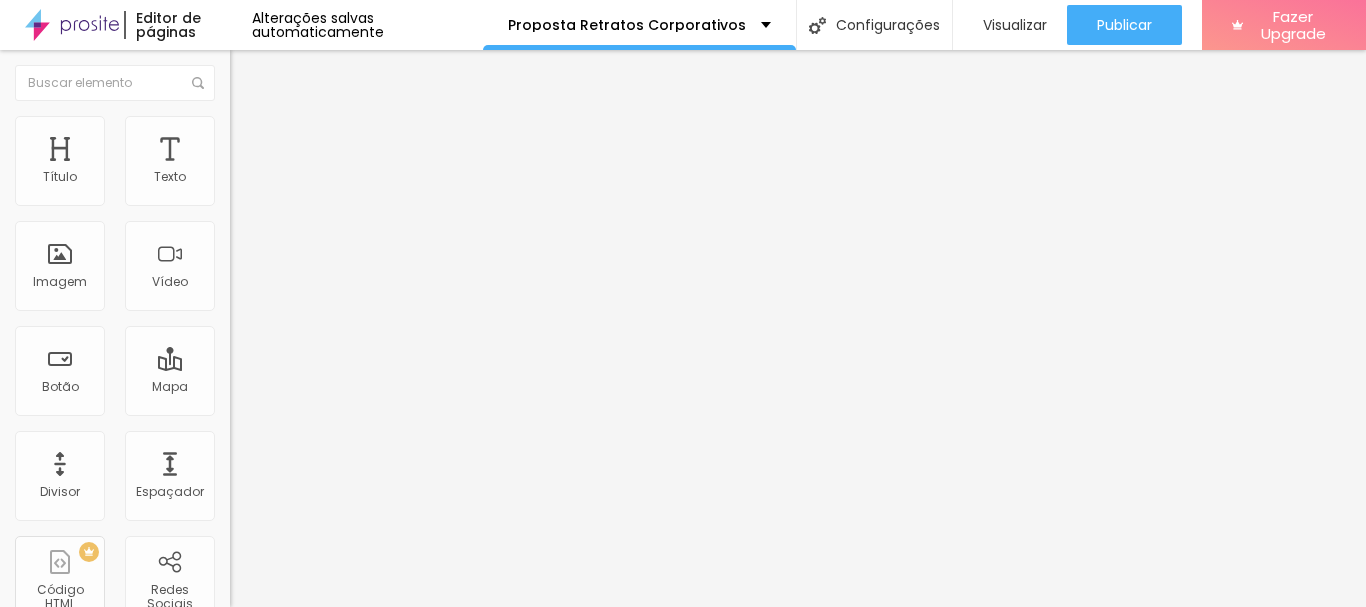 click on "Publicar" at bounding box center (1124, 25) 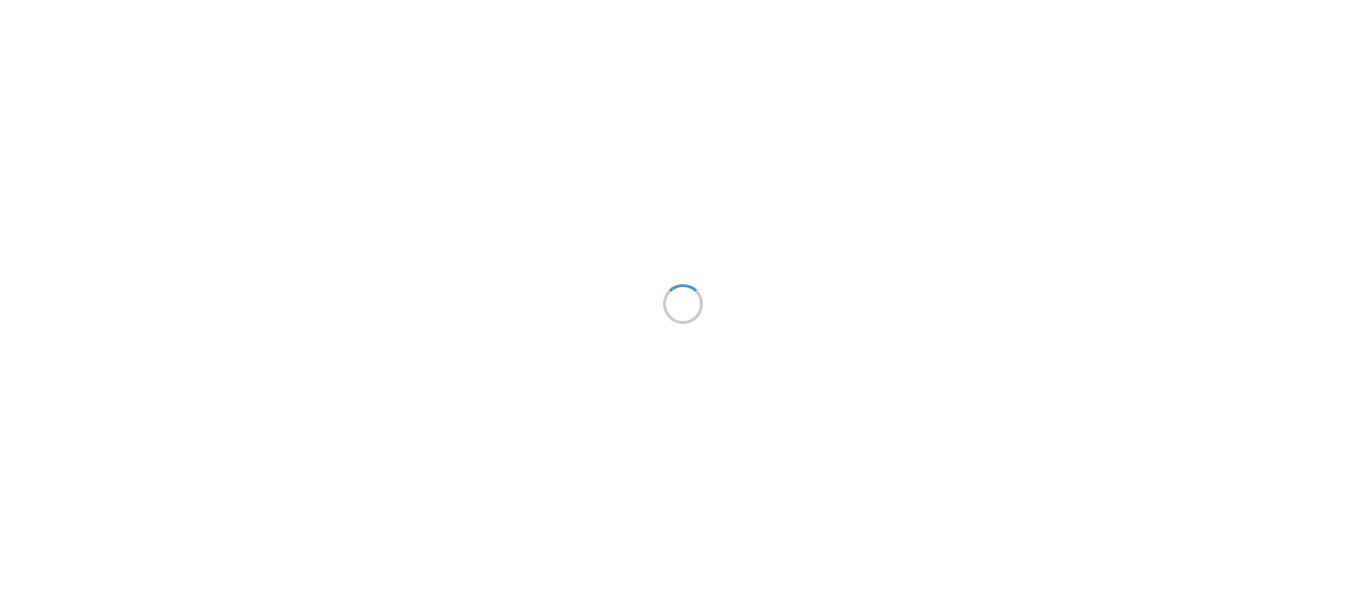 scroll, scrollTop: 0, scrollLeft: 0, axis: both 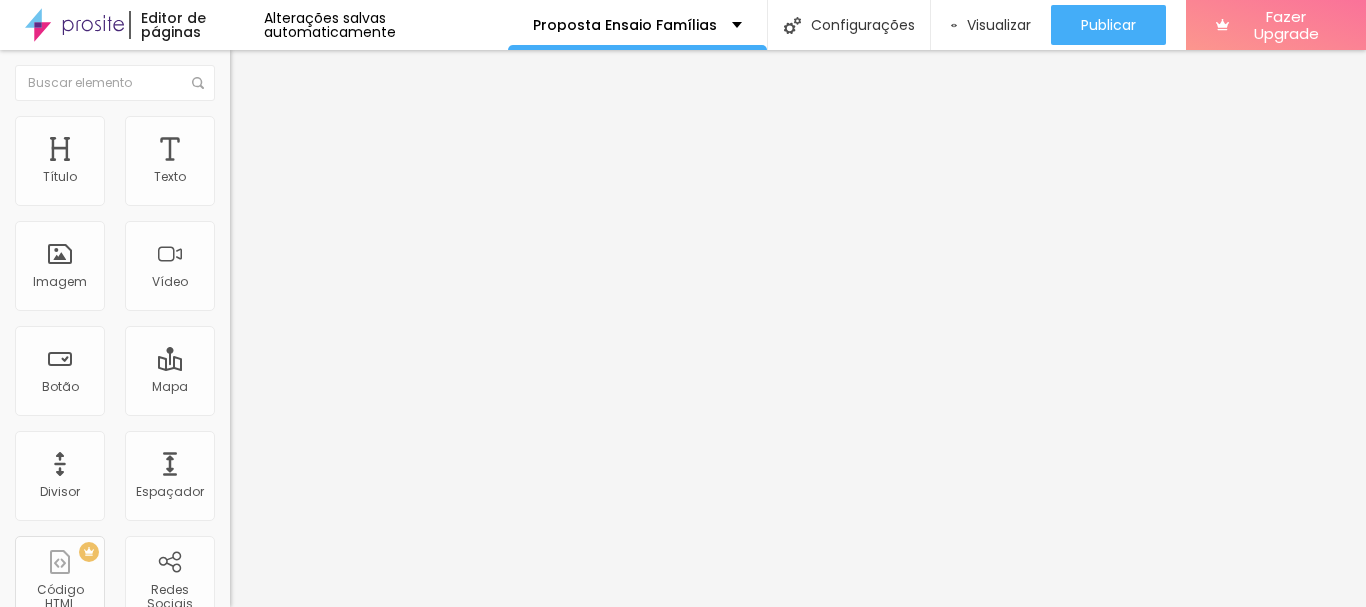 click on "Publicar" at bounding box center [1108, 25] 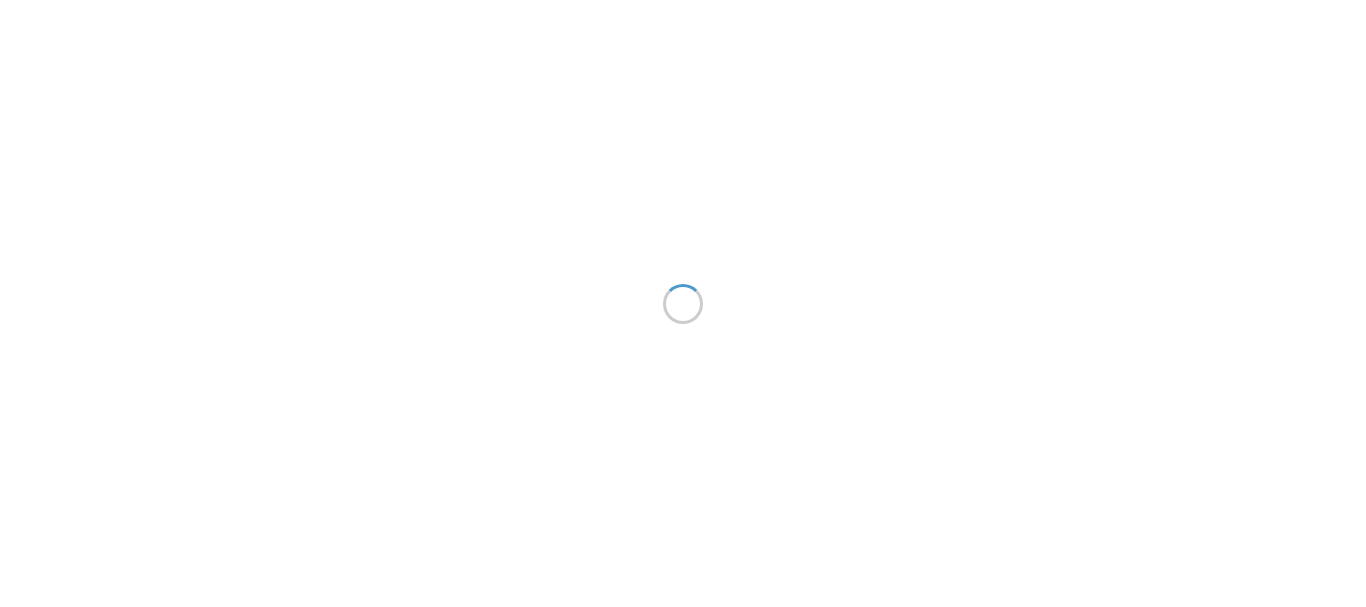scroll, scrollTop: 0, scrollLeft: 0, axis: both 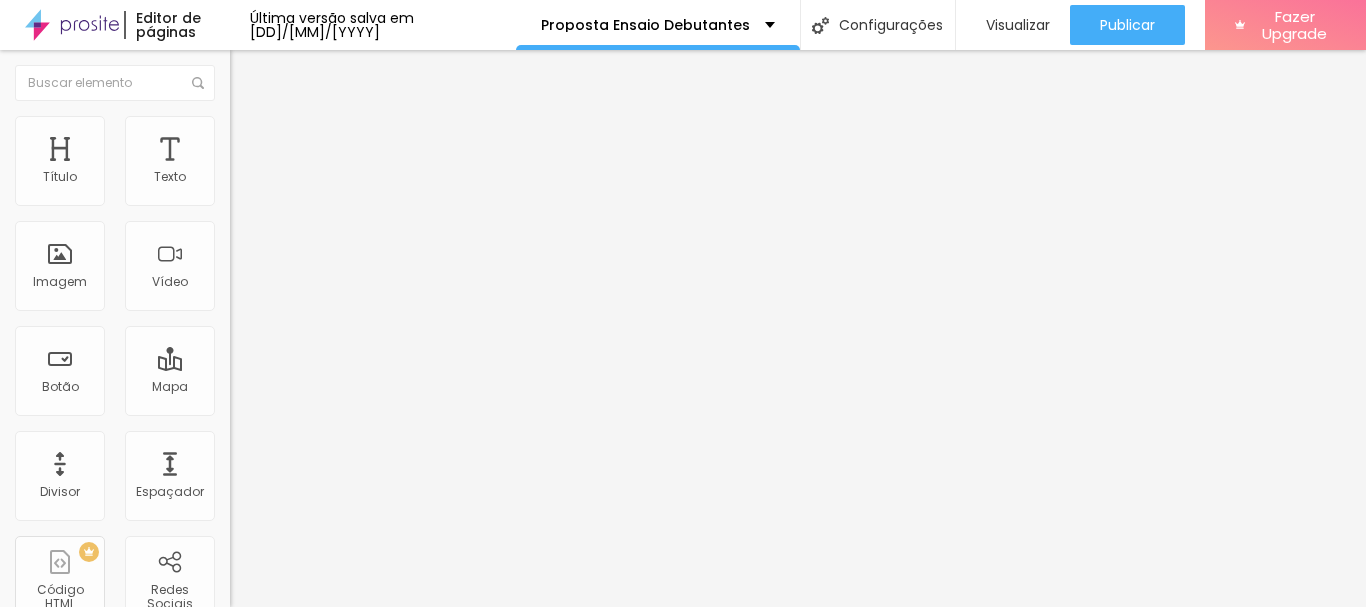 click on "Trocar imagem" at bounding box center [284, 163] 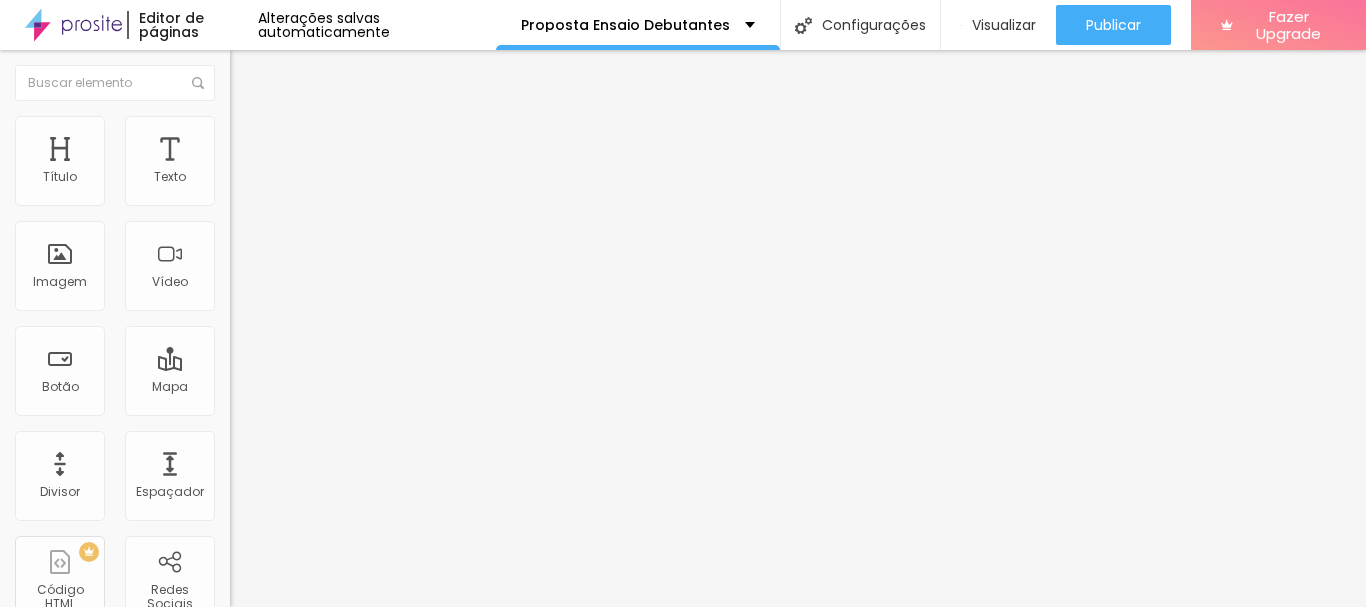 scroll, scrollTop: 1600, scrollLeft: 0, axis: vertical 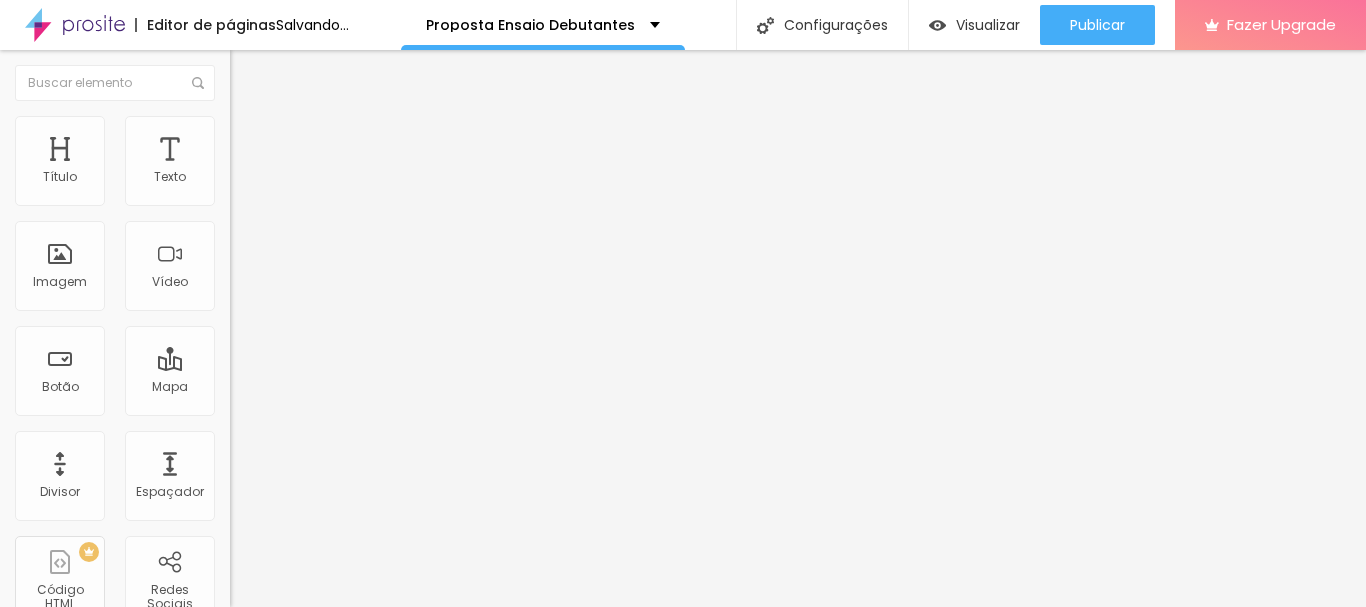 type on "23" 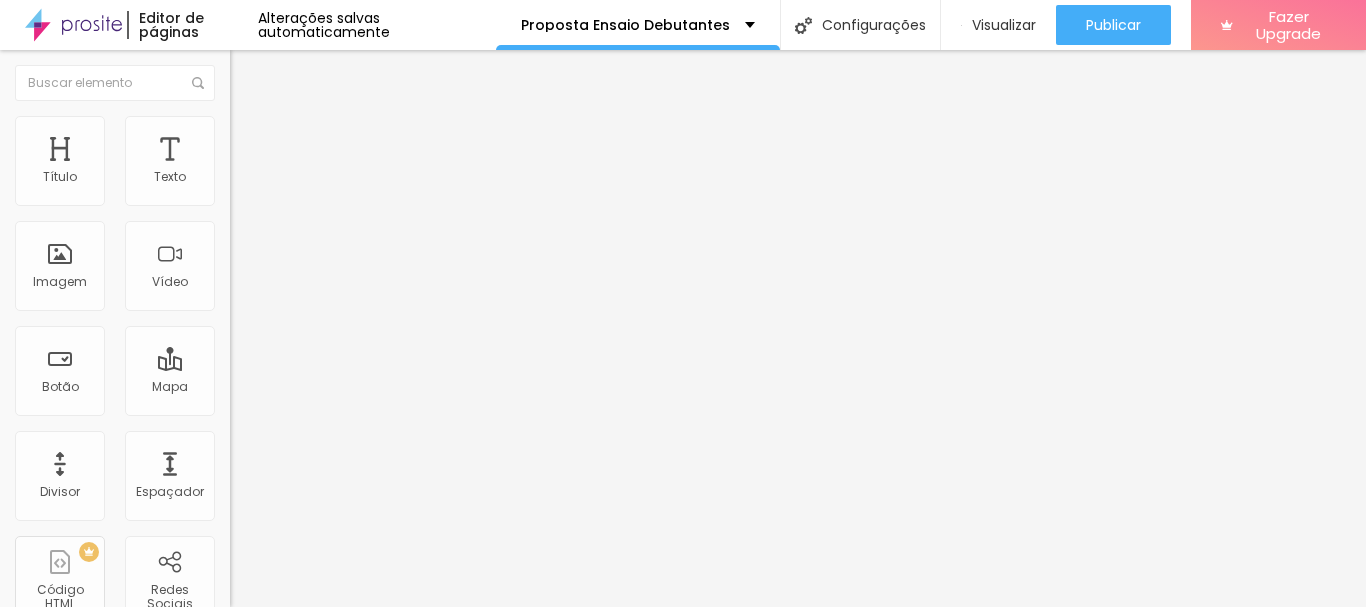 drag, startPoint x: 195, startPoint y: 420, endPoint x: 228, endPoint y: 419, distance: 33.01515 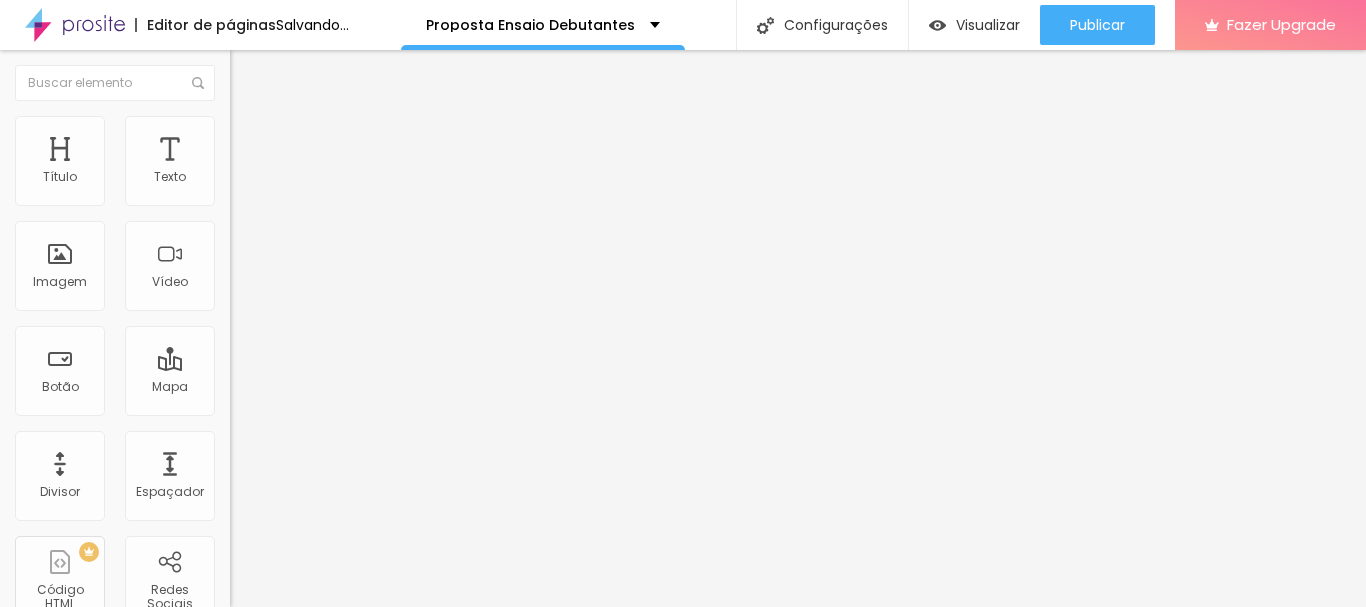 type on "26" 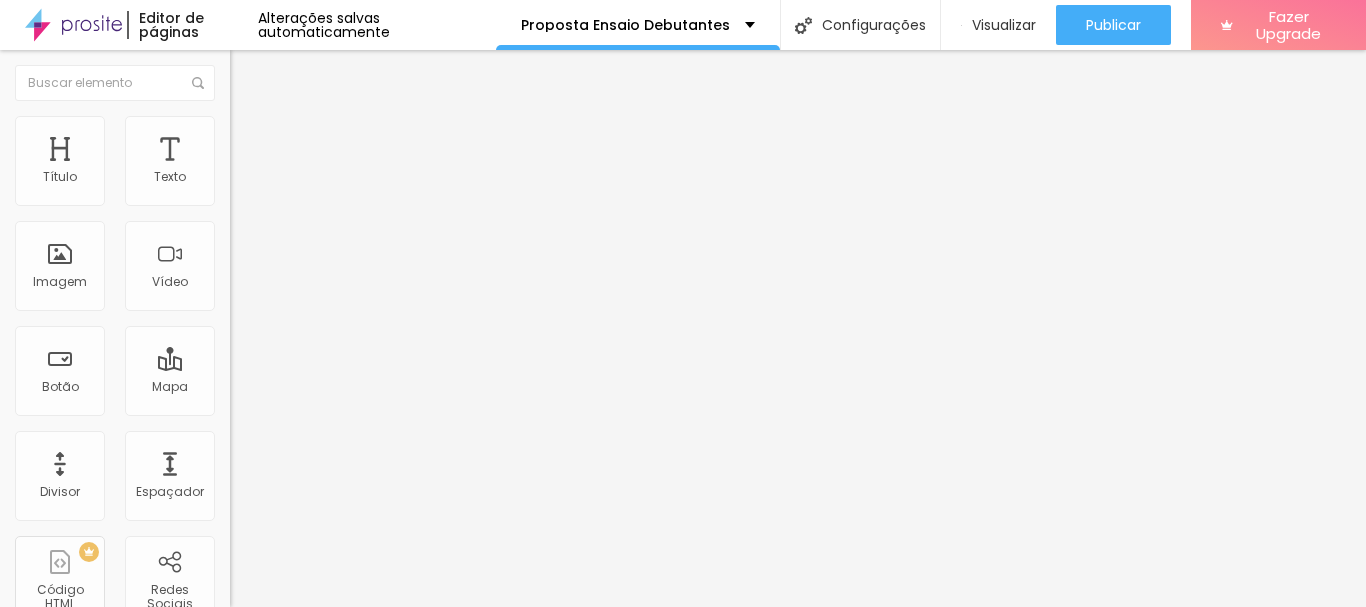 type on "26" 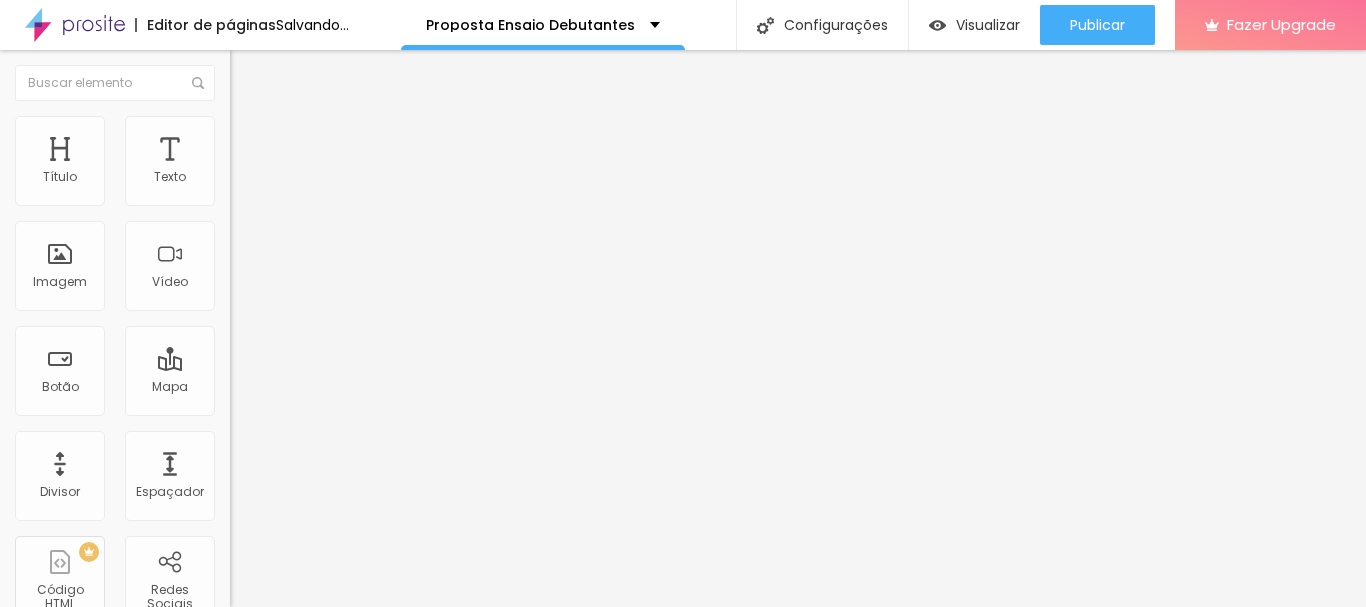 click at bounding box center (239, 125) 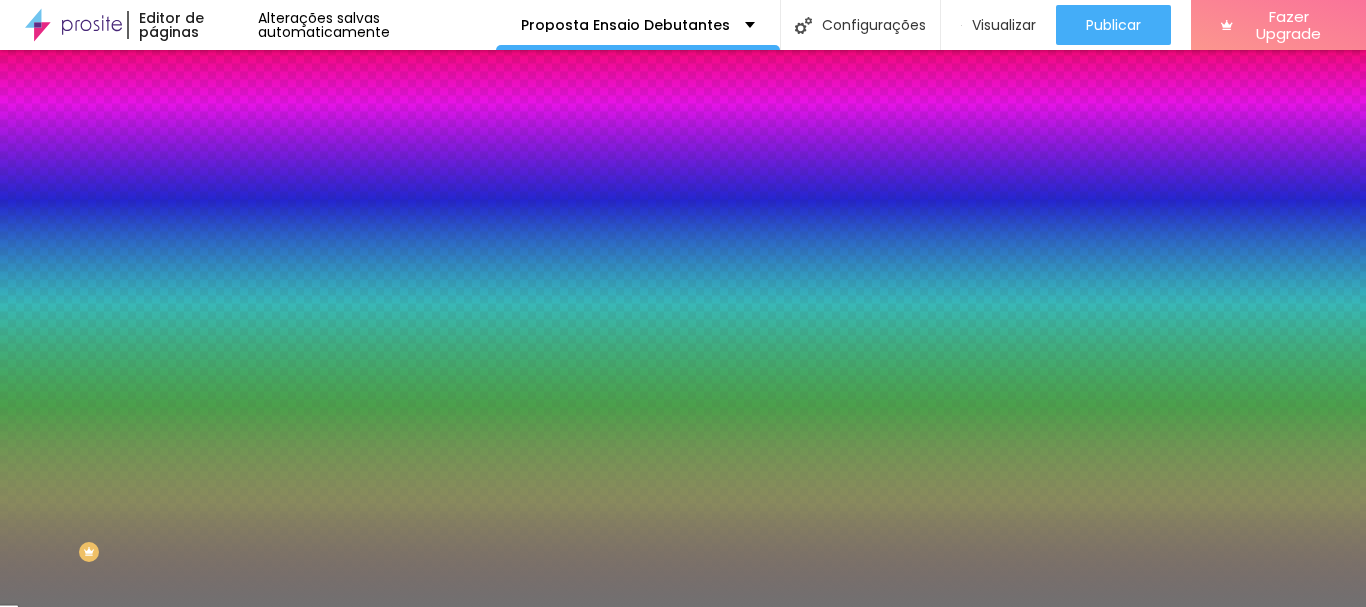 type on "53" 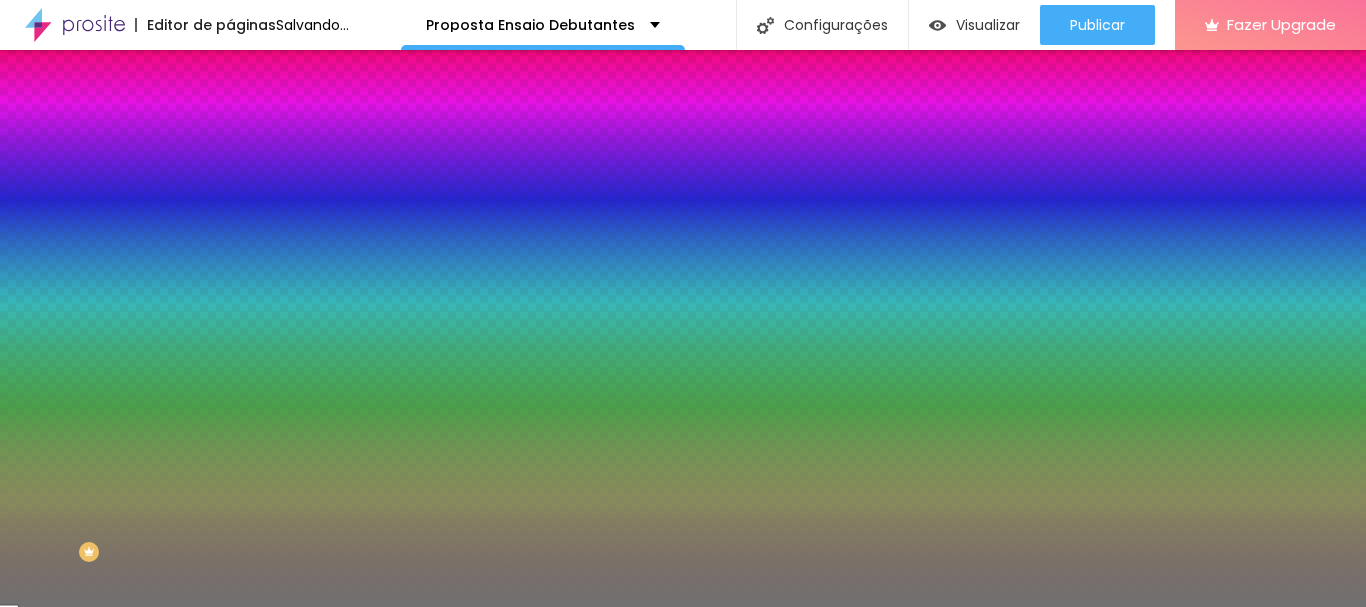 type on "6" 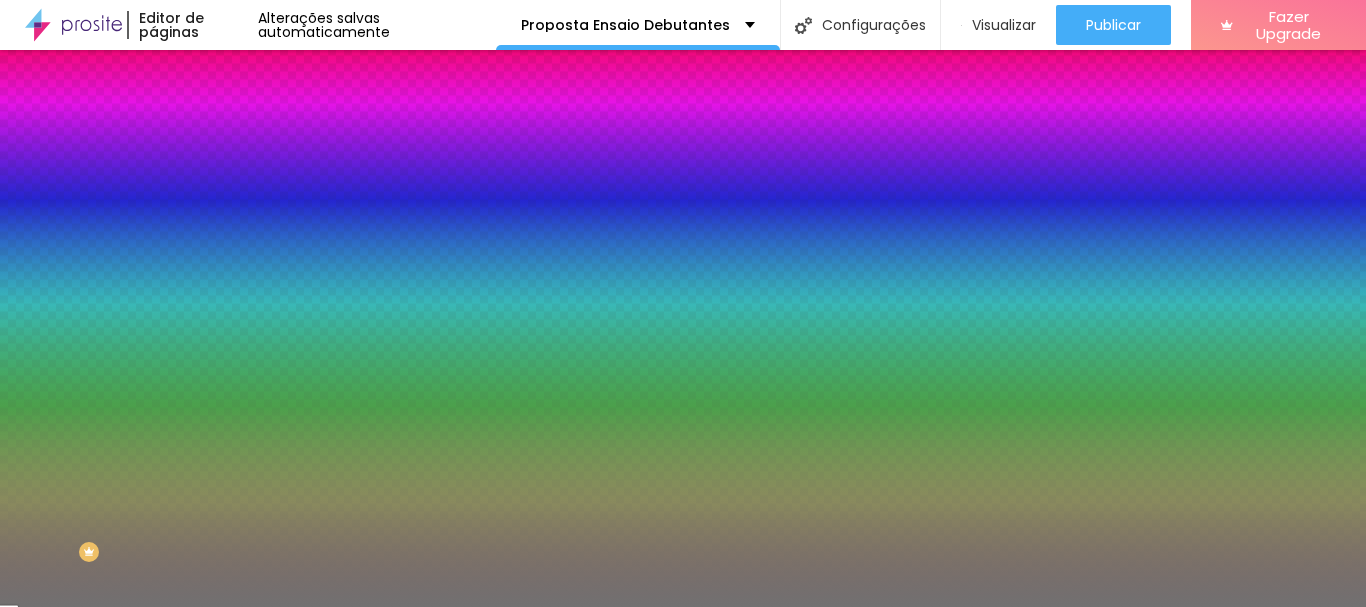 type on "4" 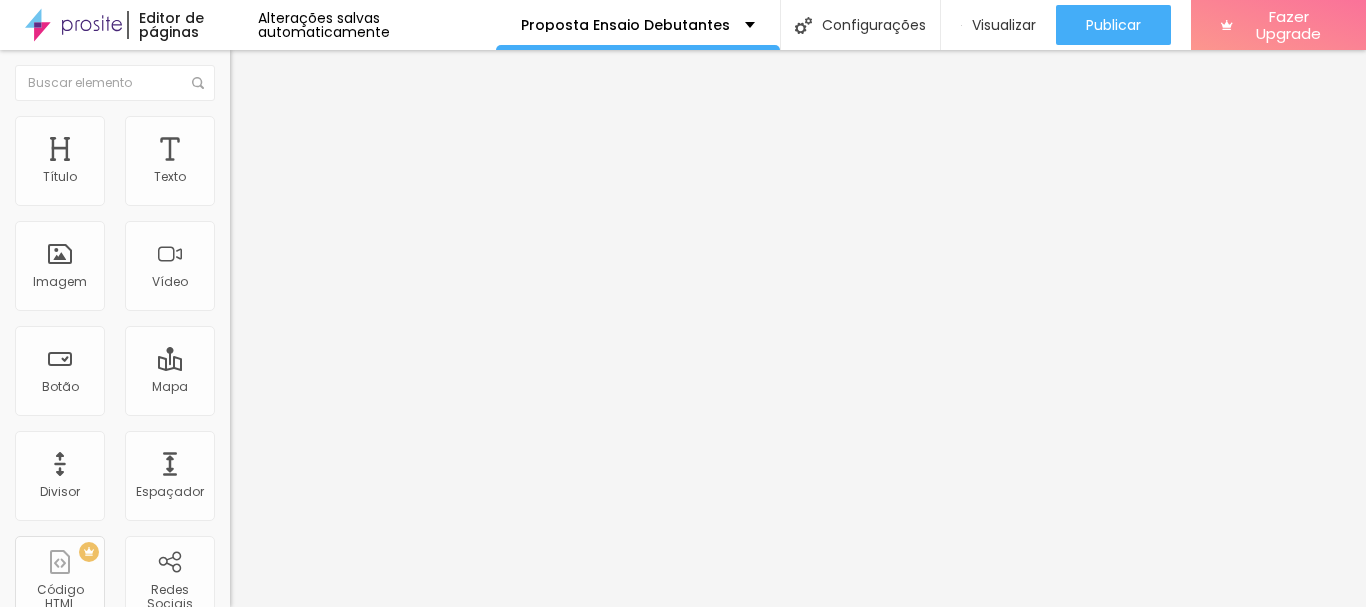 click 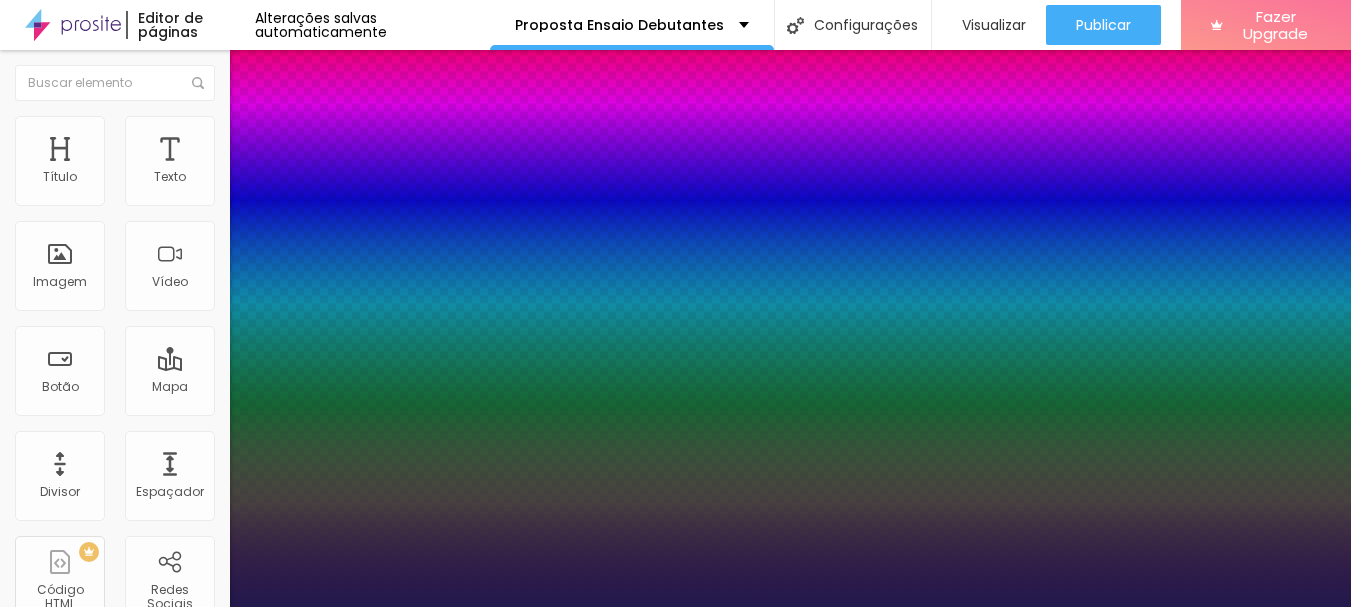 type on "1" 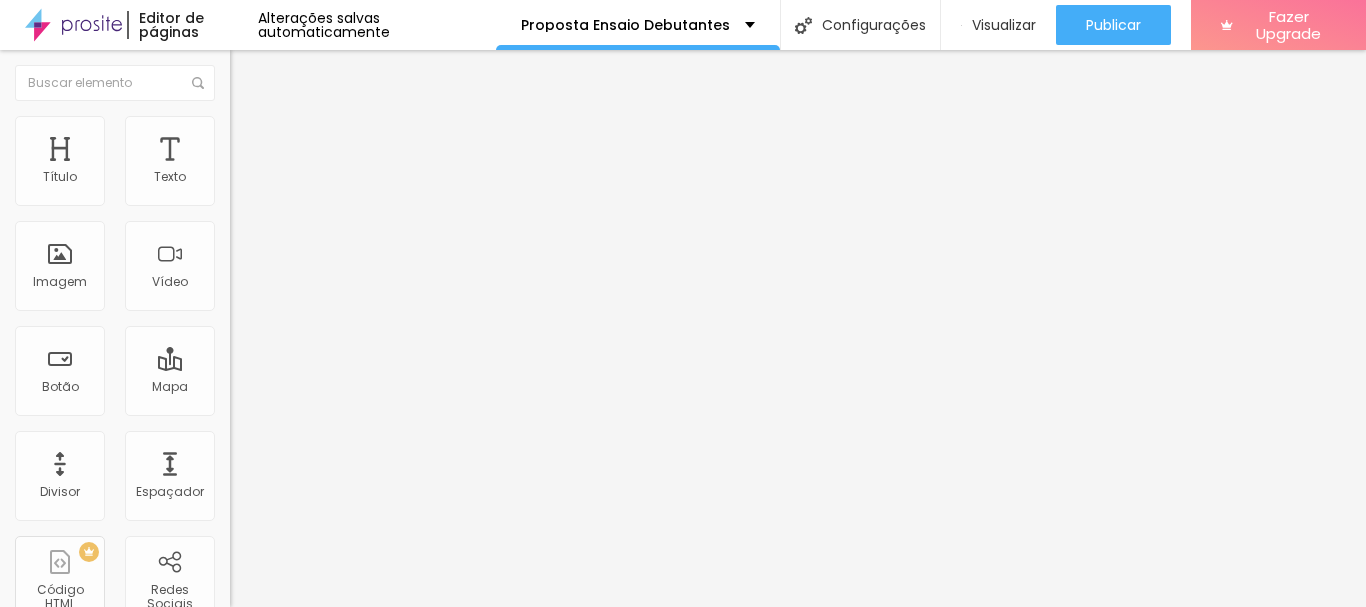 click on "Publicar" at bounding box center [1113, 25] 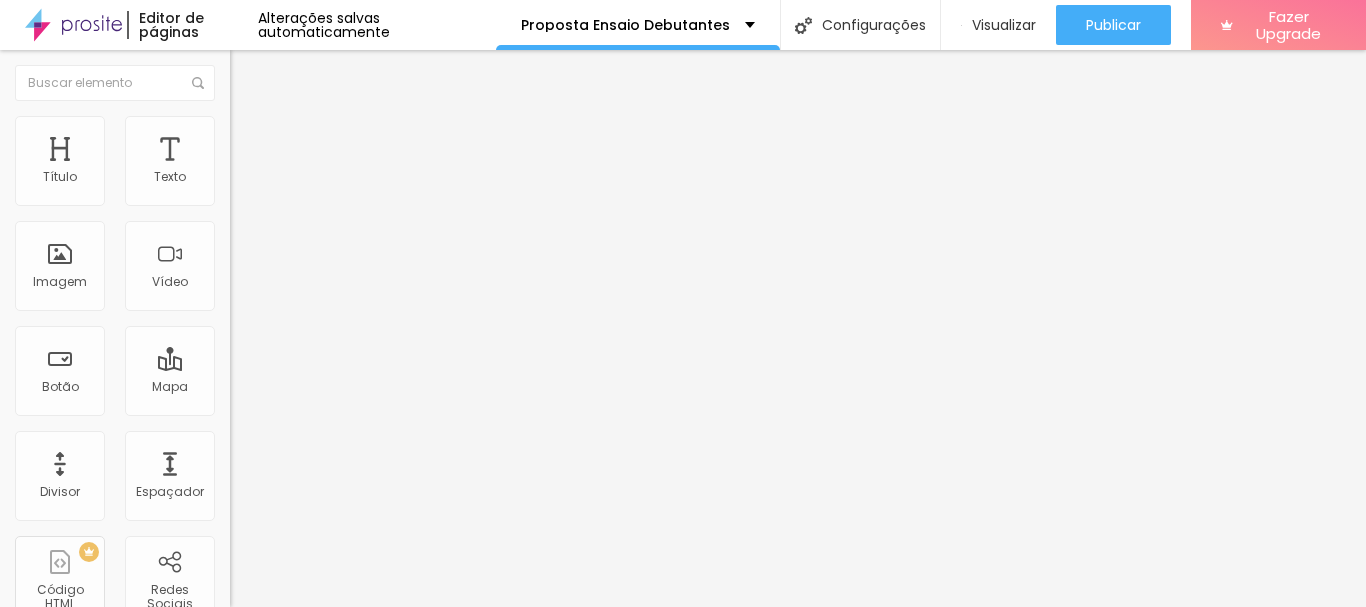 click at bounding box center (253, 73) 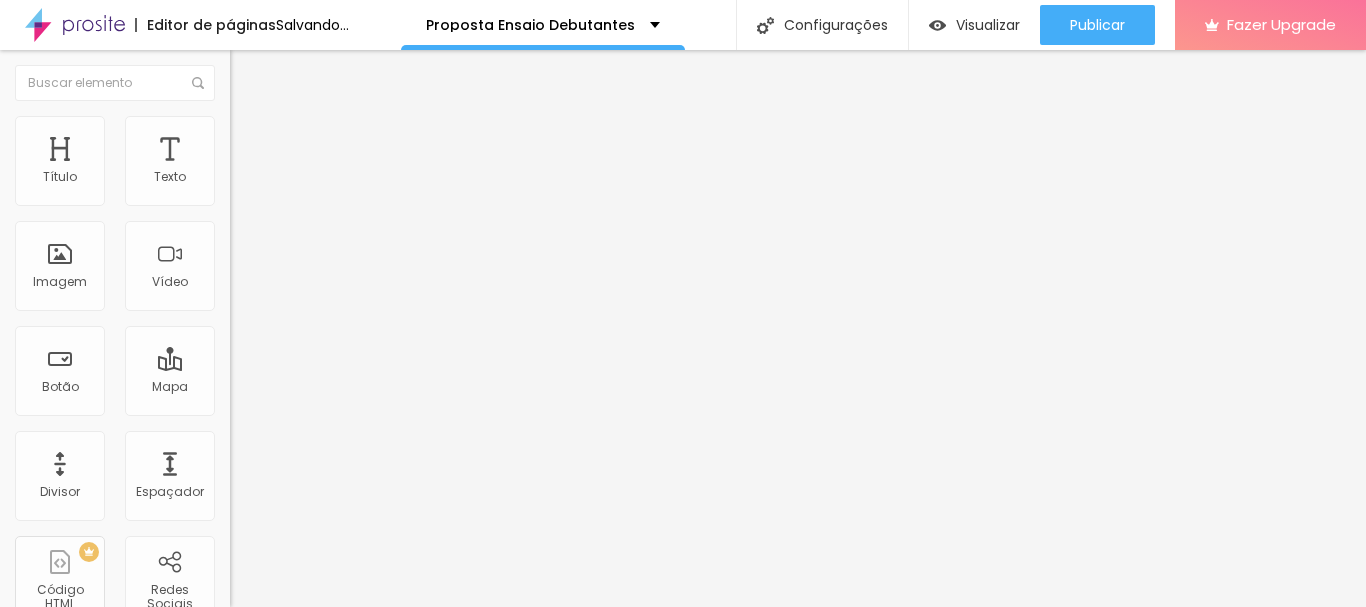 click on "Estilo" at bounding box center (263, 129) 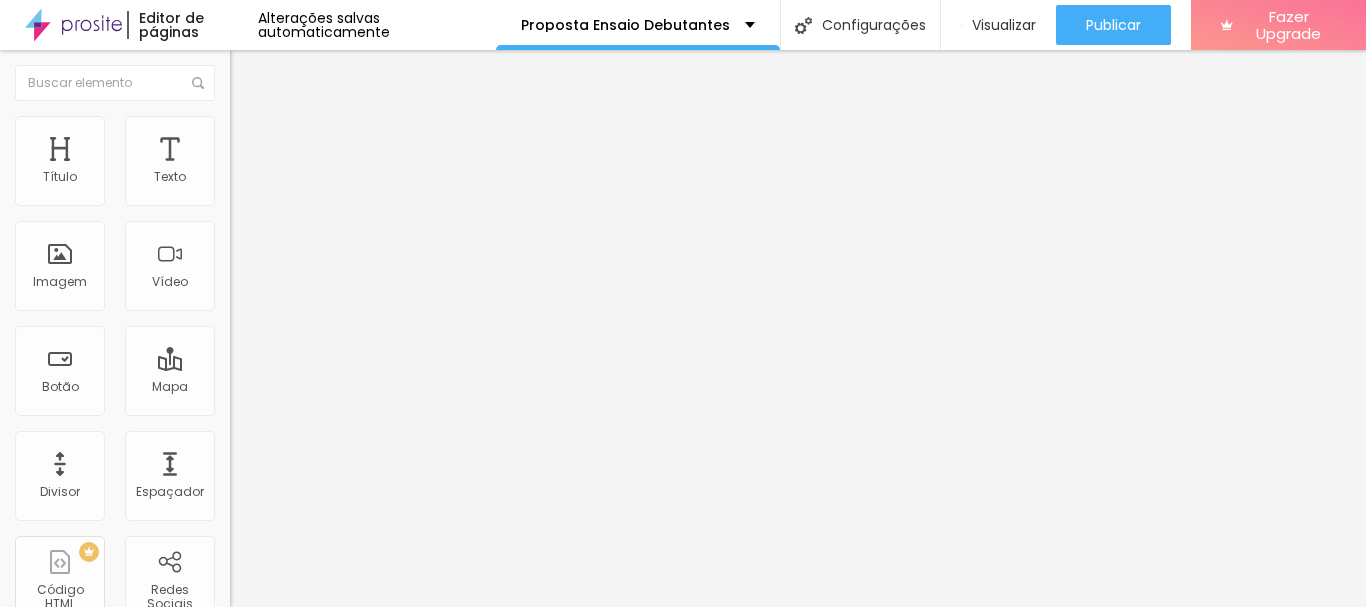 click on "Estilo" at bounding box center (345, 126) 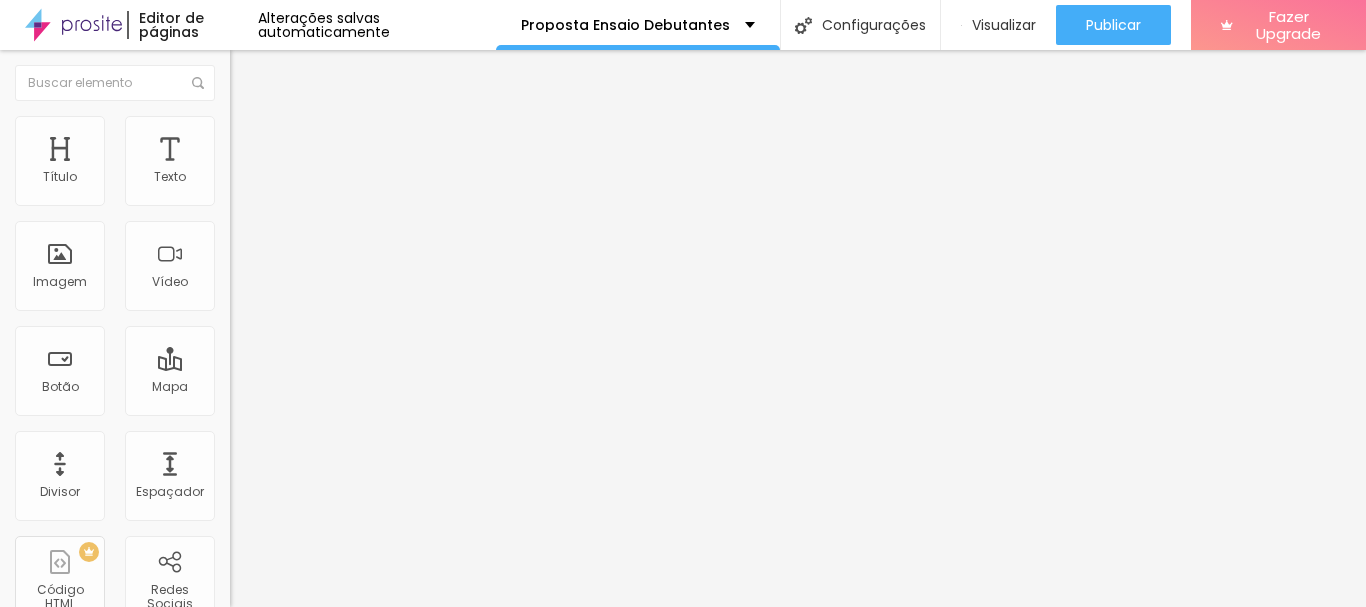 type on "31" 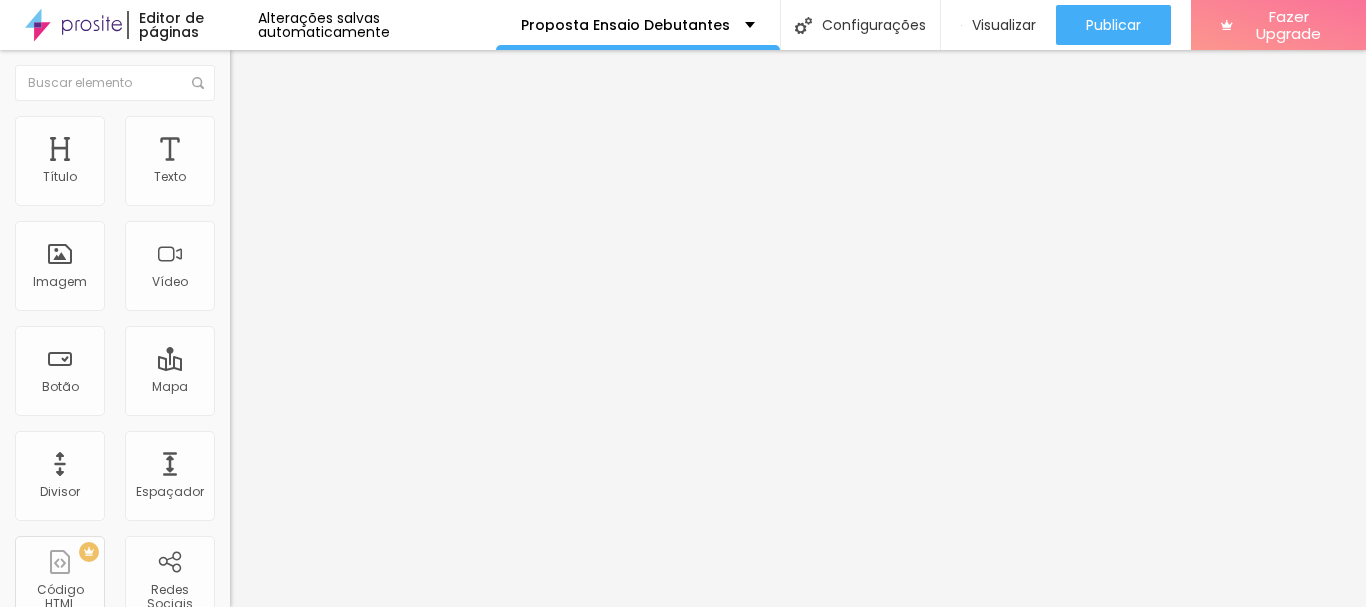 type on "31" 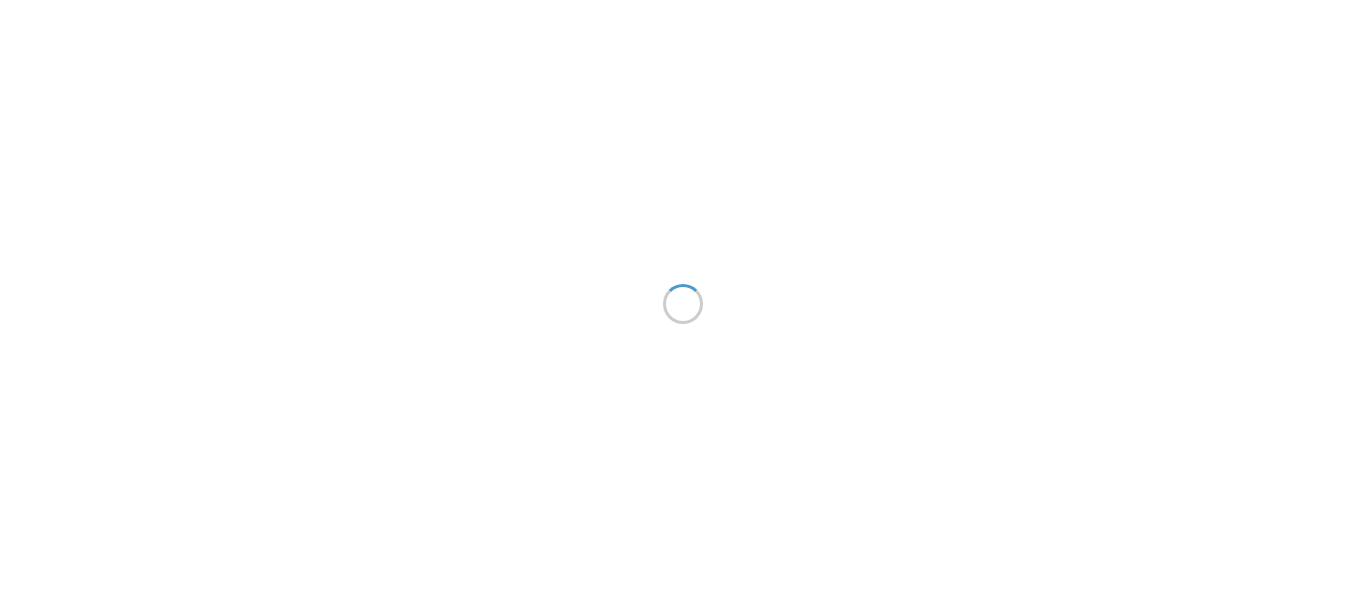 scroll, scrollTop: 0, scrollLeft: 0, axis: both 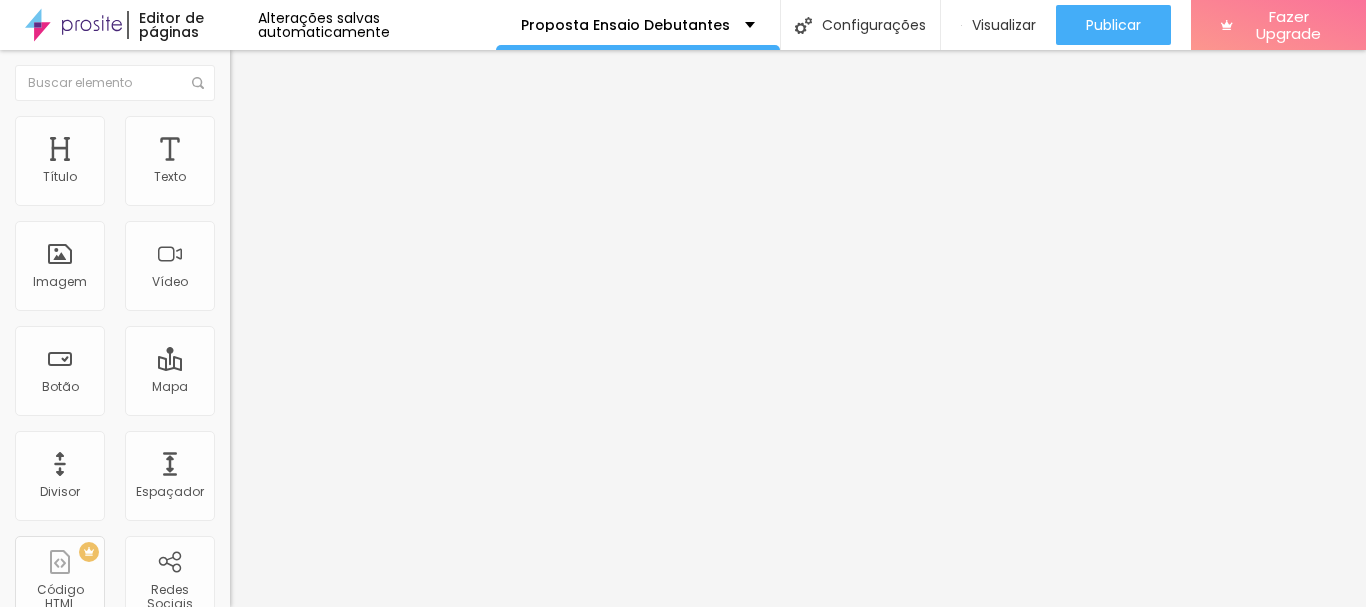 click on "Trocar imagem" at bounding box center [284, 163] 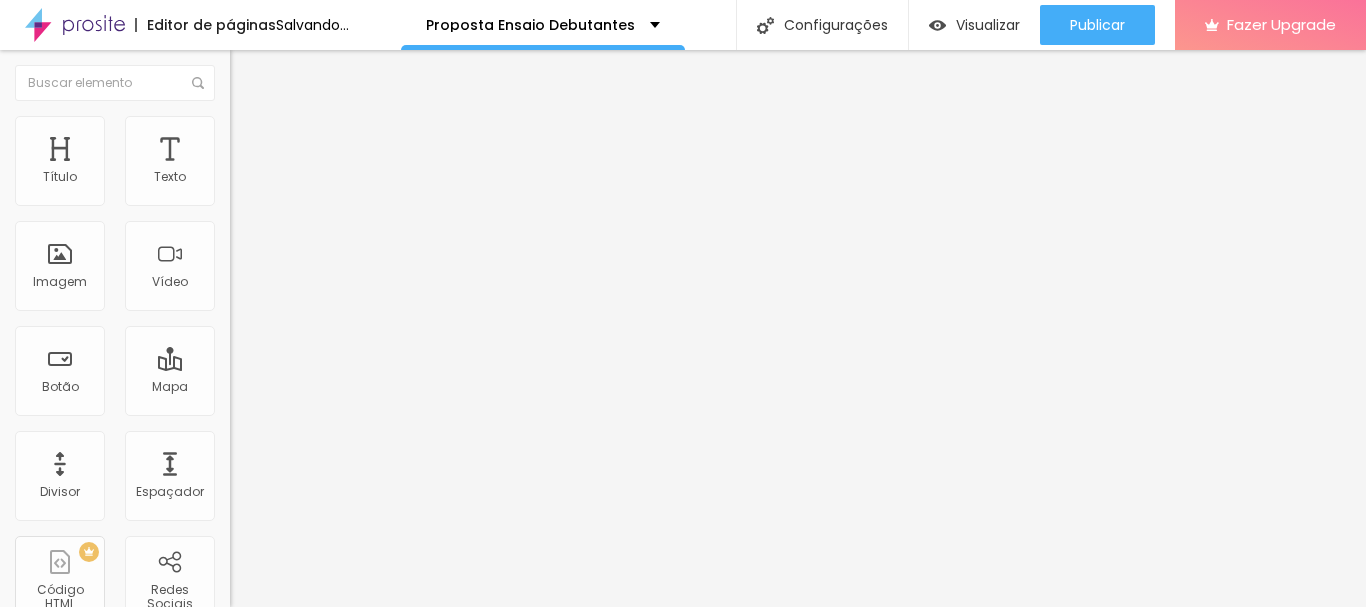 click on "Trocar imagem" at bounding box center (284, 163) 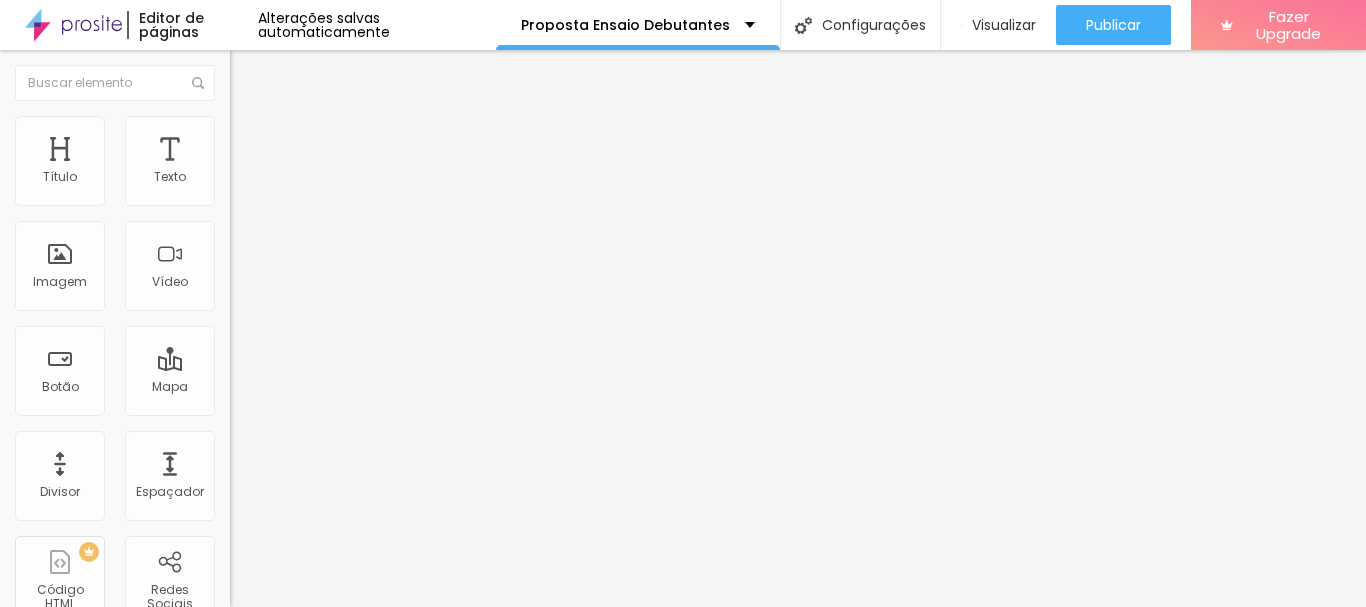 scroll, scrollTop: 16868, scrollLeft: 0, axis: vertical 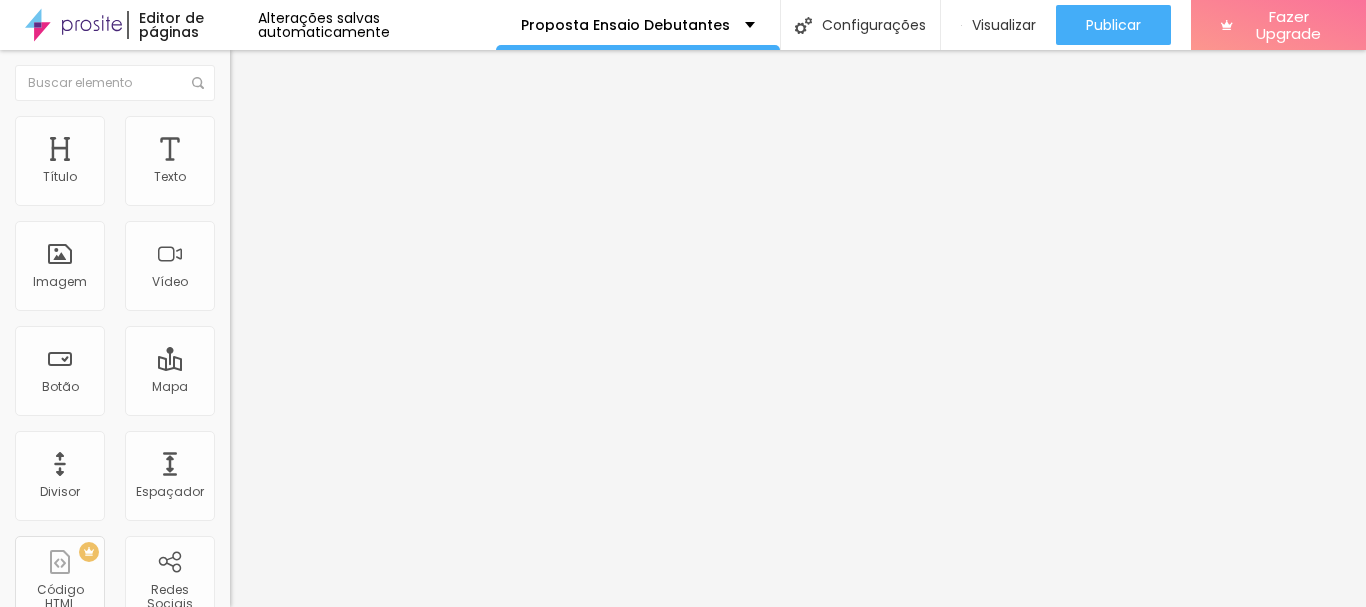 type on "23" 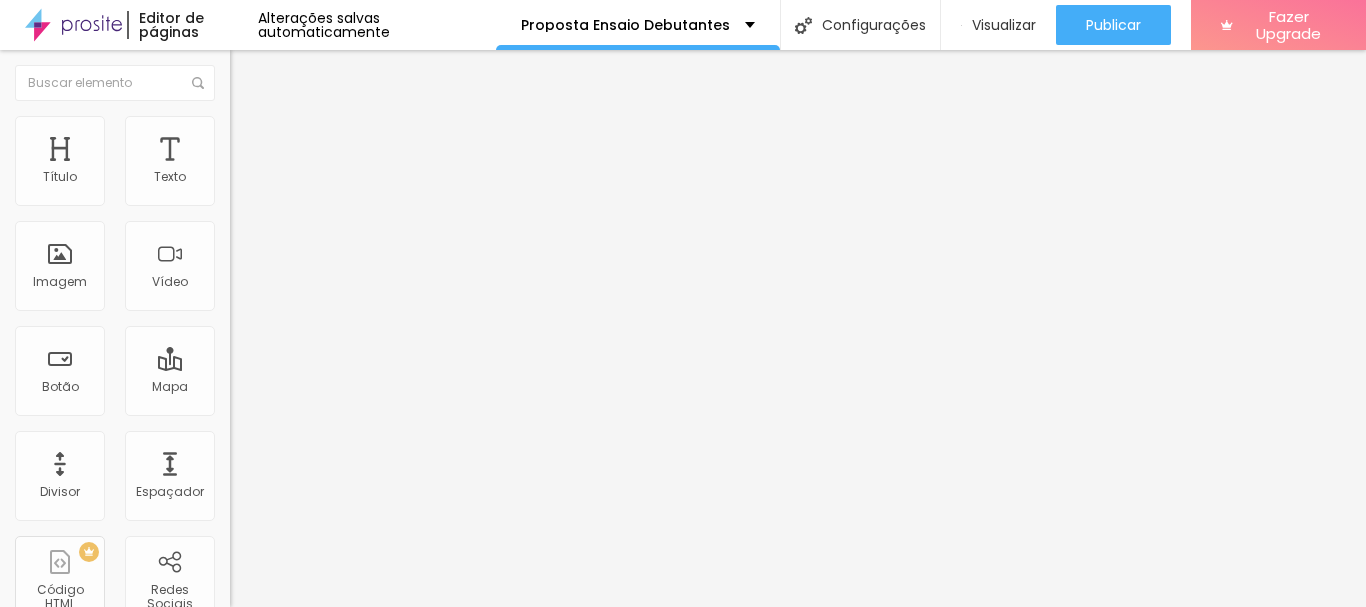 drag, startPoint x: 194, startPoint y: 417, endPoint x: 220, endPoint y: 417, distance: 26 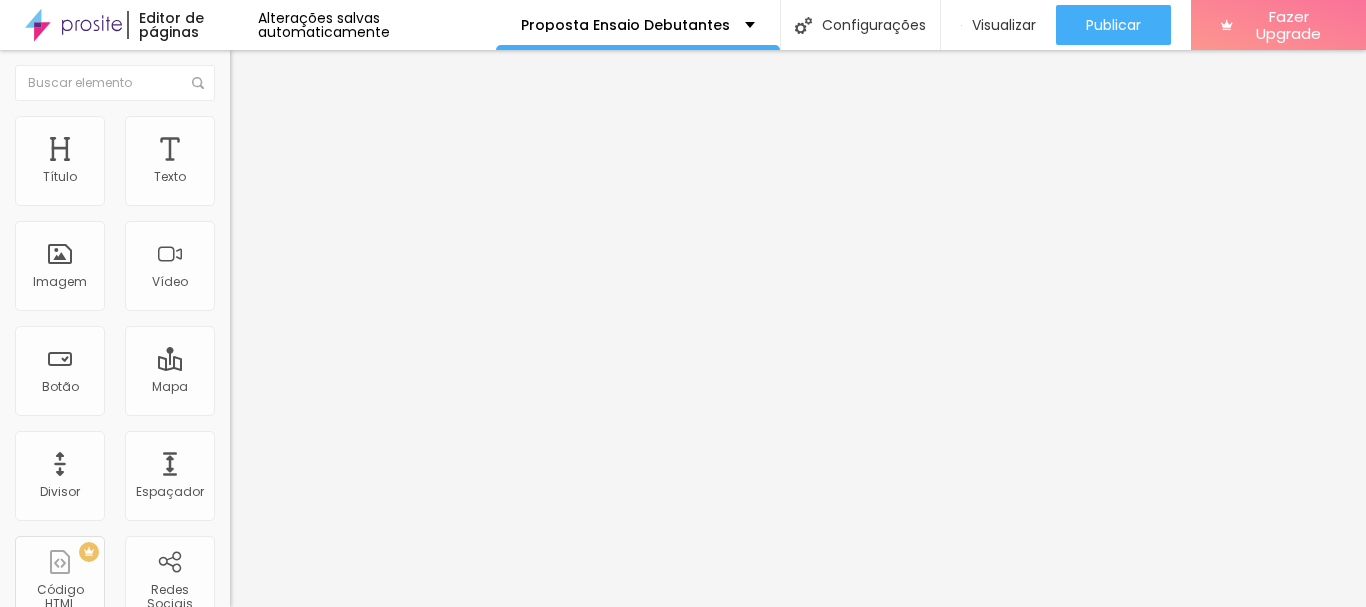 type on "30" 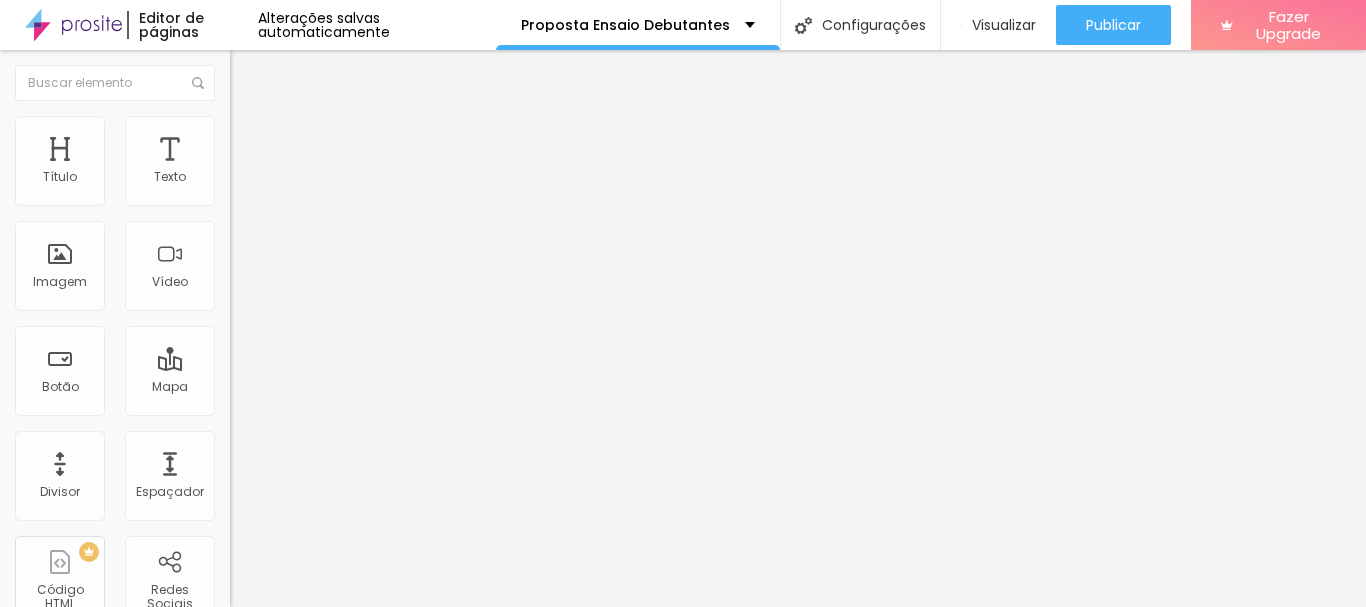 type on "14" 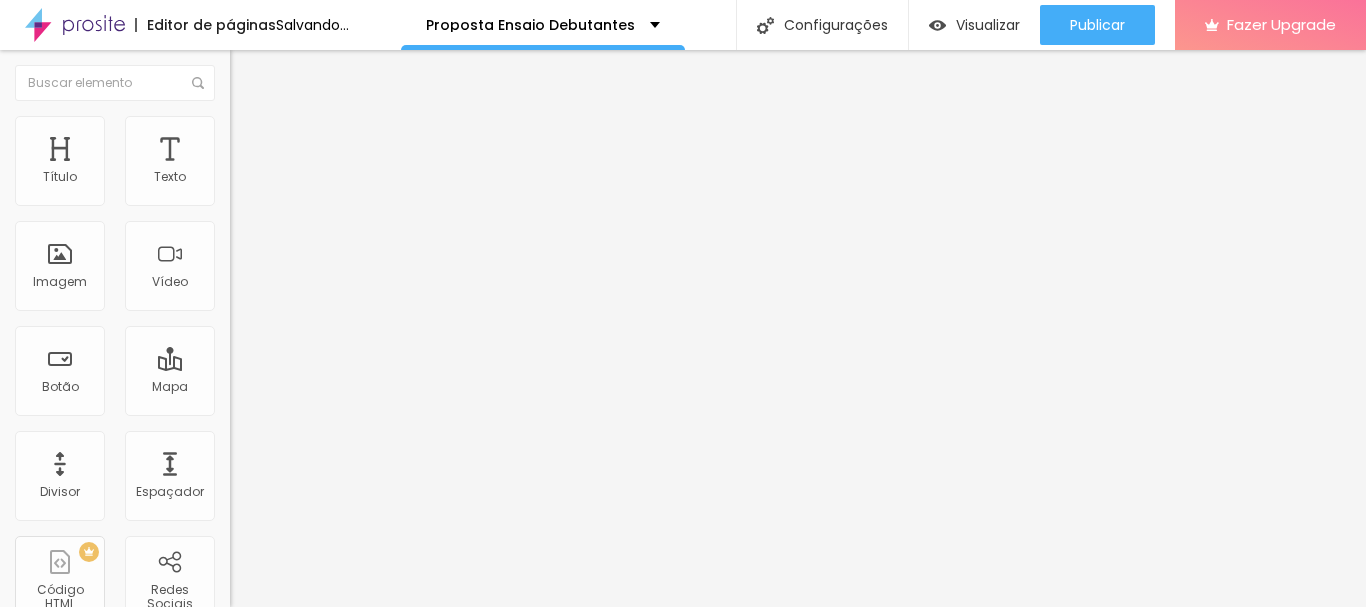type on "30" 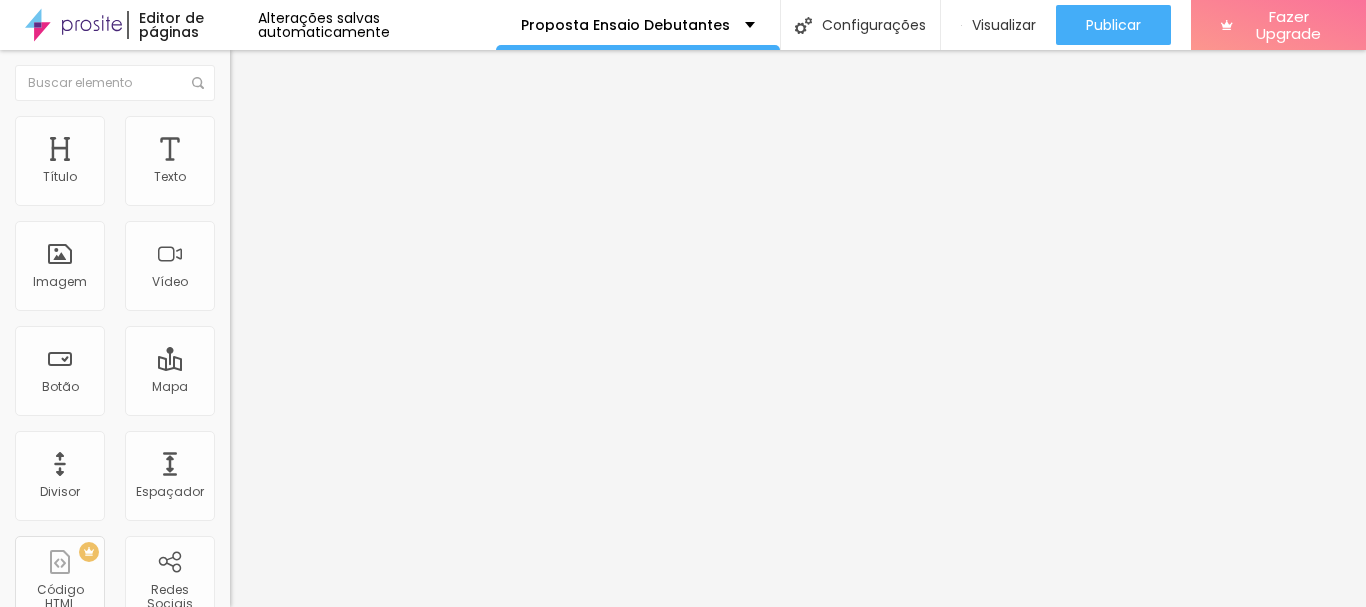 click at bounding box center [244, 181] 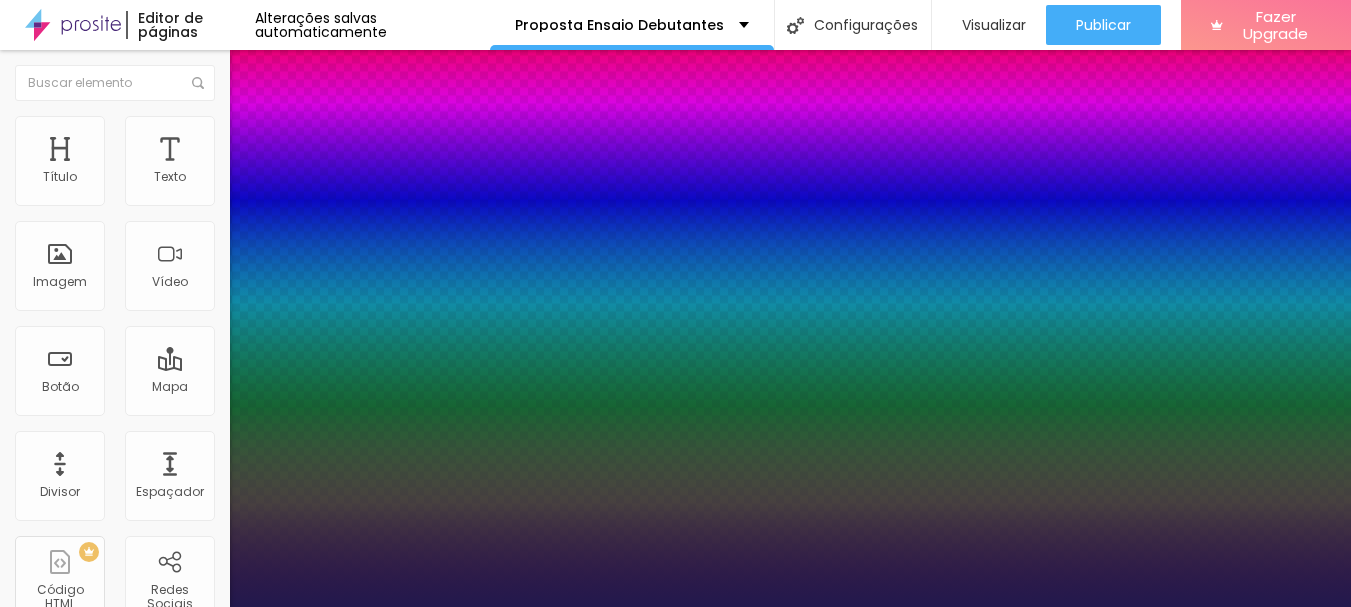 type on "1" 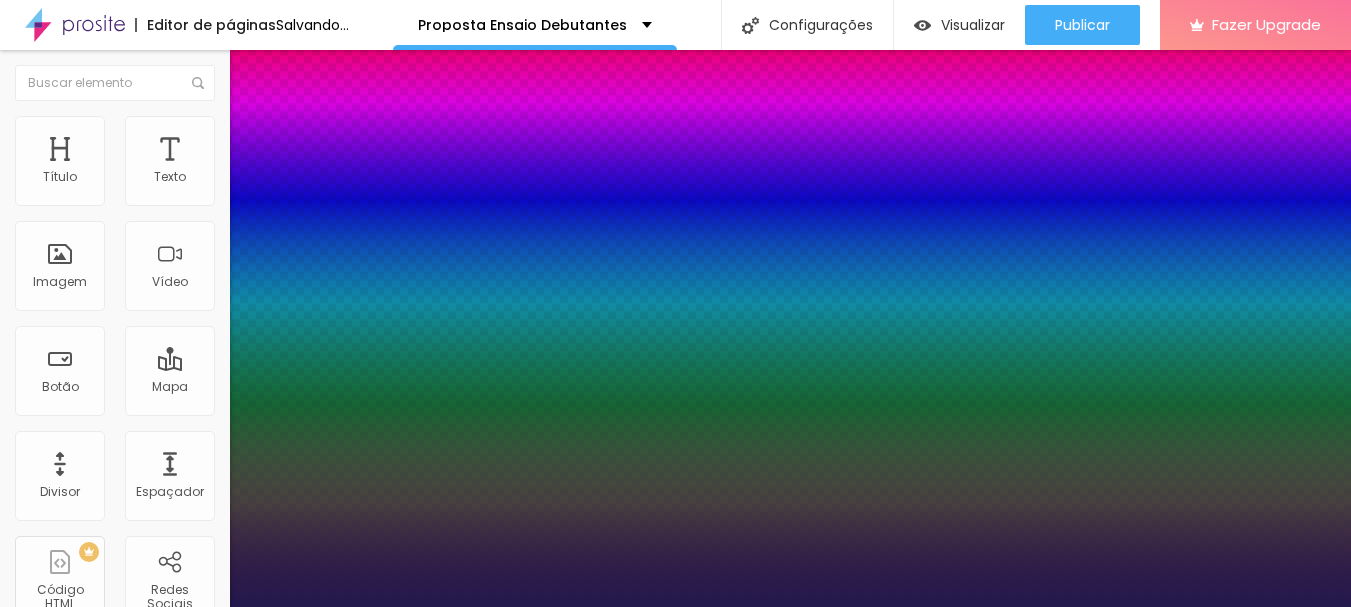 type on "1" 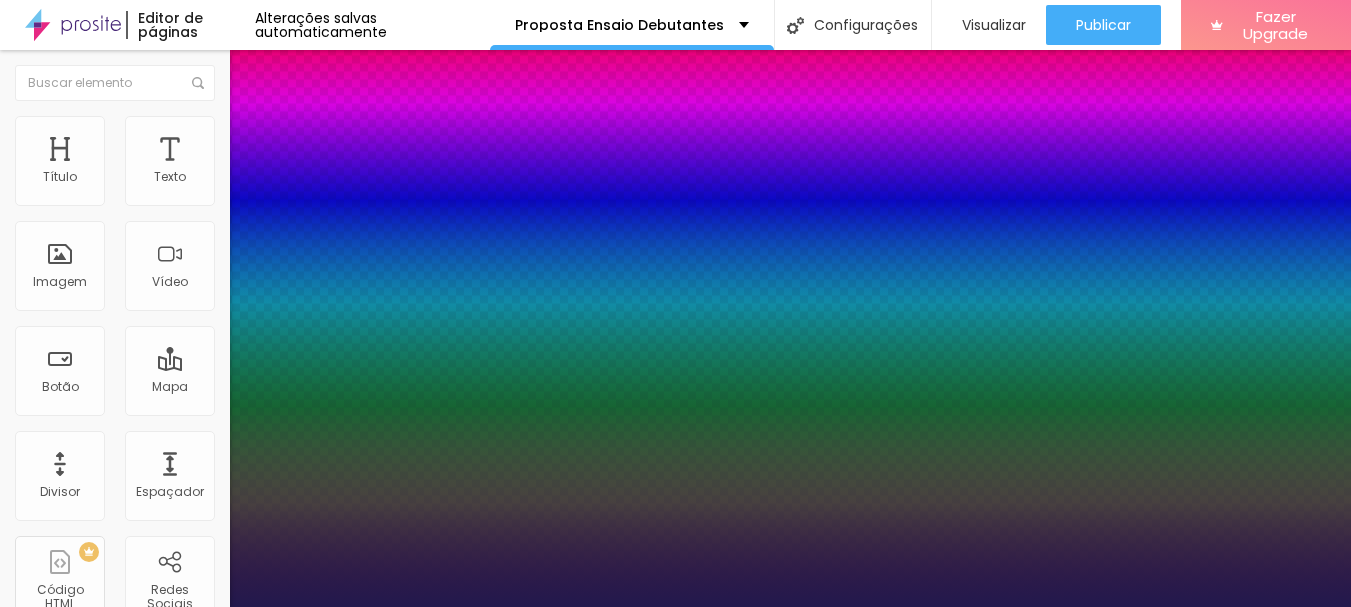drag, startPoint x: 267, startPoint y: 341, endPoint x: 285, endPoint y: 341, distance: 18 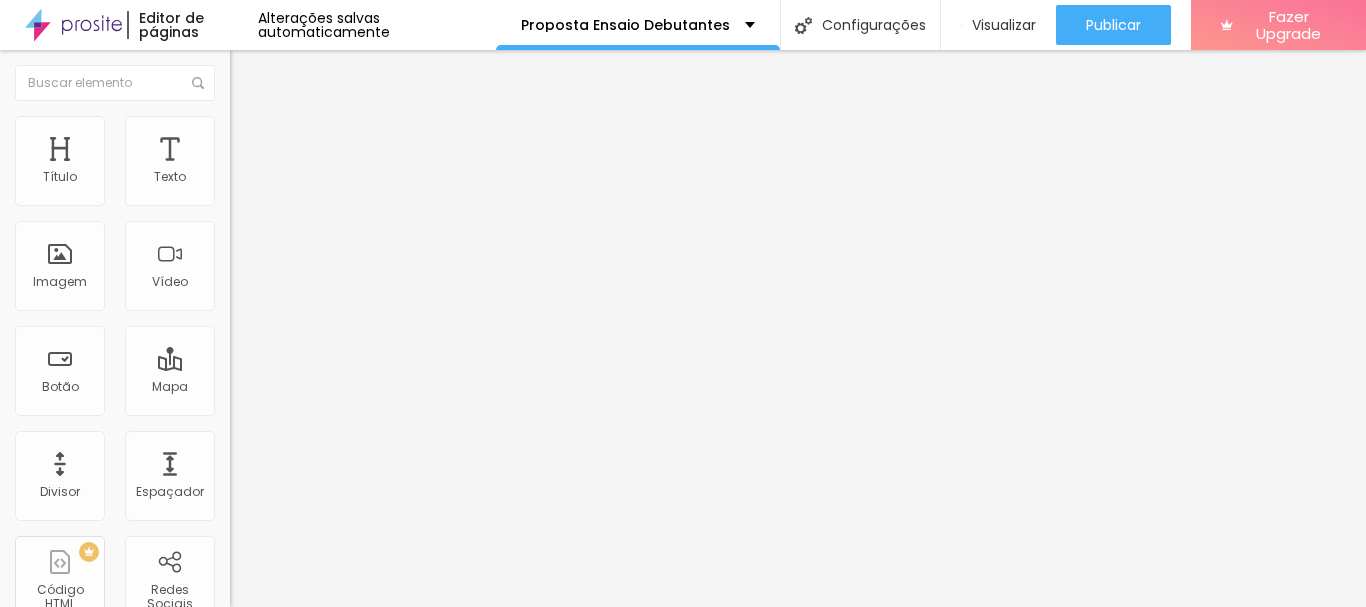 click 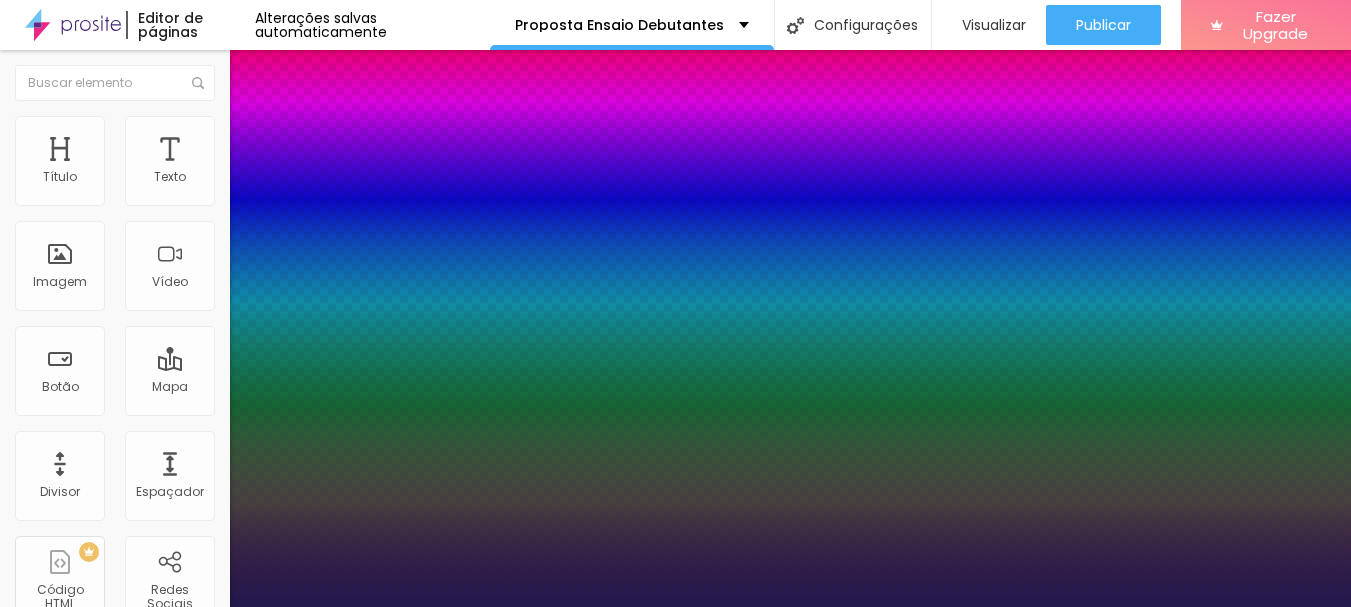type on "1" 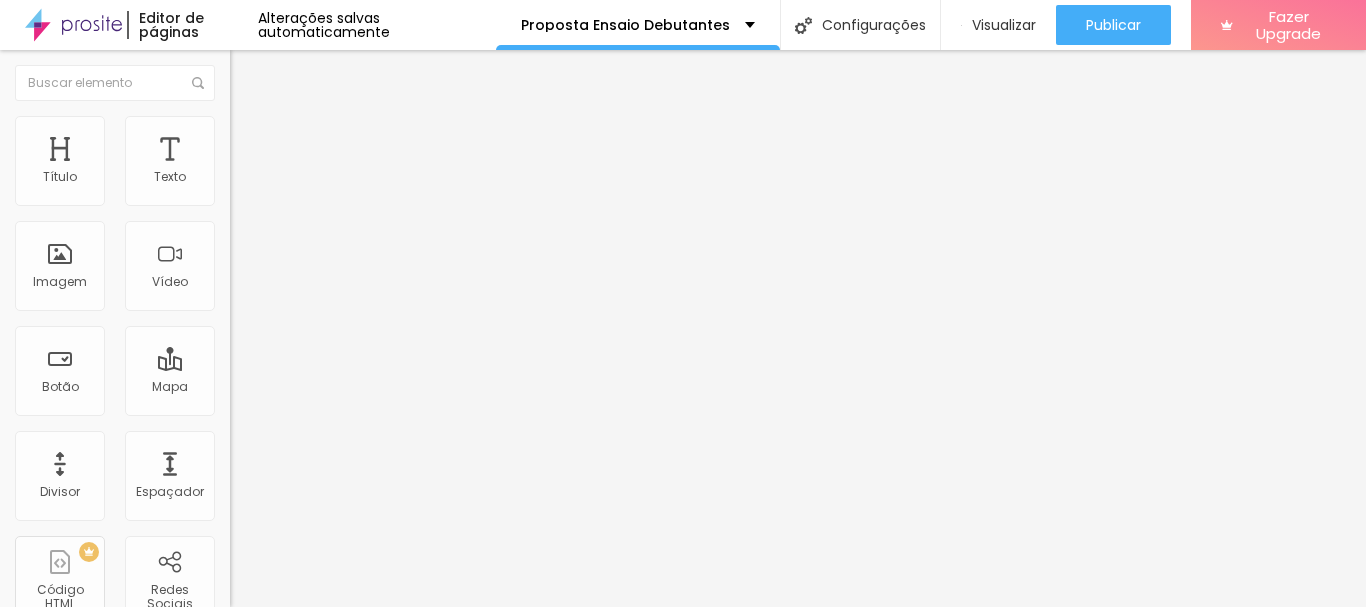 click 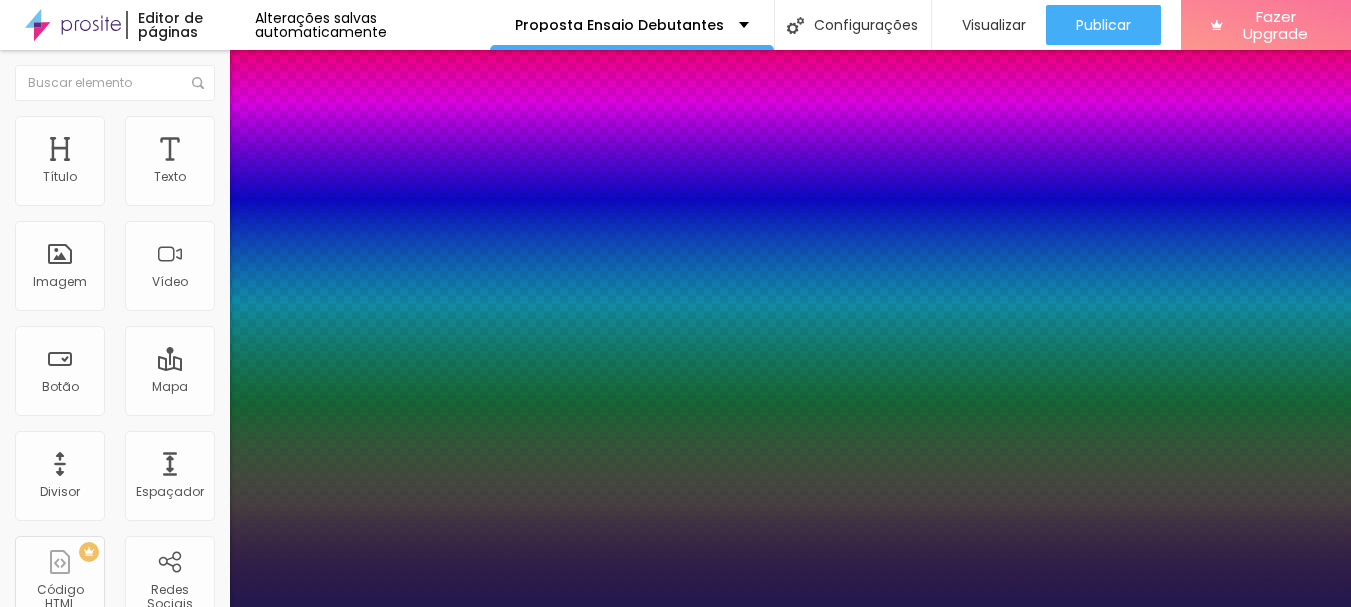 type on "1" 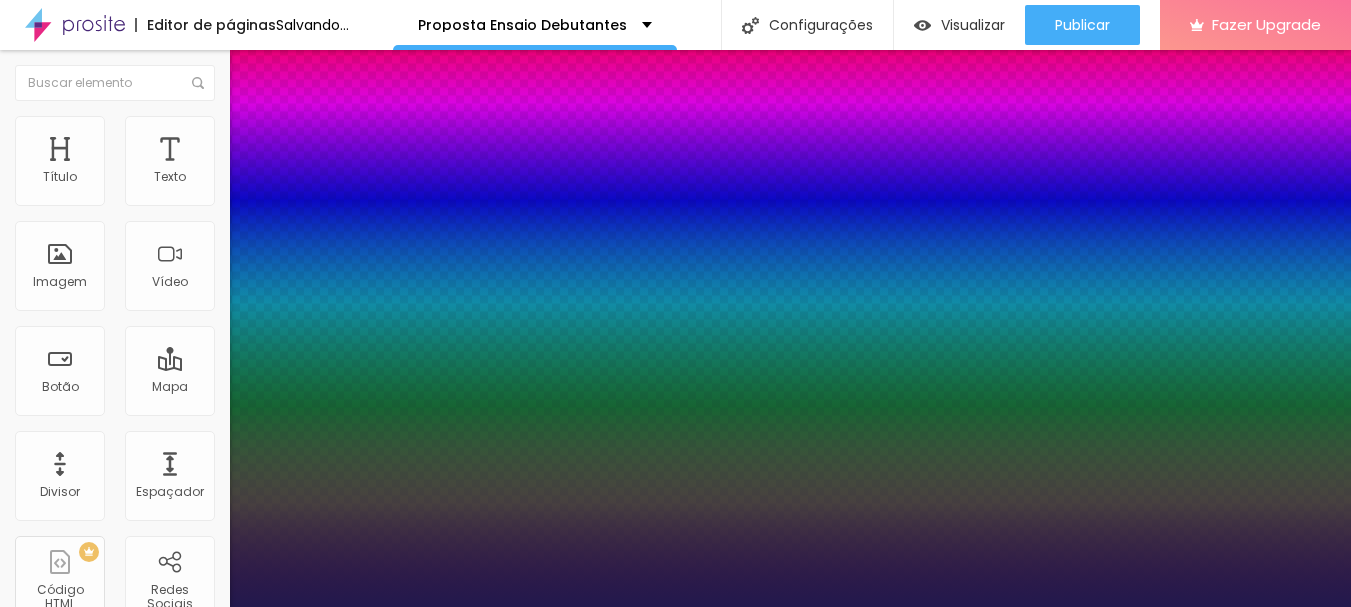 drag, startPoint x: 269, startPoint y: 336, endPoint x: 292, endPoint y: 339, distance: 23.194826 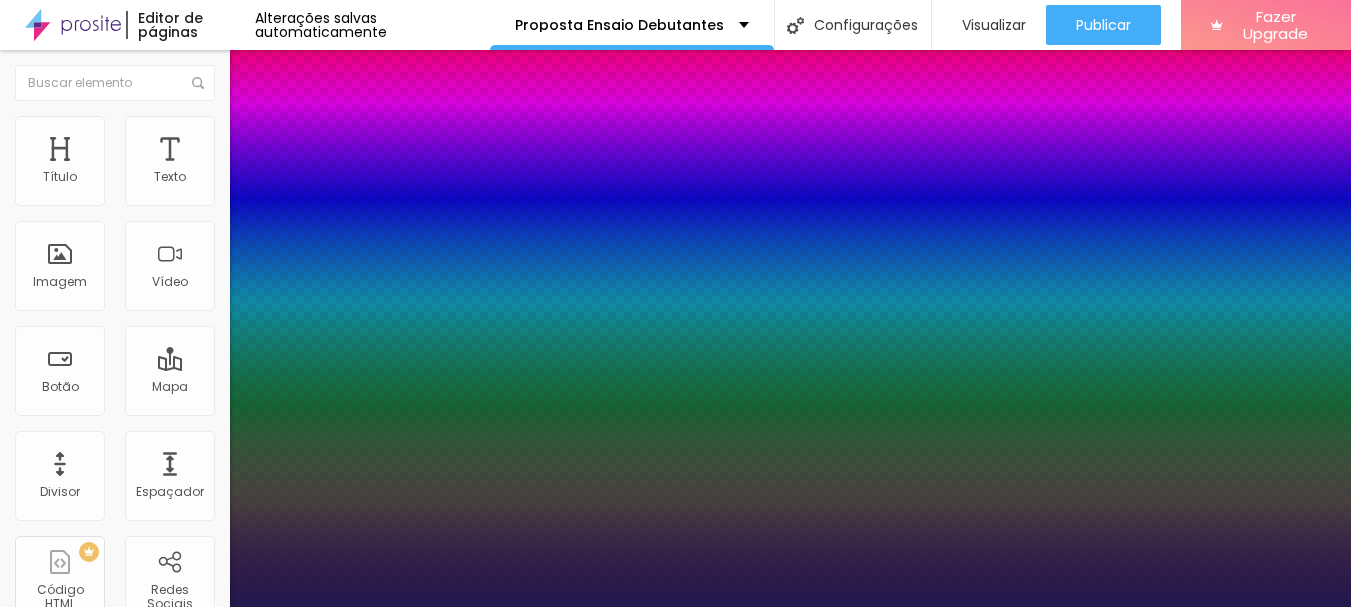 click at bounding box center (675, 607) 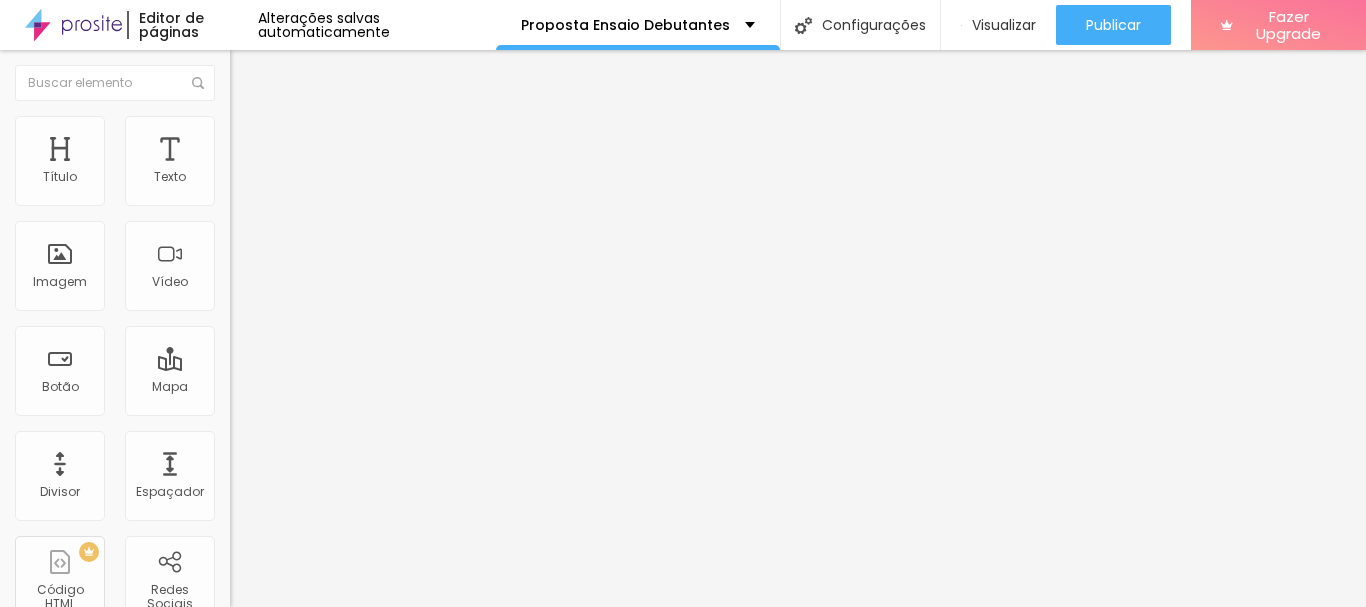 click on "Avançado" at bounding box center (345, 126) 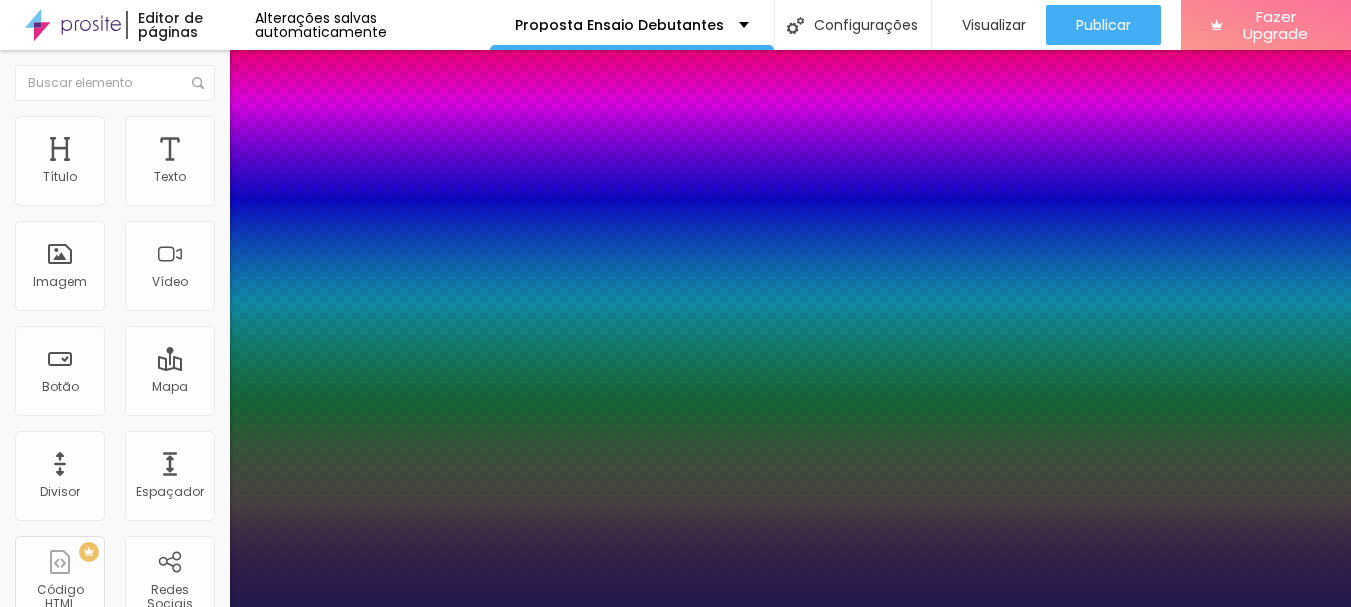 type on "1" 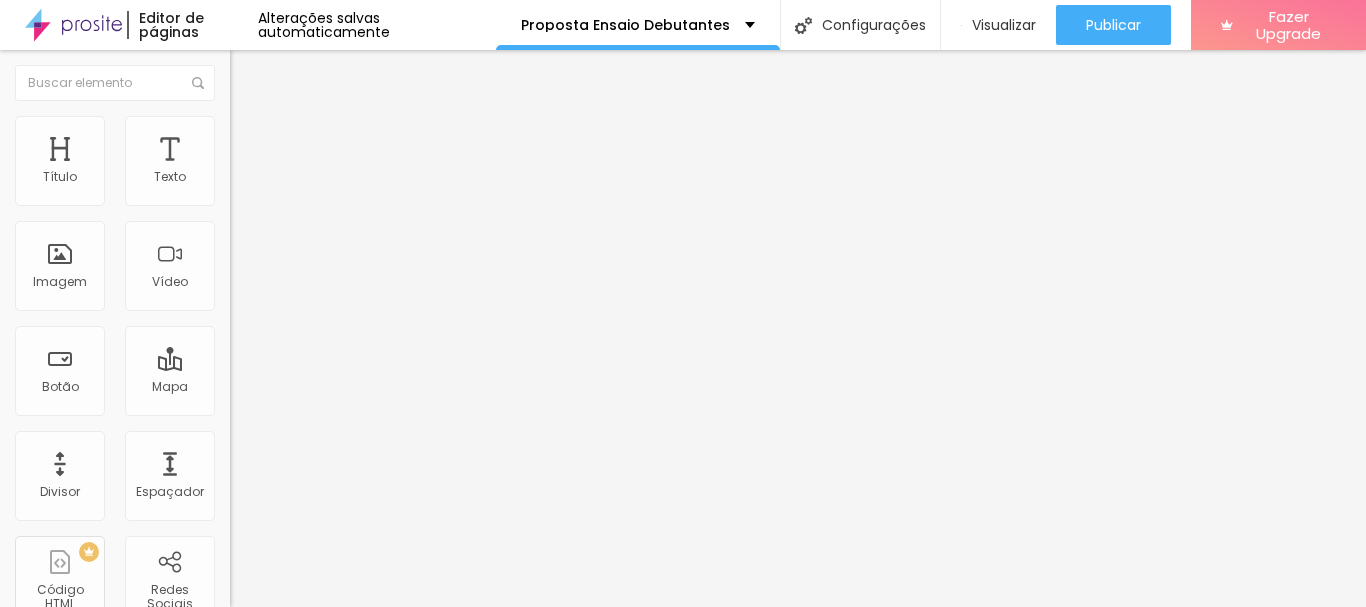 click on "Avançado" at bounding box center (281, 129) 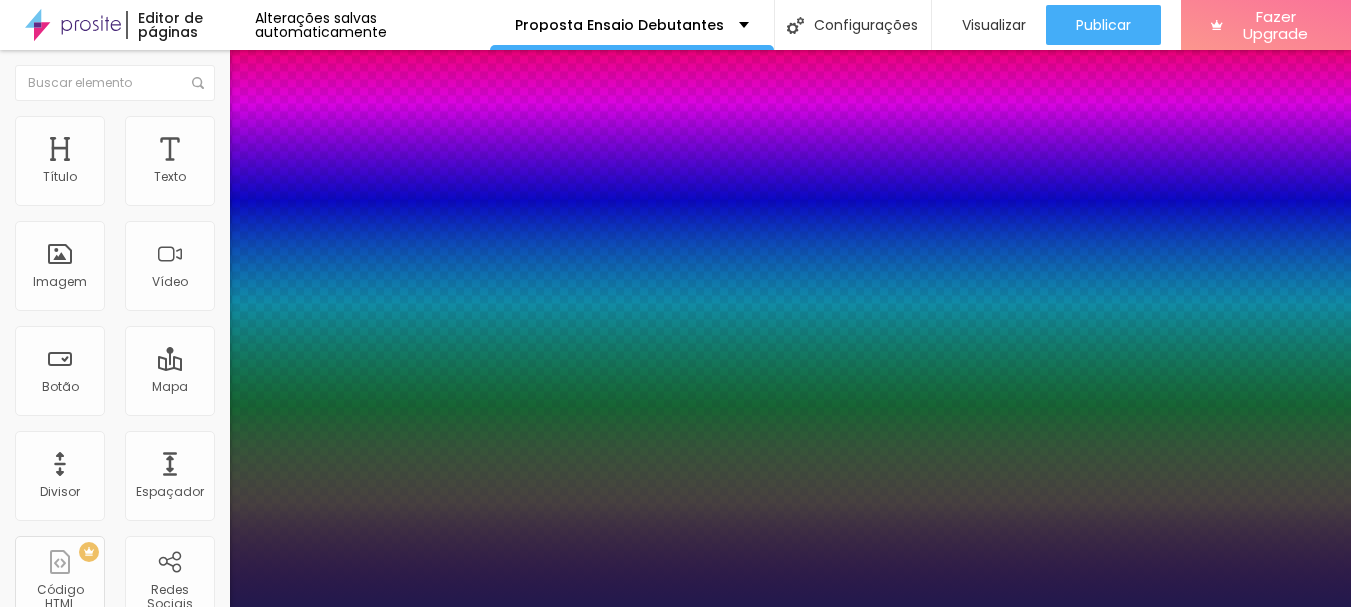 type on "1" 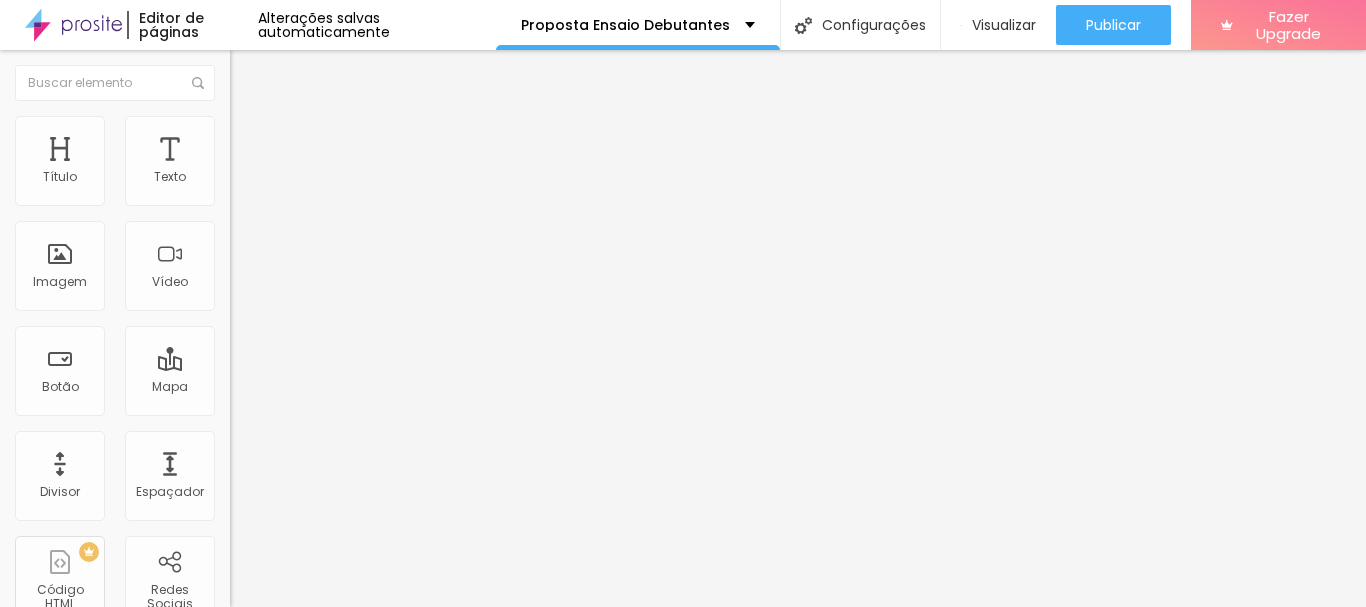 click on "Publicar" at bounding box center [1113, 25] 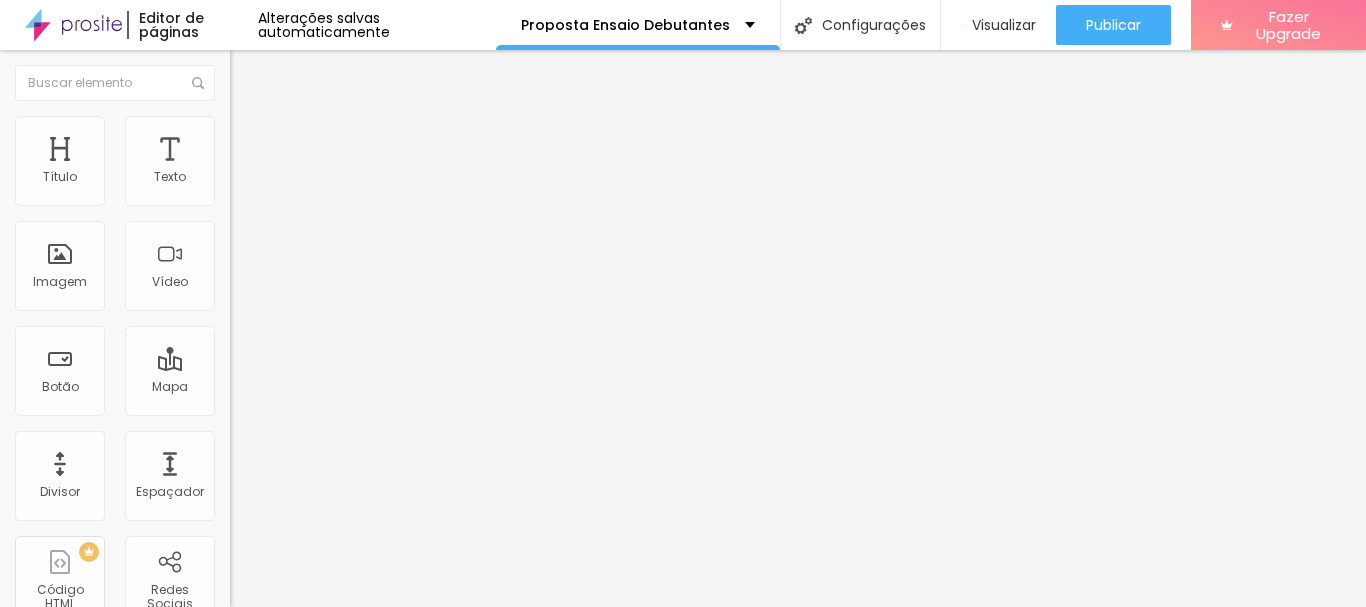 drag, startPoint x: 196, startPoint y: 193, endPoint x: 217, endPoint y: 192, distance: 21.023796 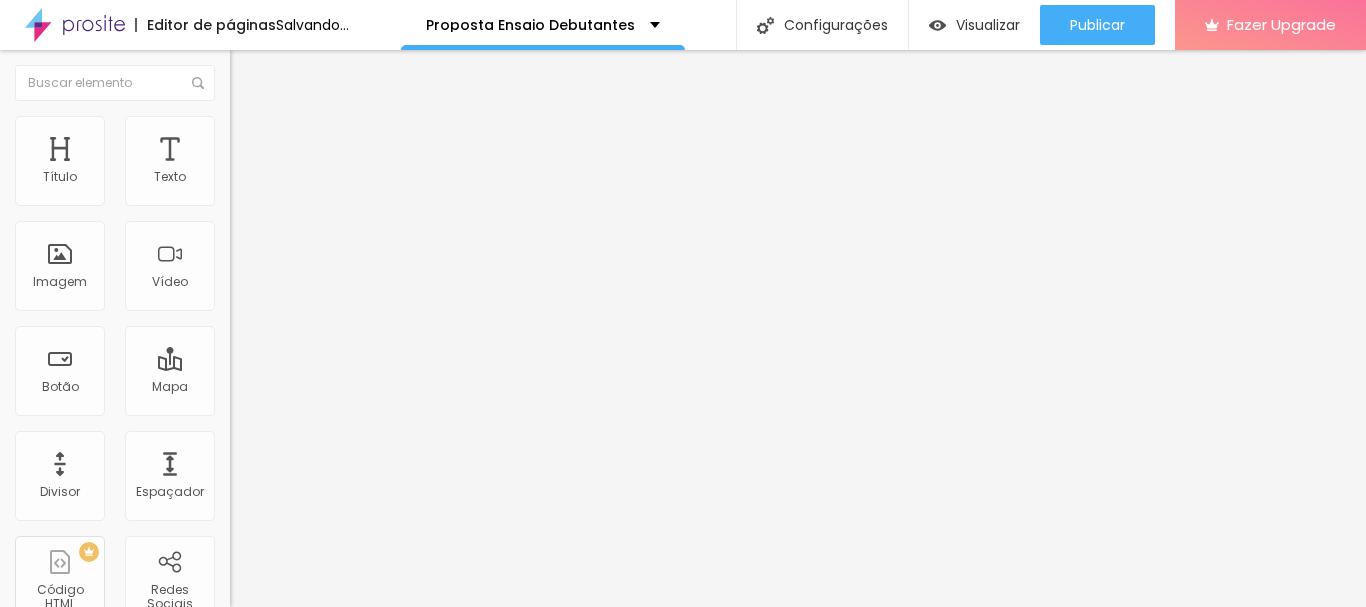 type on "23" 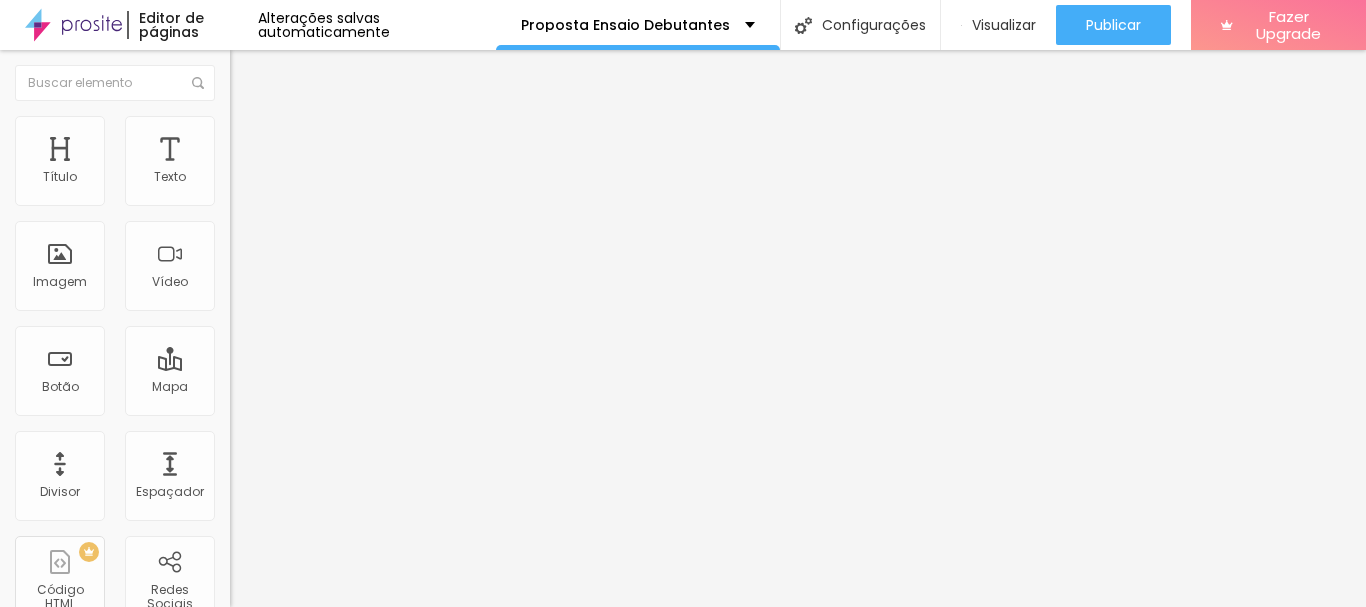 drag, startPoint x: 197, startPoint y: 188, endPoint x: 217, endPoint y: 188, distance: 20 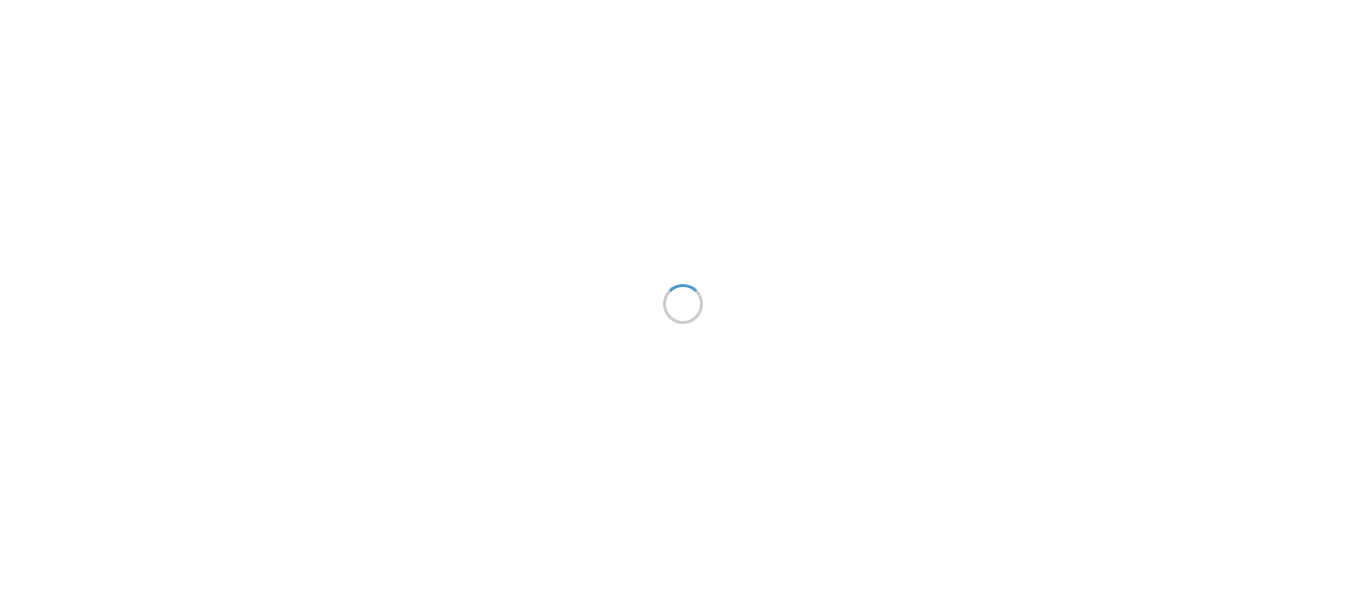 scroll, scrollTop: 0, scrollLeft: 0, axis: both 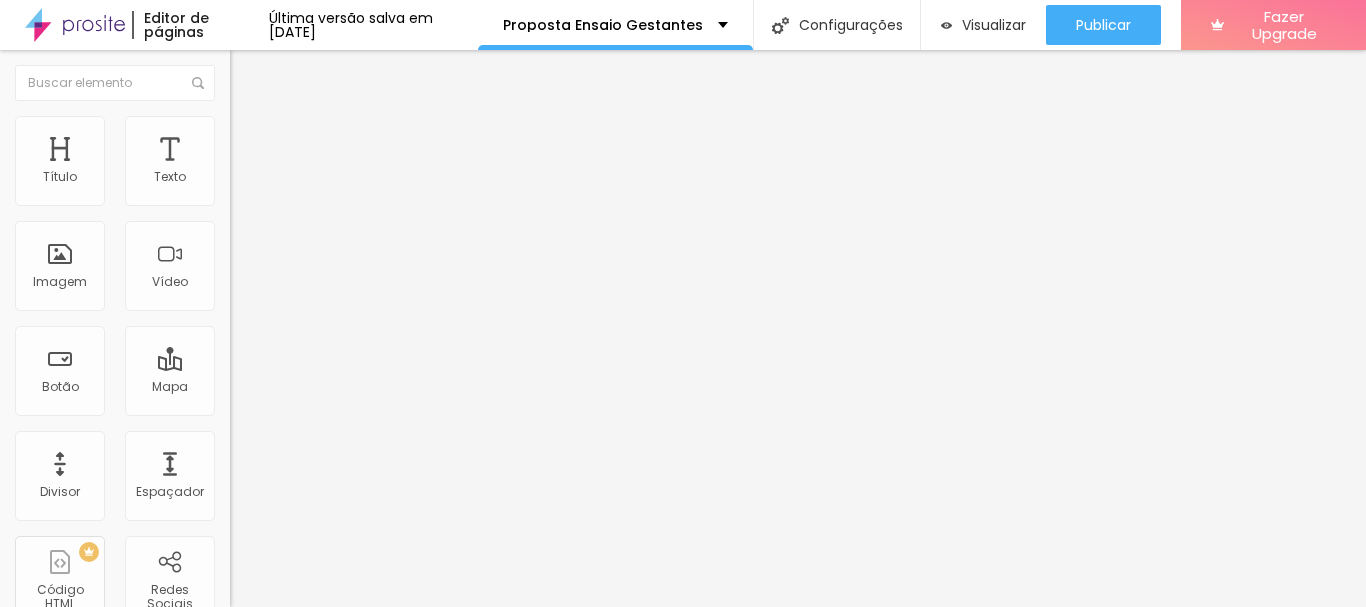 click on "Publicar" at bounding box center [1103, 25] 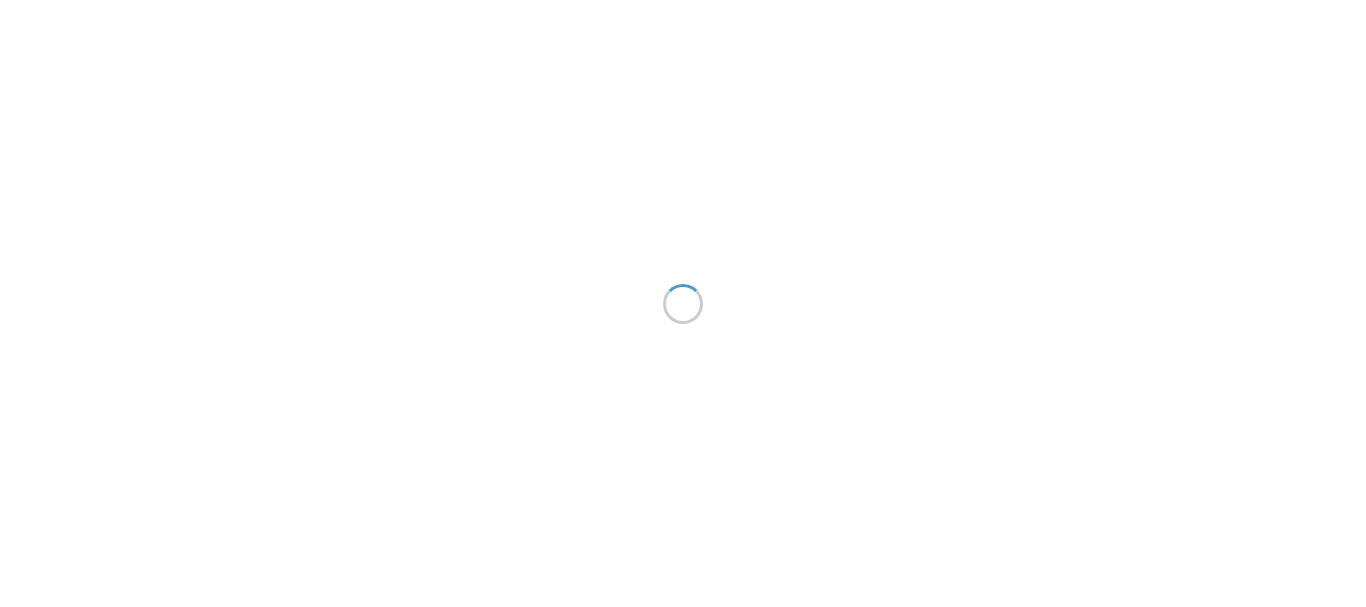 scroll, scrollTop: 0, scrollLeft: 0, axis: both 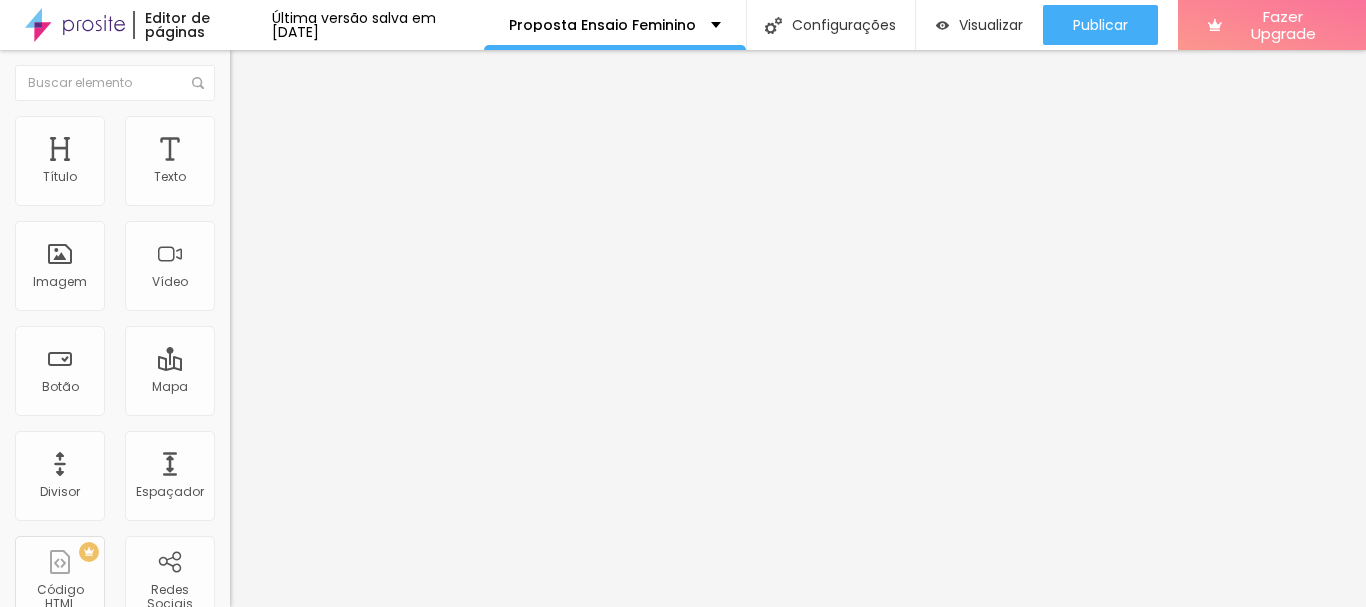 click on "Publicar" at bounding box center (1100, 25) 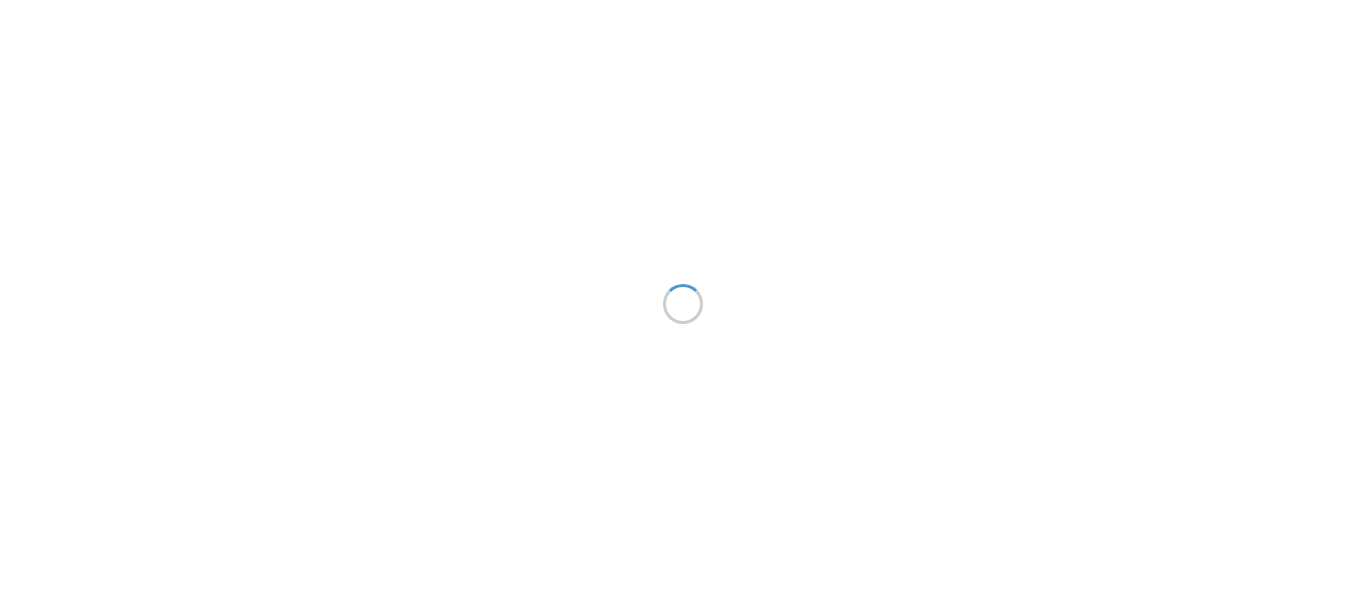 scroll, scrollTop: 0, scrollLeft: 0, axis: both 